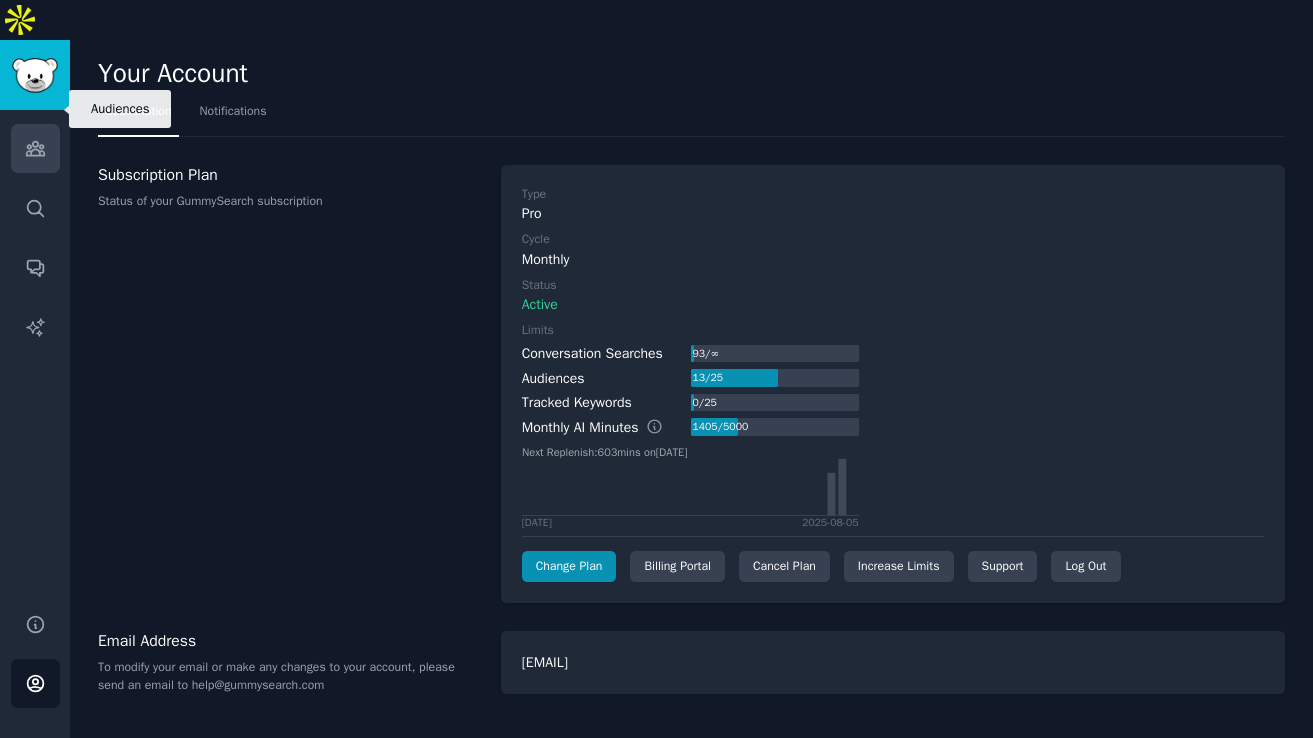 scroll, scrollTop: 0, scrollLeft: 0, axis: both 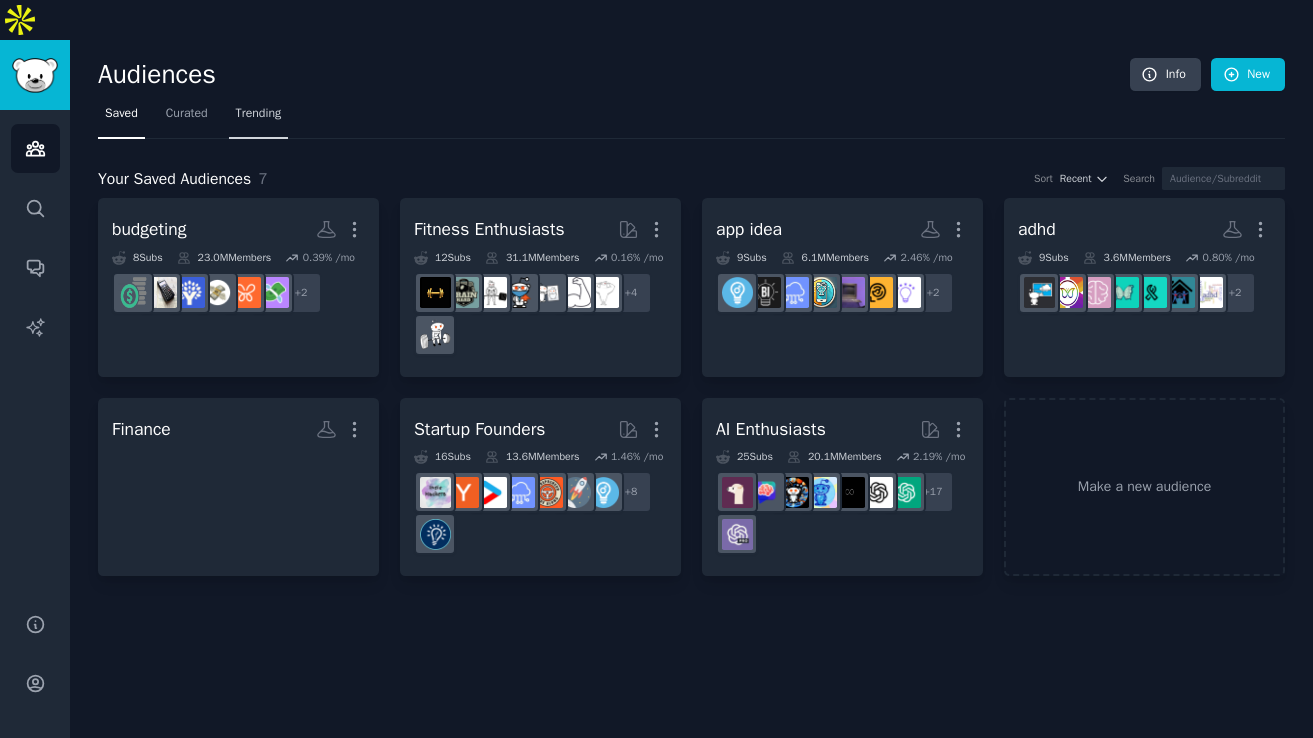 click on "Trending" at bounding box center (259, 118) 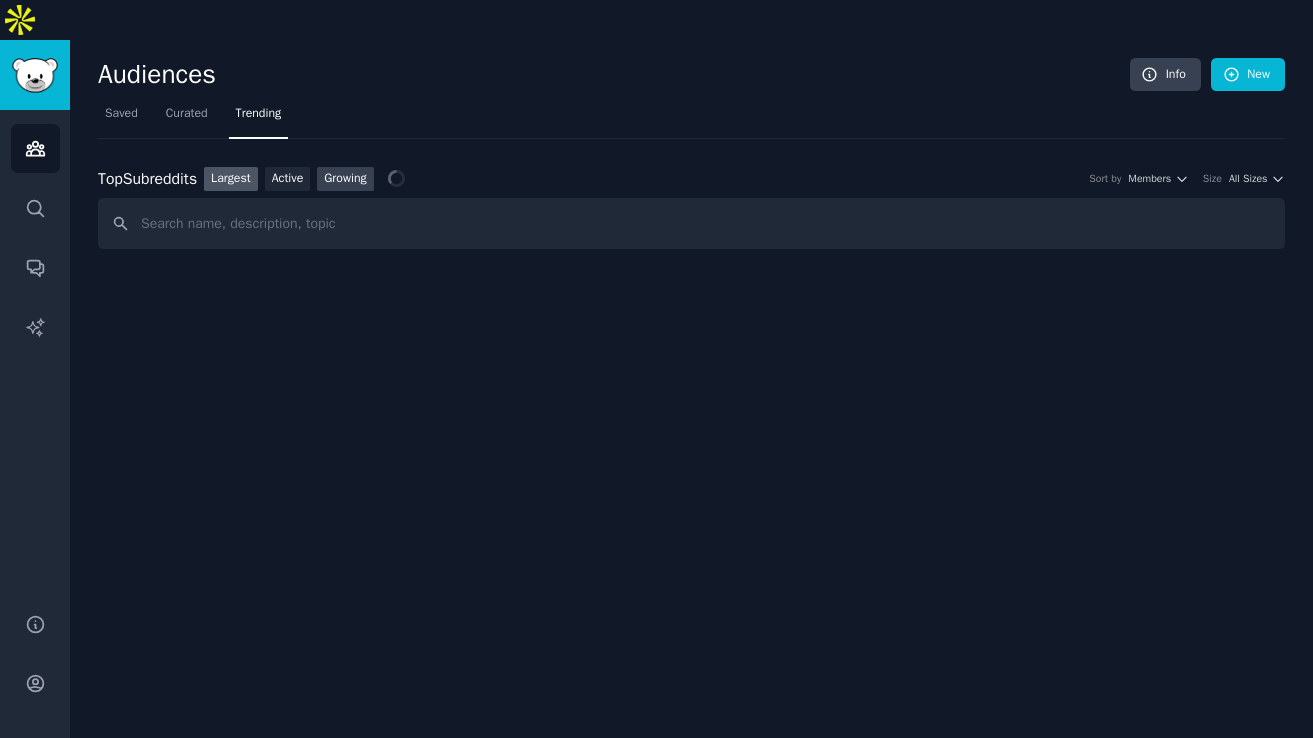 click on "Growing" at bounding box center [345, 179] 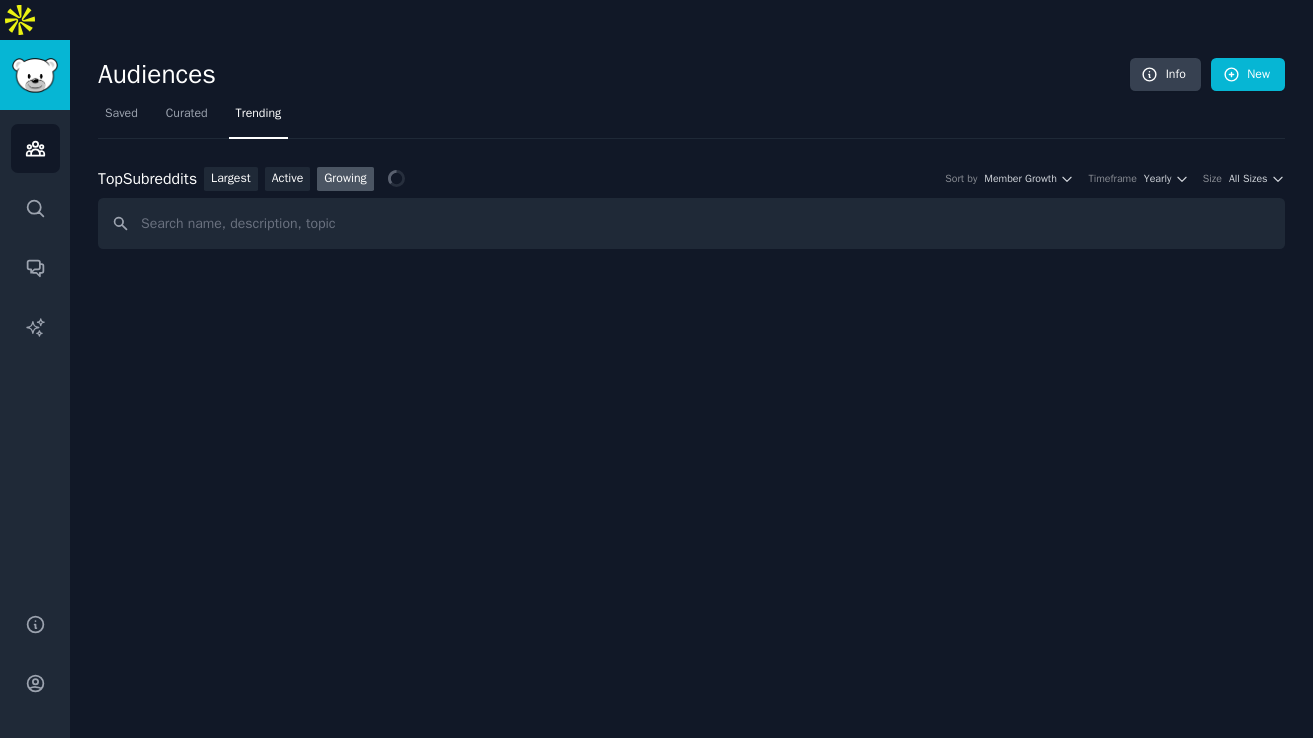 click on "Top   Subreddits Top Subreddits Largest Active Growing Sort by Member Growth Timeframe Yearly Size All Sizes" at bounding box center (691, 179) 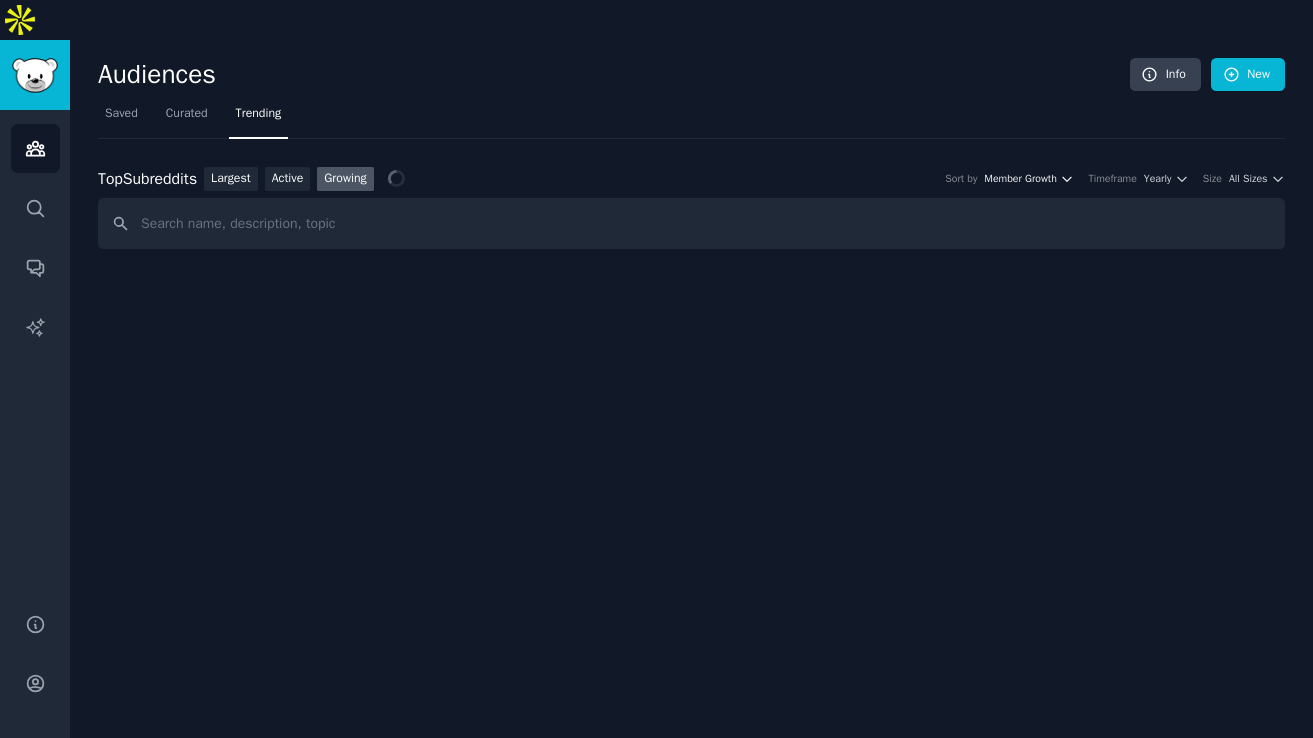 click on "Member Growth" at bounding box center [1020, 179] 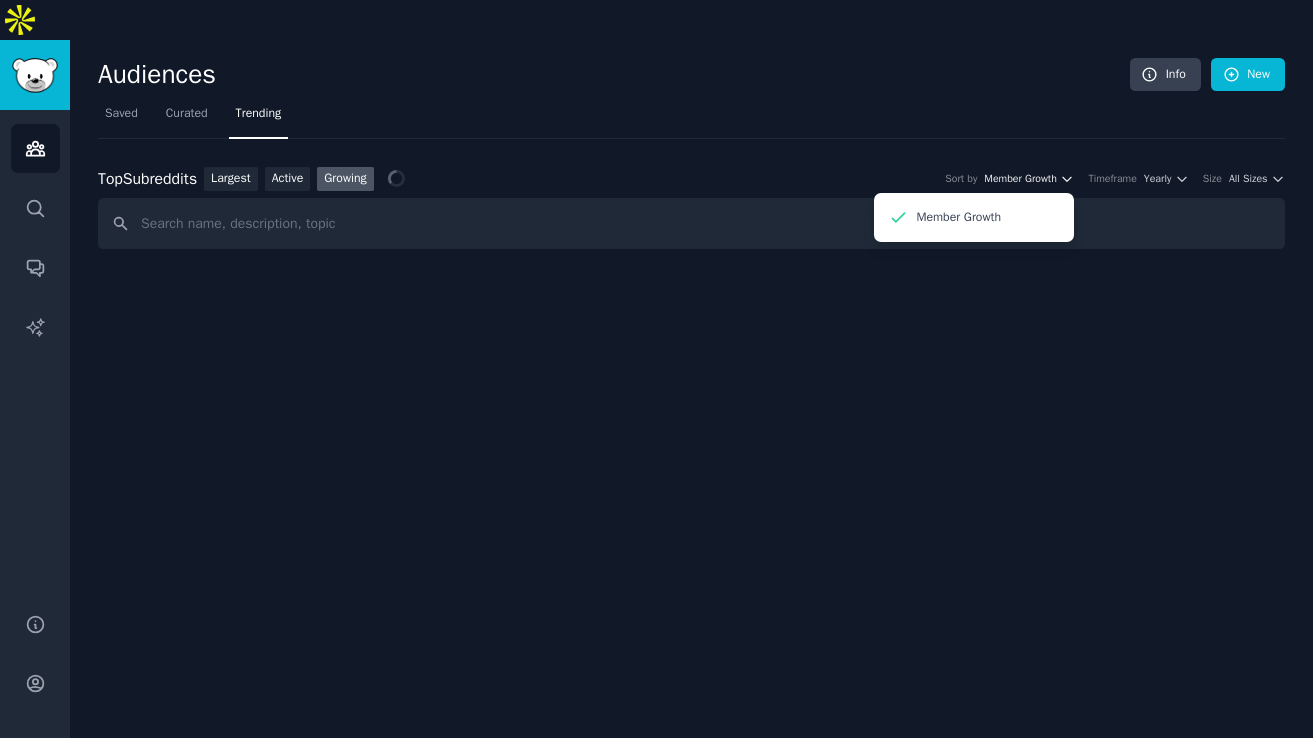 click on "Member Growth" at bounding box center [1020, 179] 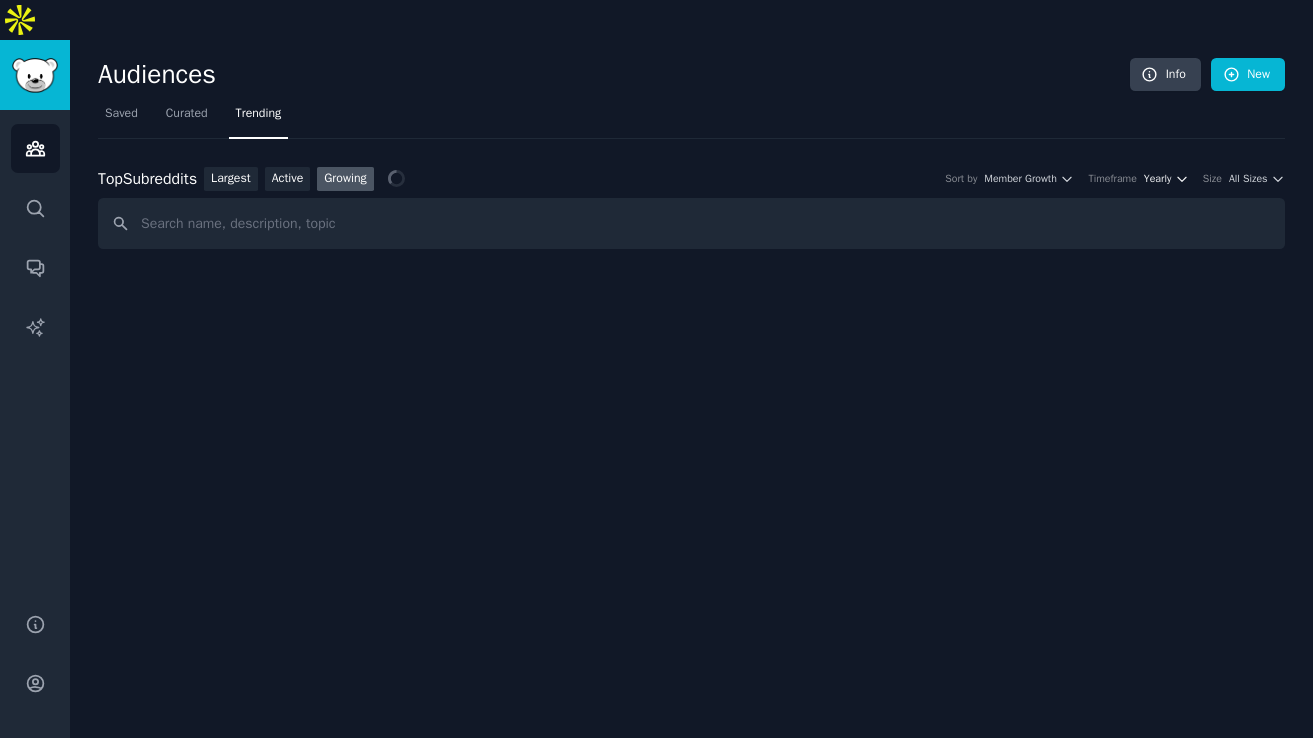 click on "Yearly" at bounding box center (1157, 179) 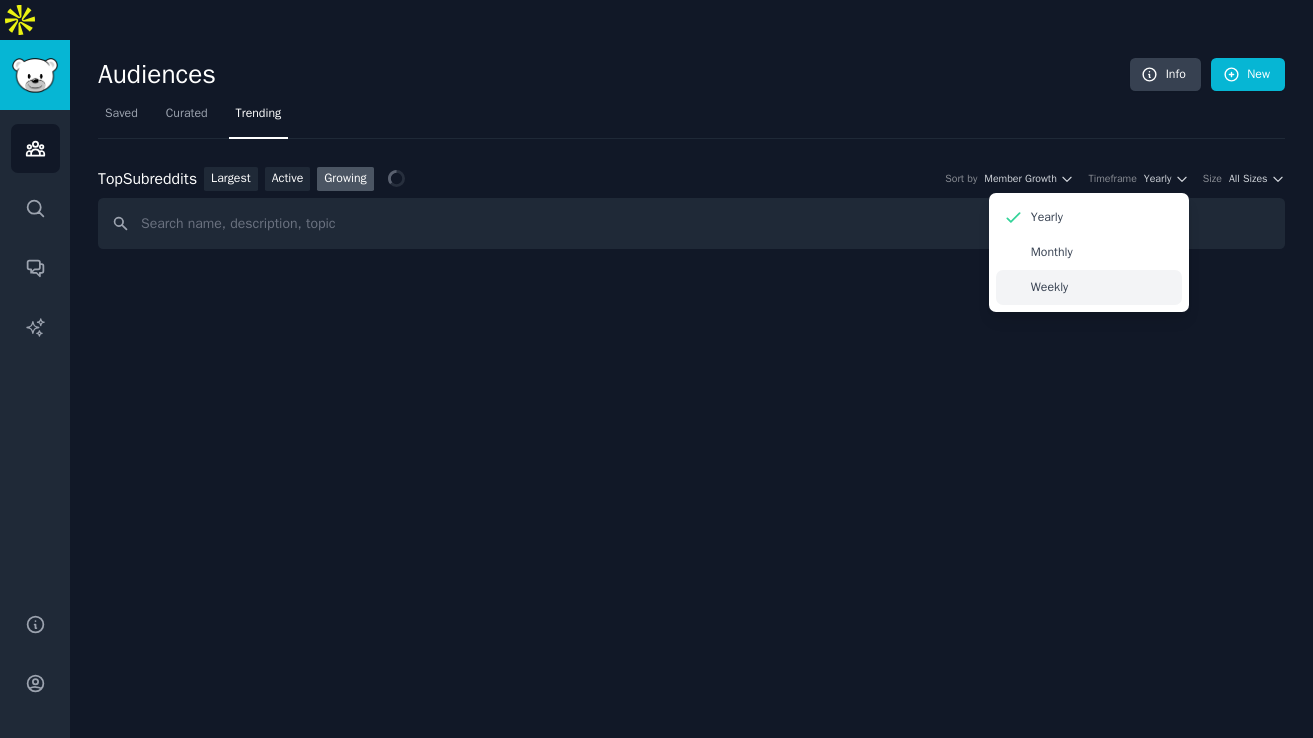 click on "Weekly" at bounding box center (1089, 287) 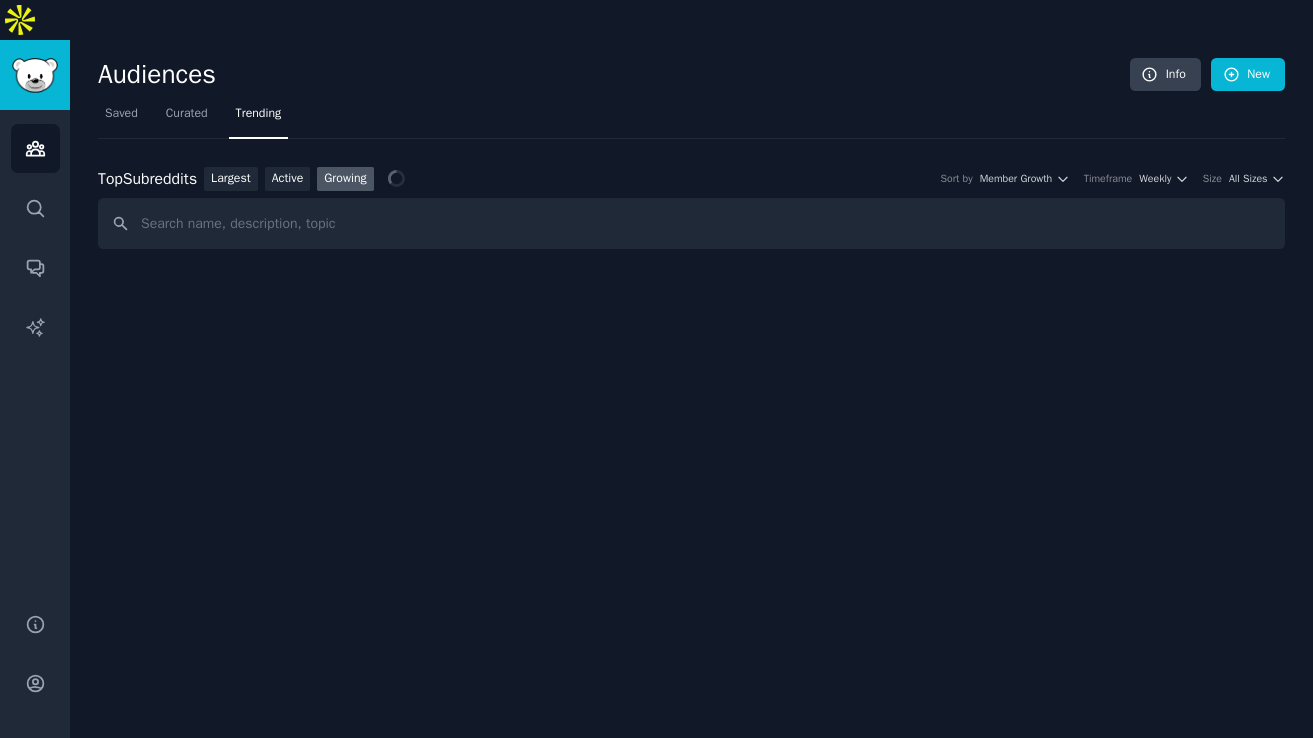 click on "Size All Sizes" at bounding box center [1244, 179] 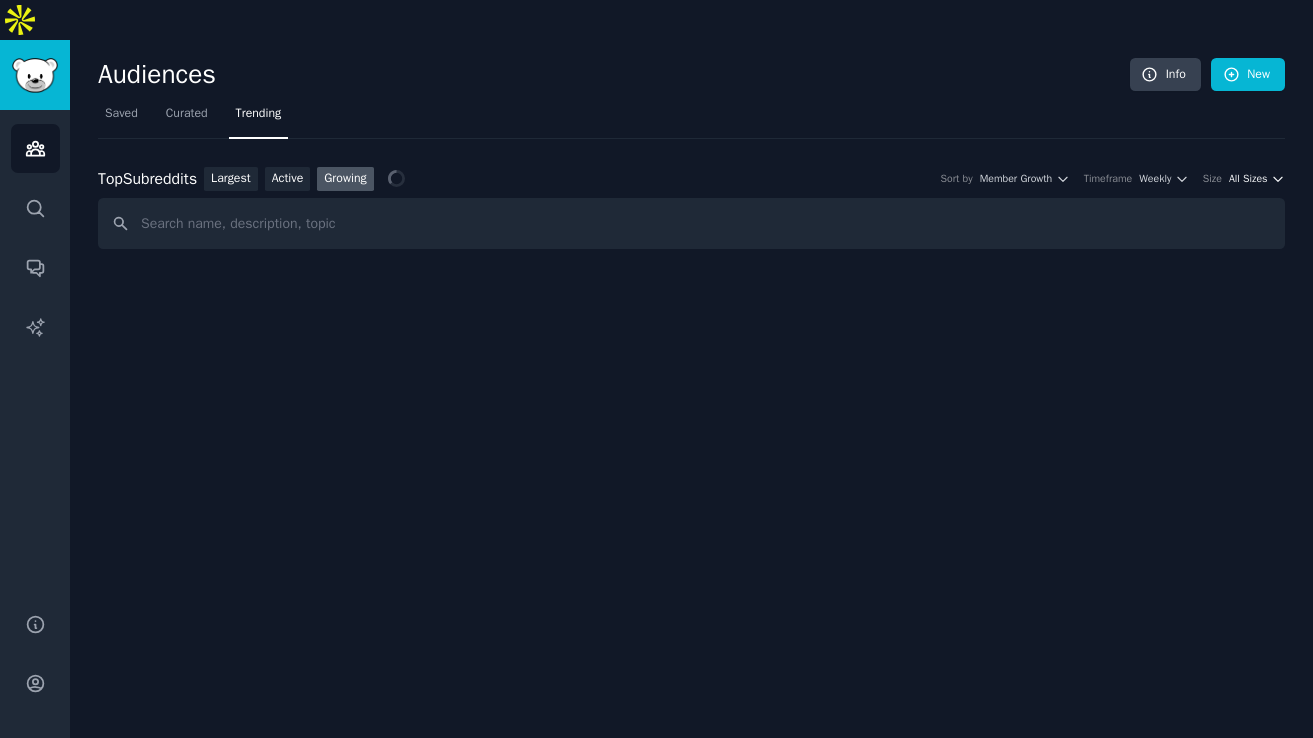 click on "All Sizes" at bounding box center (1248, 179) 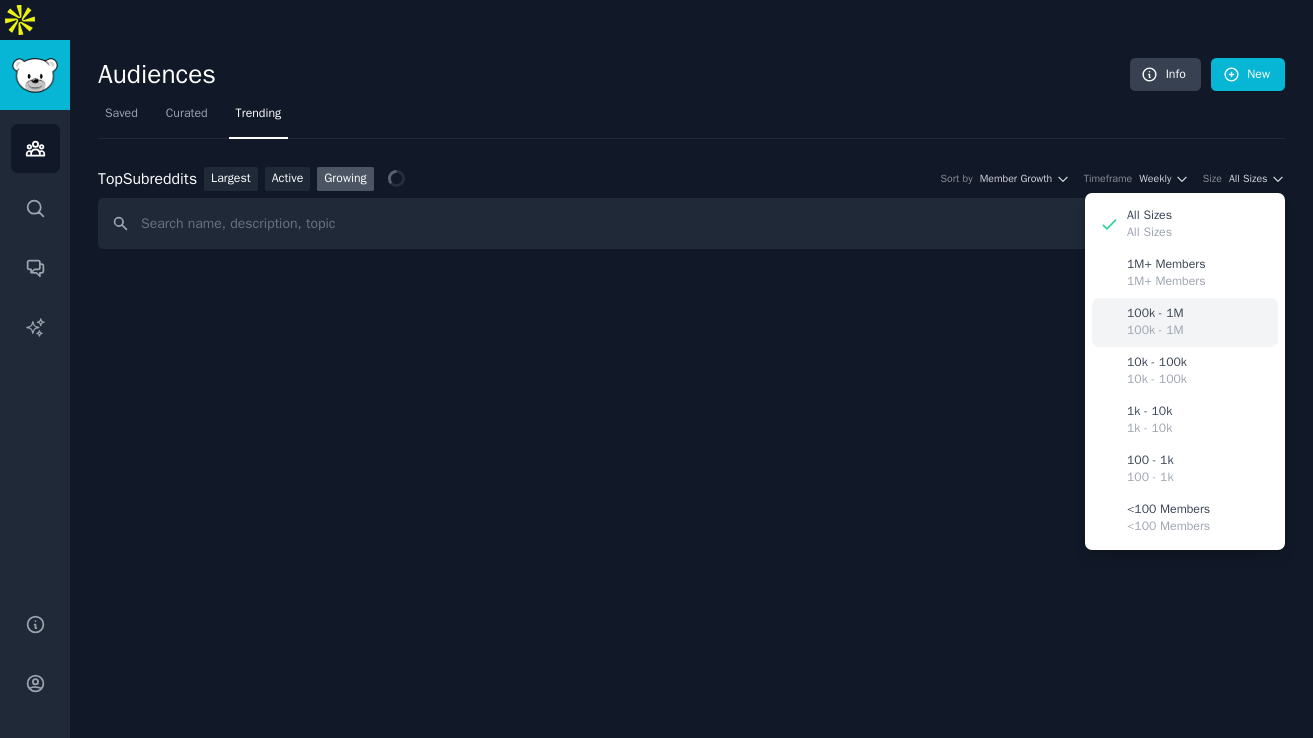 click on "100k - 1M" at bounding box center [1155, 331] 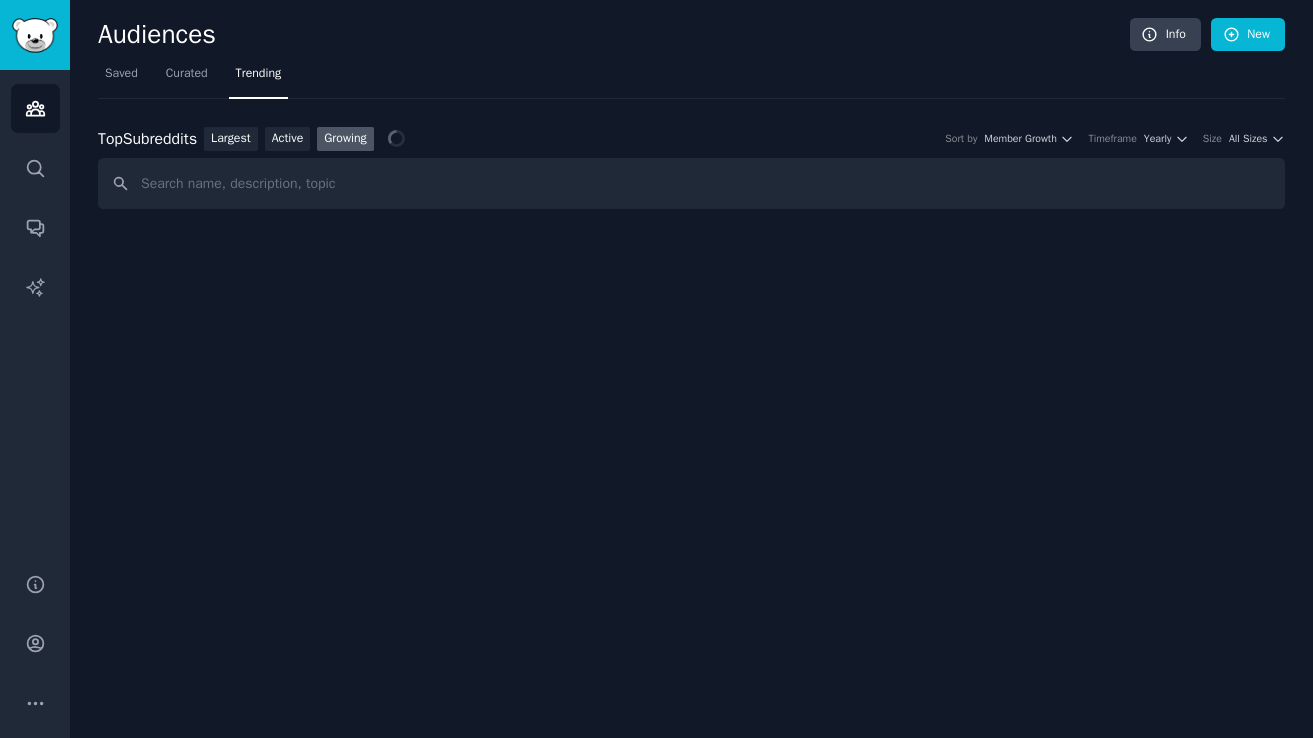 scroll, scrollTop: 0, scrollLeft: 0, axis: both 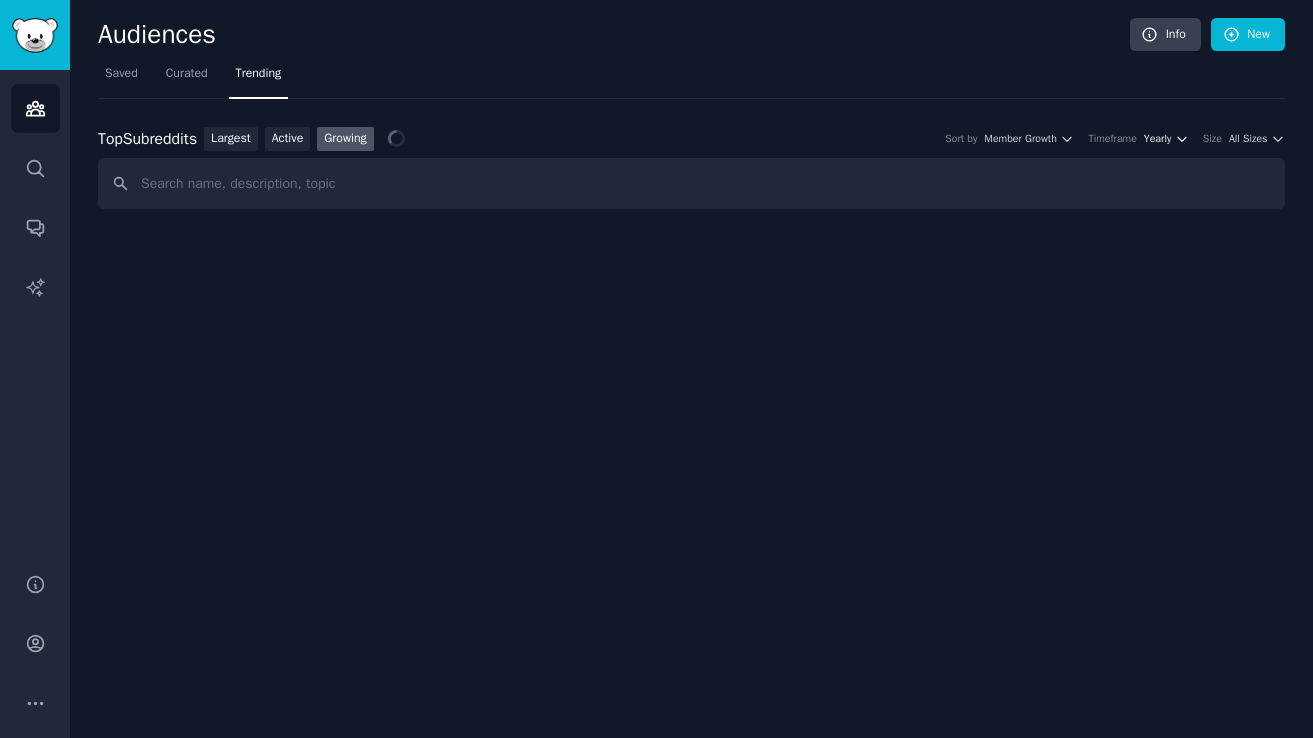 click on "Yearly" at bounding box center (1157, 139) 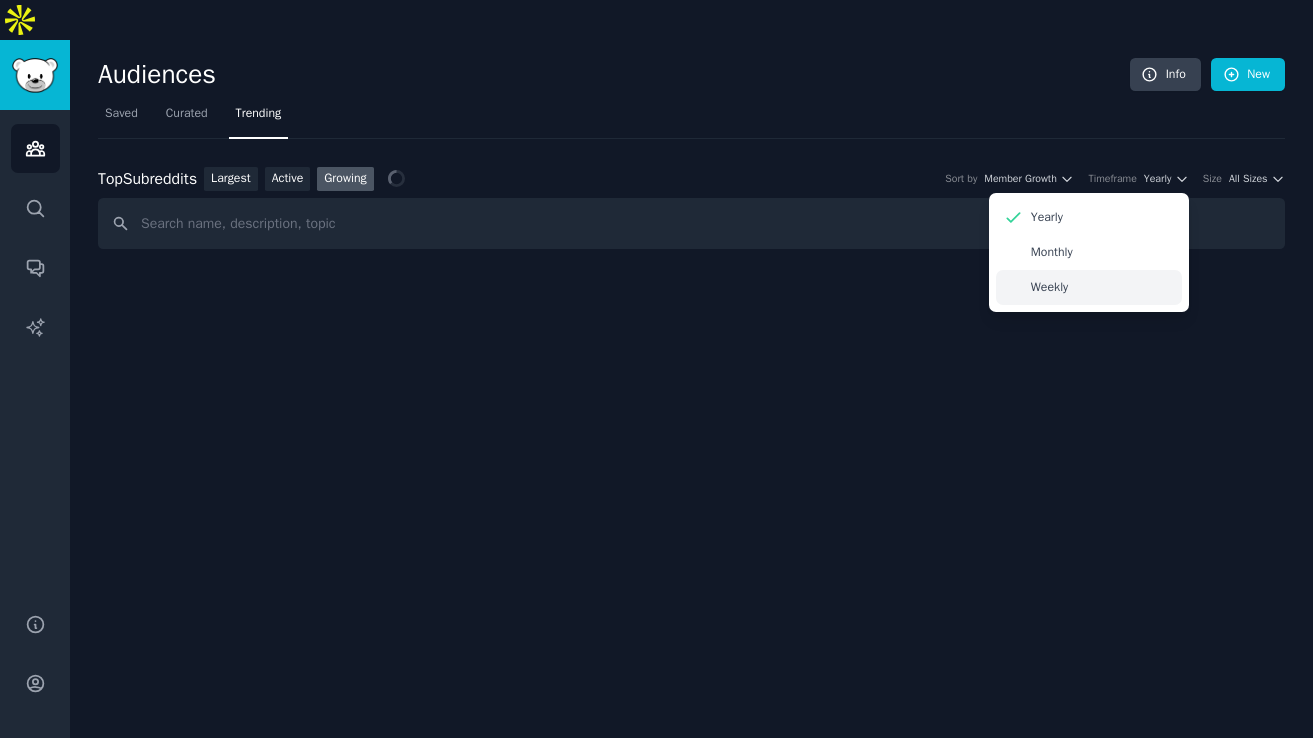 click on "Weekly" at bounding box center [1089, 287] 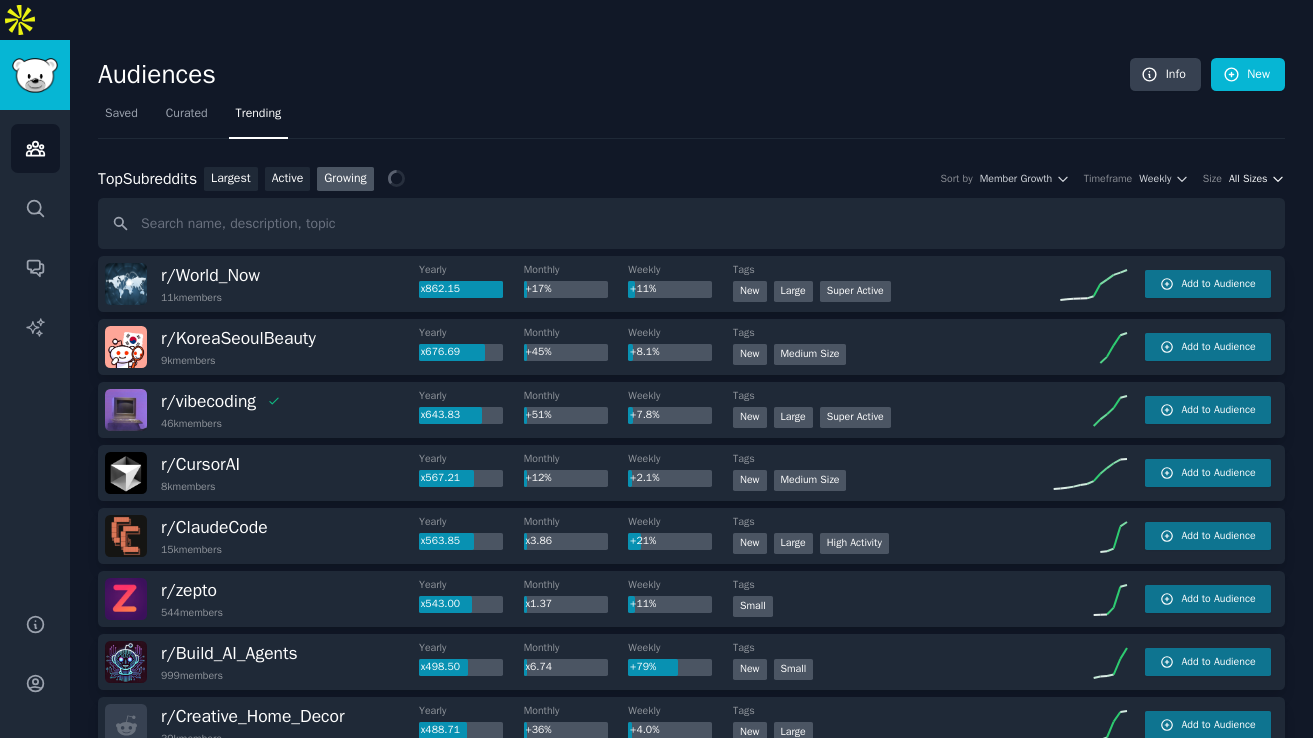 click on "All Sizes" at bounding box center [1248, 179] 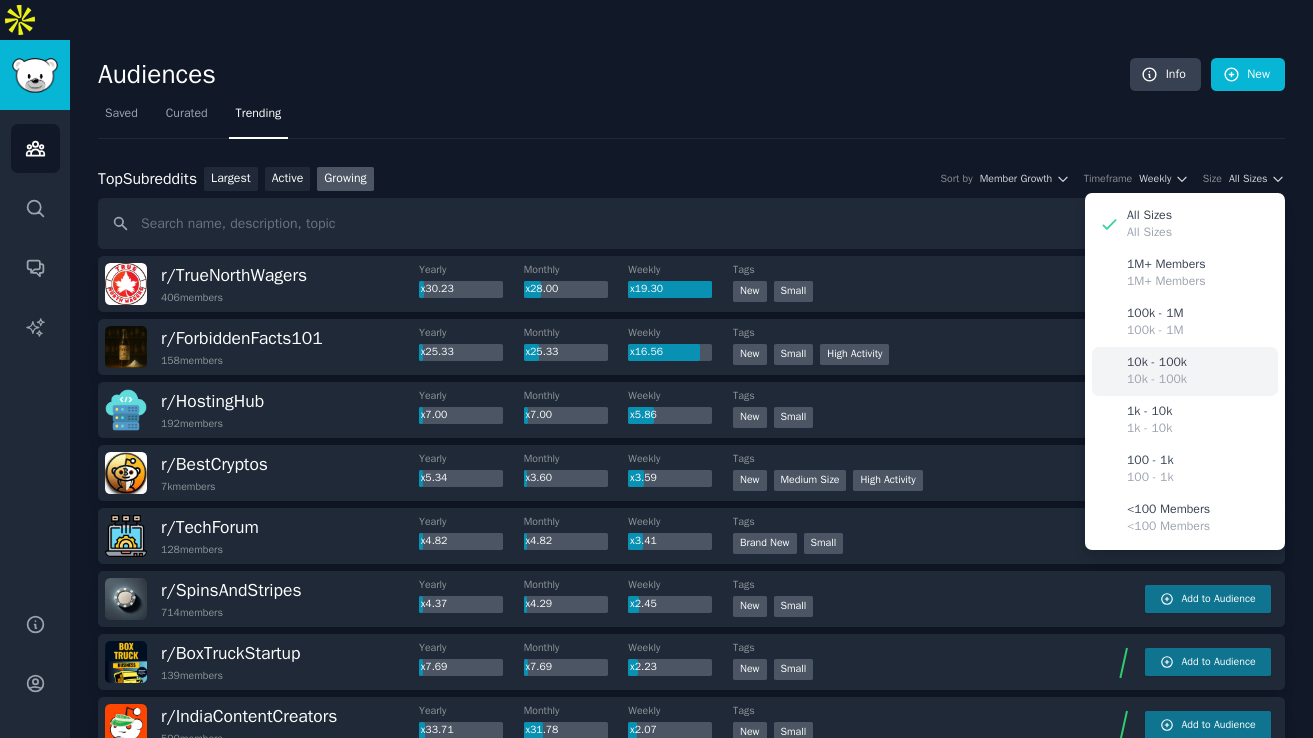 click on "10k - 100k" at bounding box center (1157, 380) 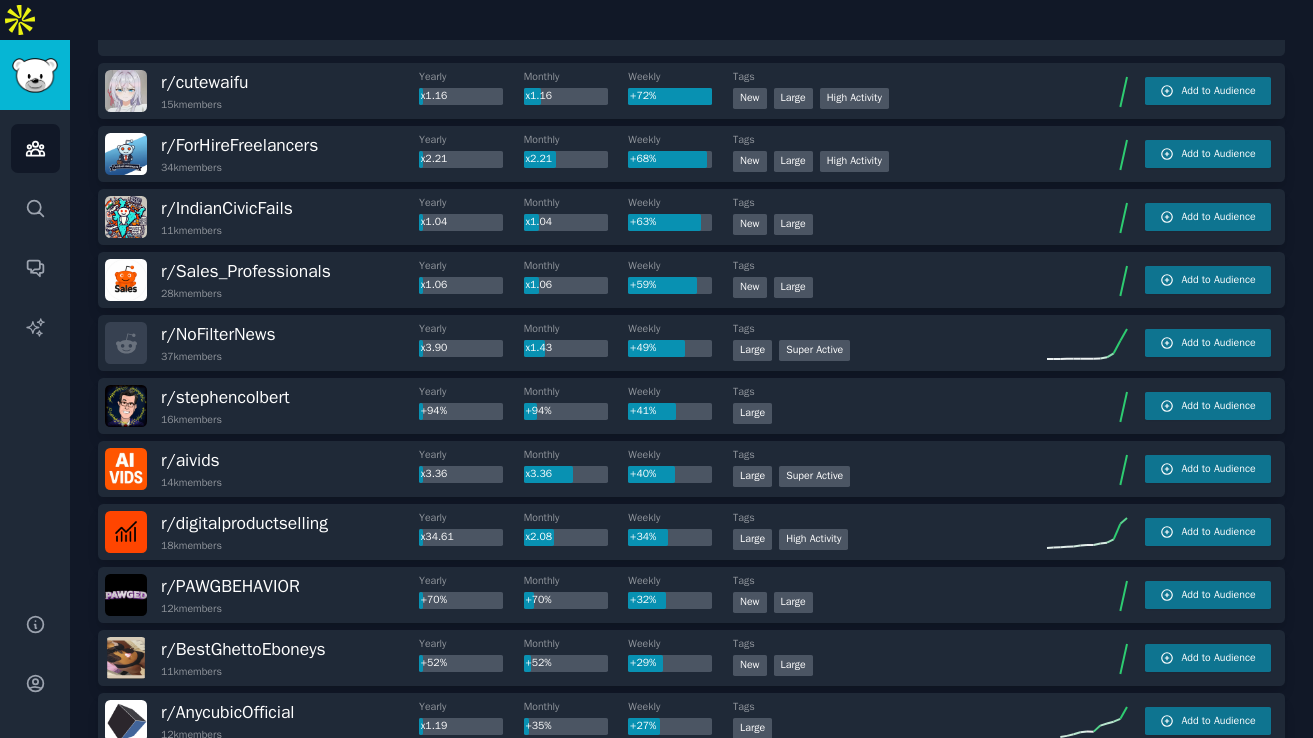 scroll, scrollTop: 197, scrollLeft: 0, axis: vertical 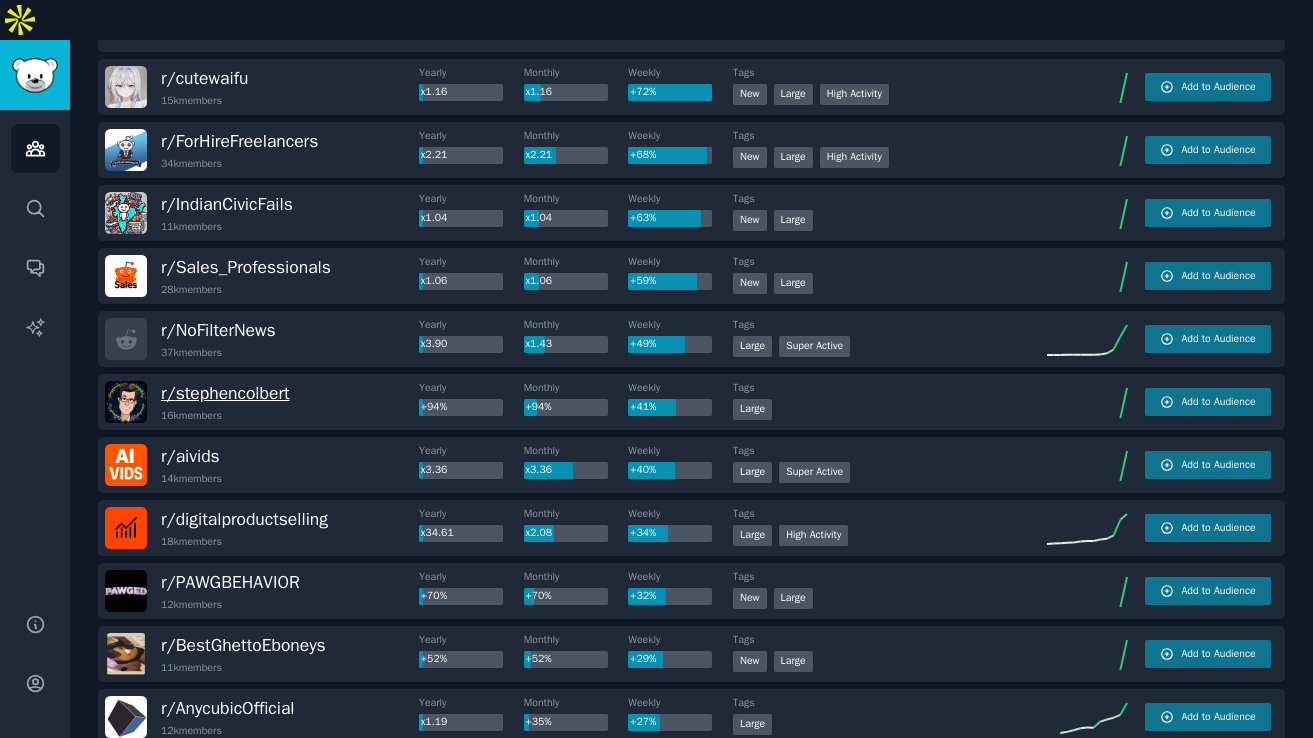 click on "r/ stephencolbert" at bounding box center (225, 393) 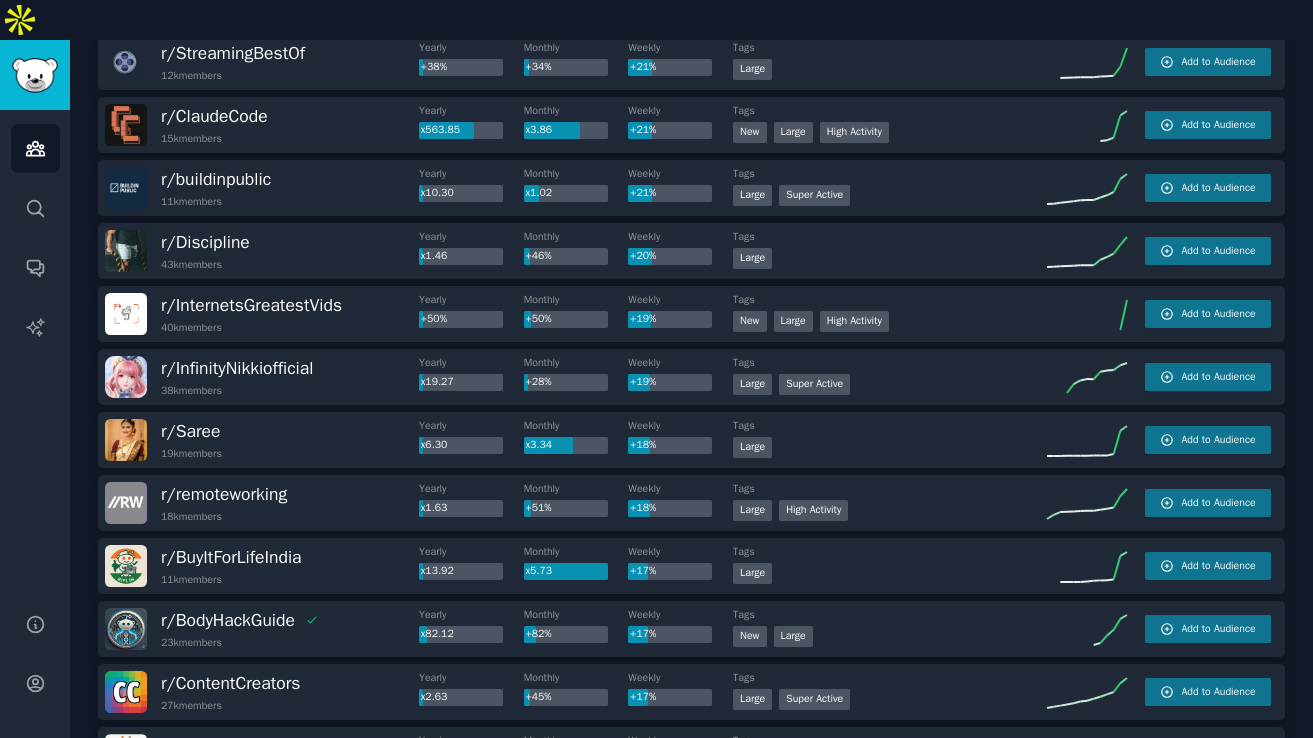scroll, scrollTop: 1394, scrollLeft: 0, axis: vertical 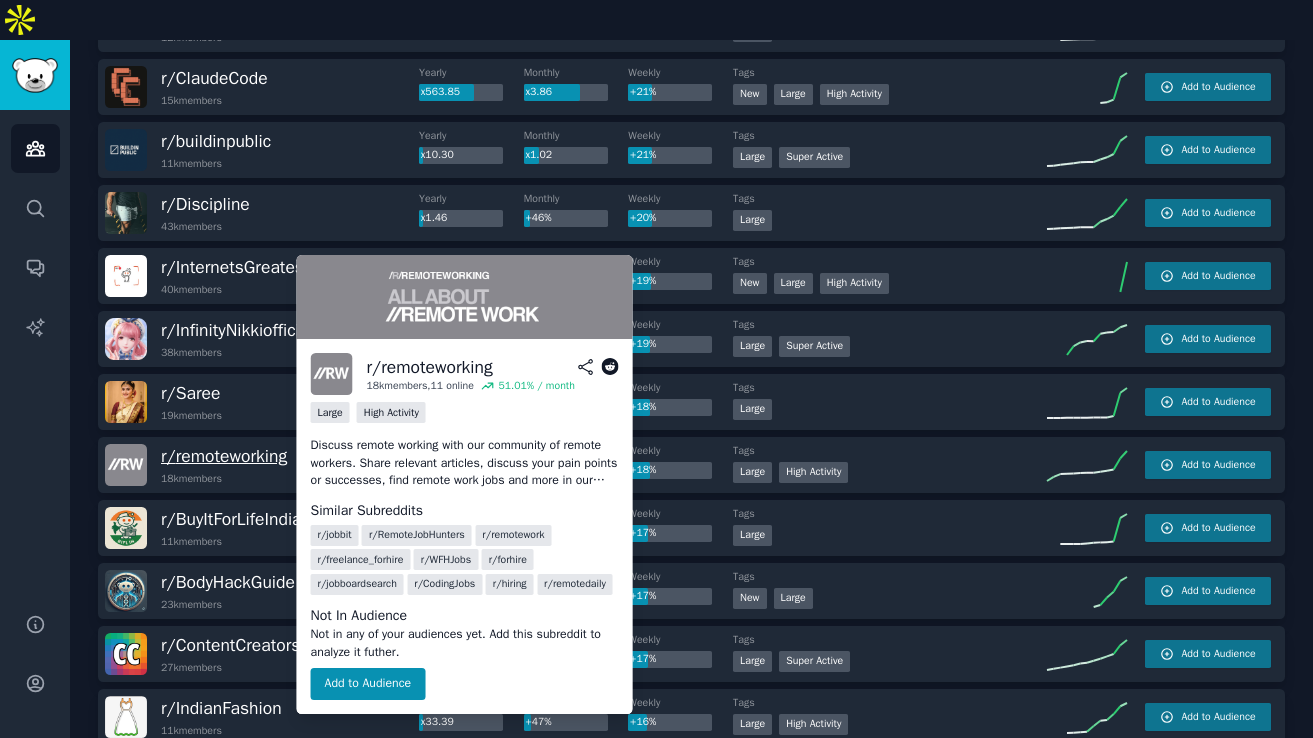 click on "r/ remoteworking" at bounding box center (224, 456) 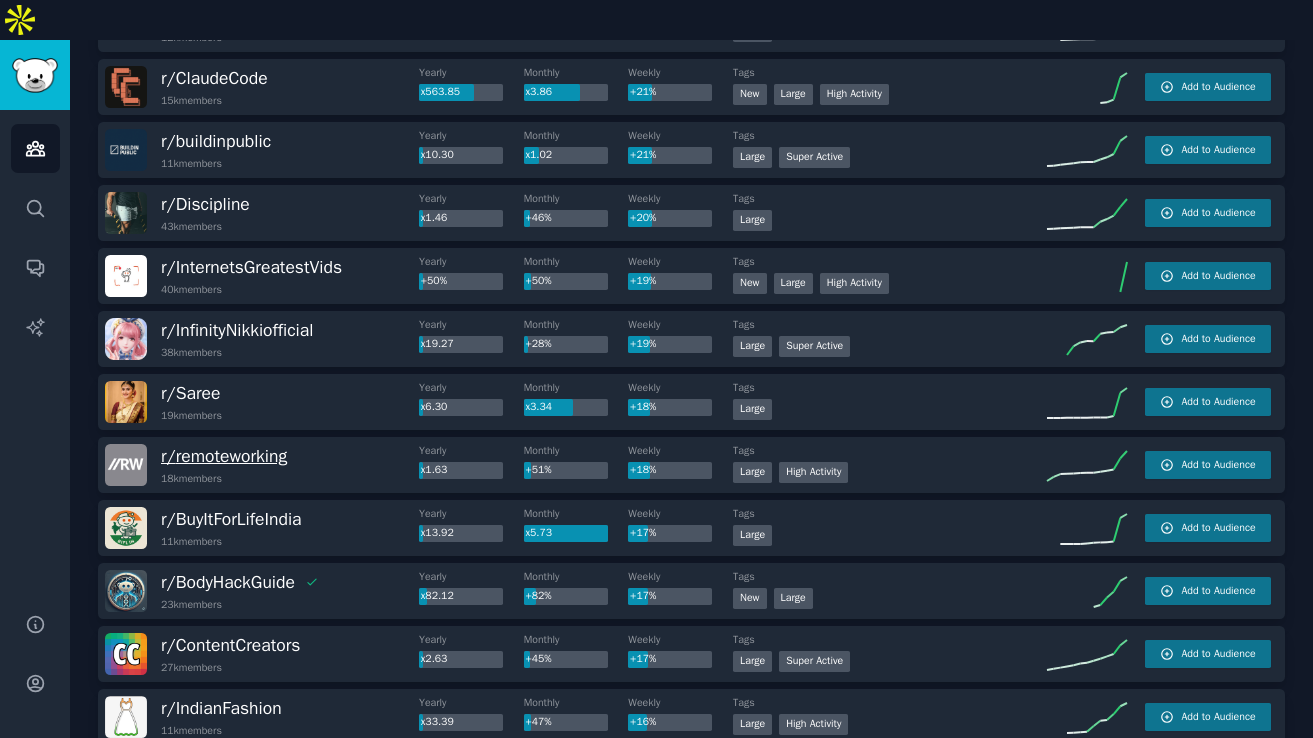 click on "r/ remoteworking" at bounding box center (224, 456) 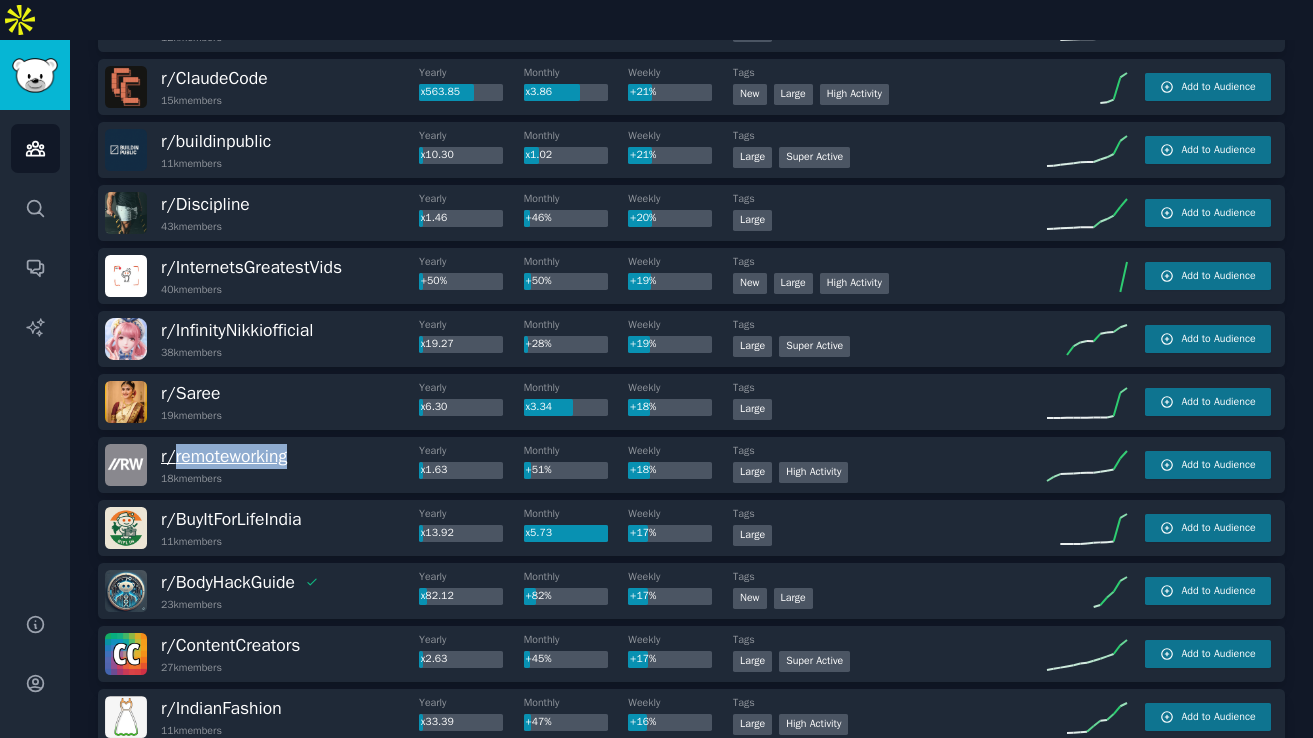 click on "r/ remoteworking" at bounding box center (224, 456) 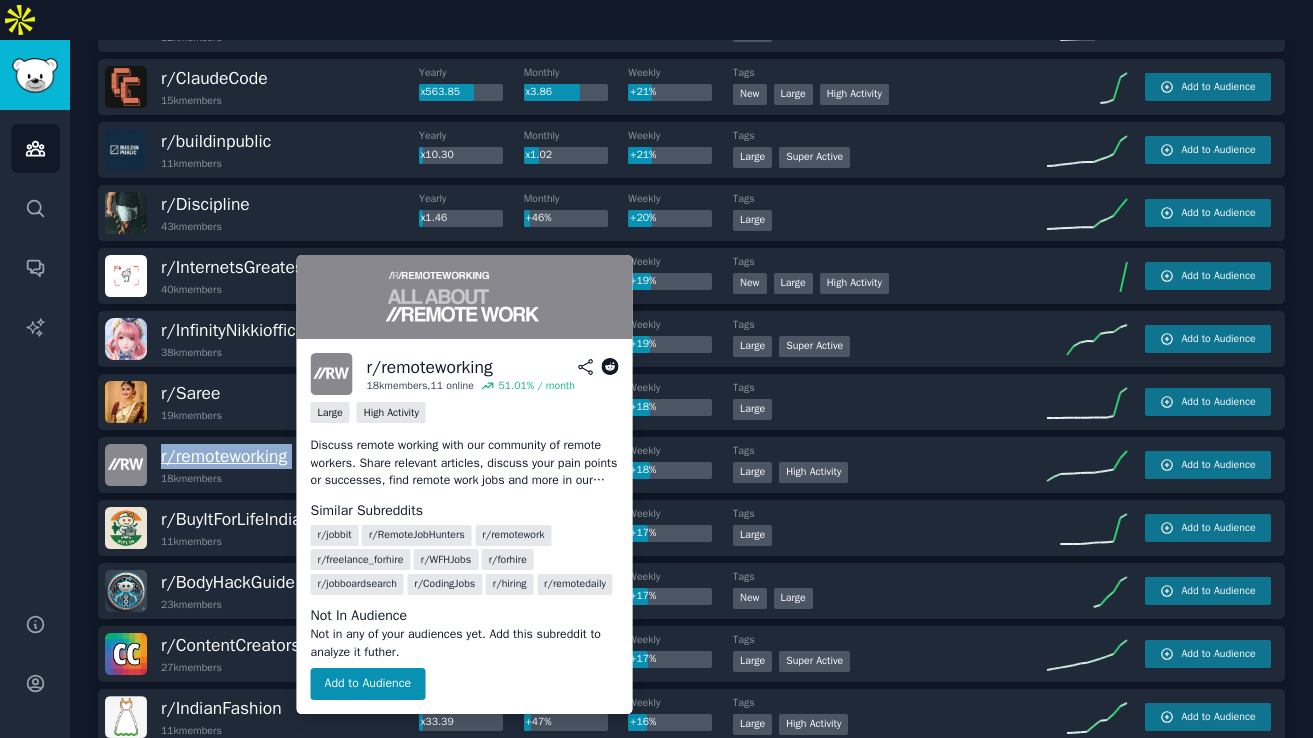 click on "r/ remoteworking" at bounding box center [224, 456] 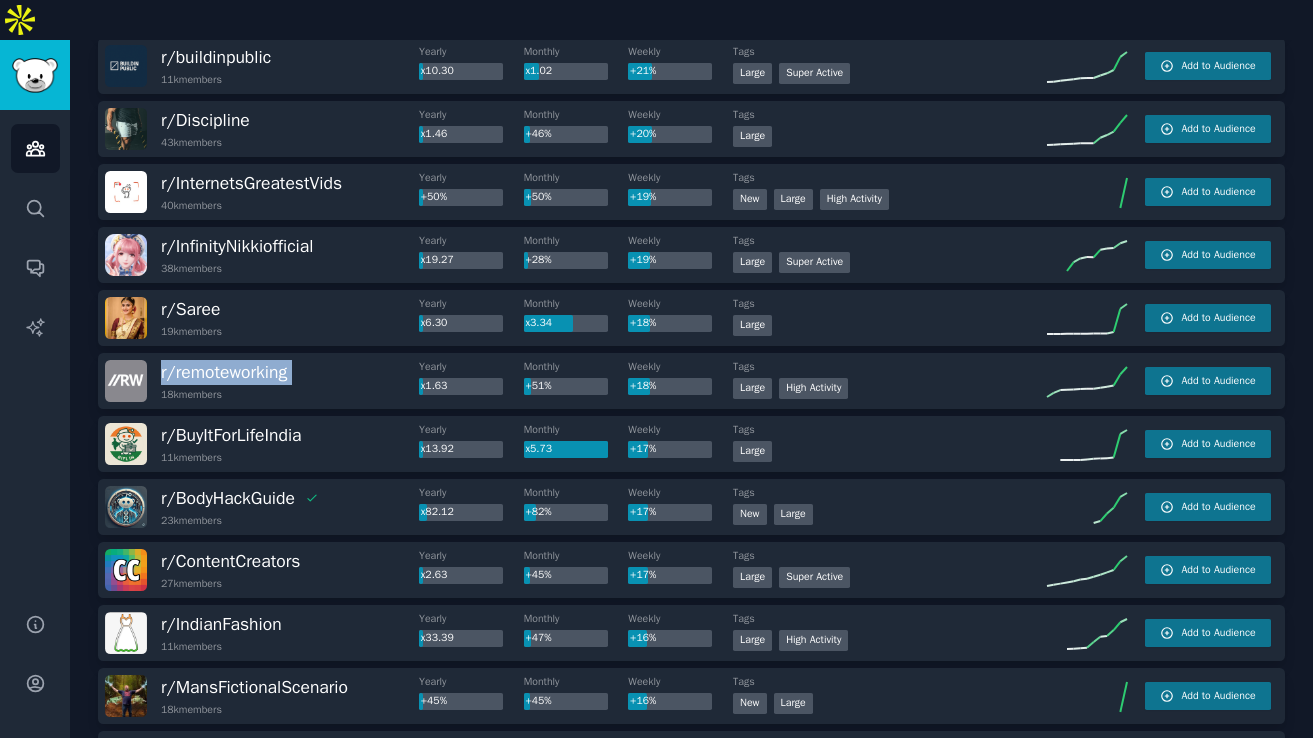 scroll, scrollTop: 1473, scrollLeft: 0, axis: vertical 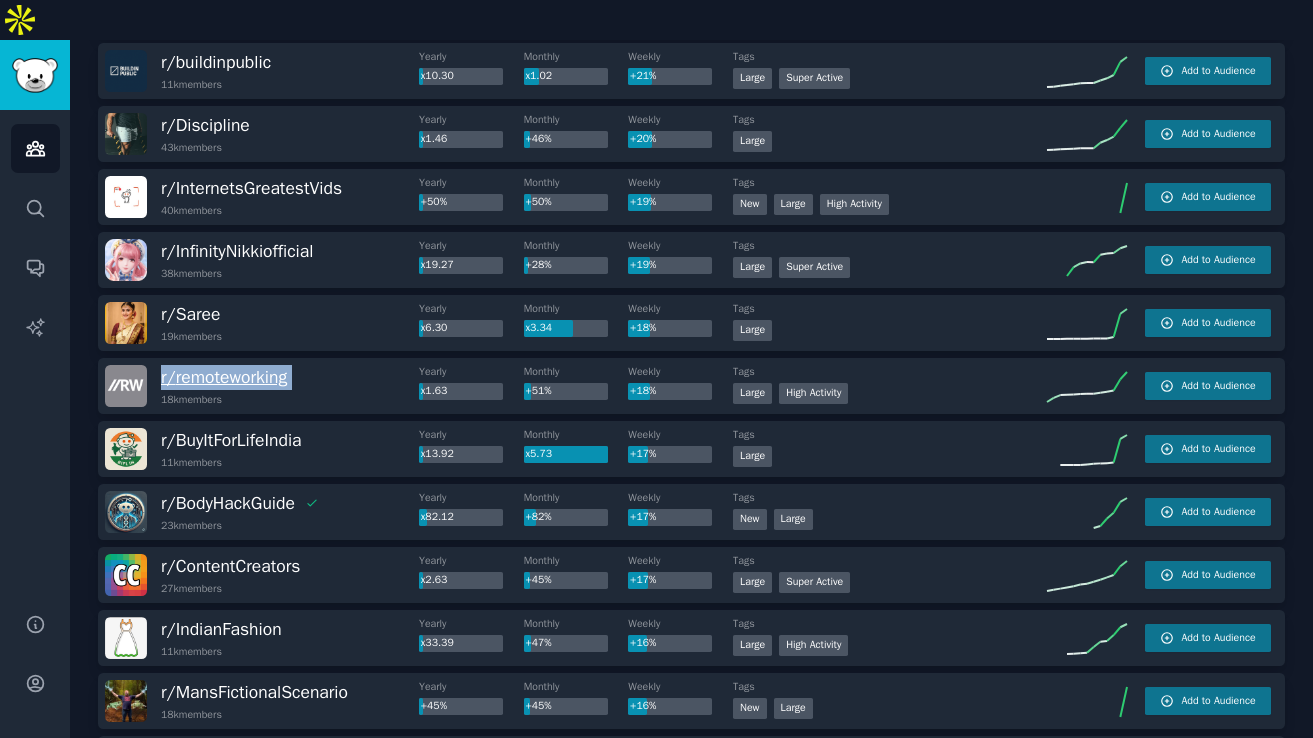 click on "r/ remoteworking" at bounding box center (224, 377) 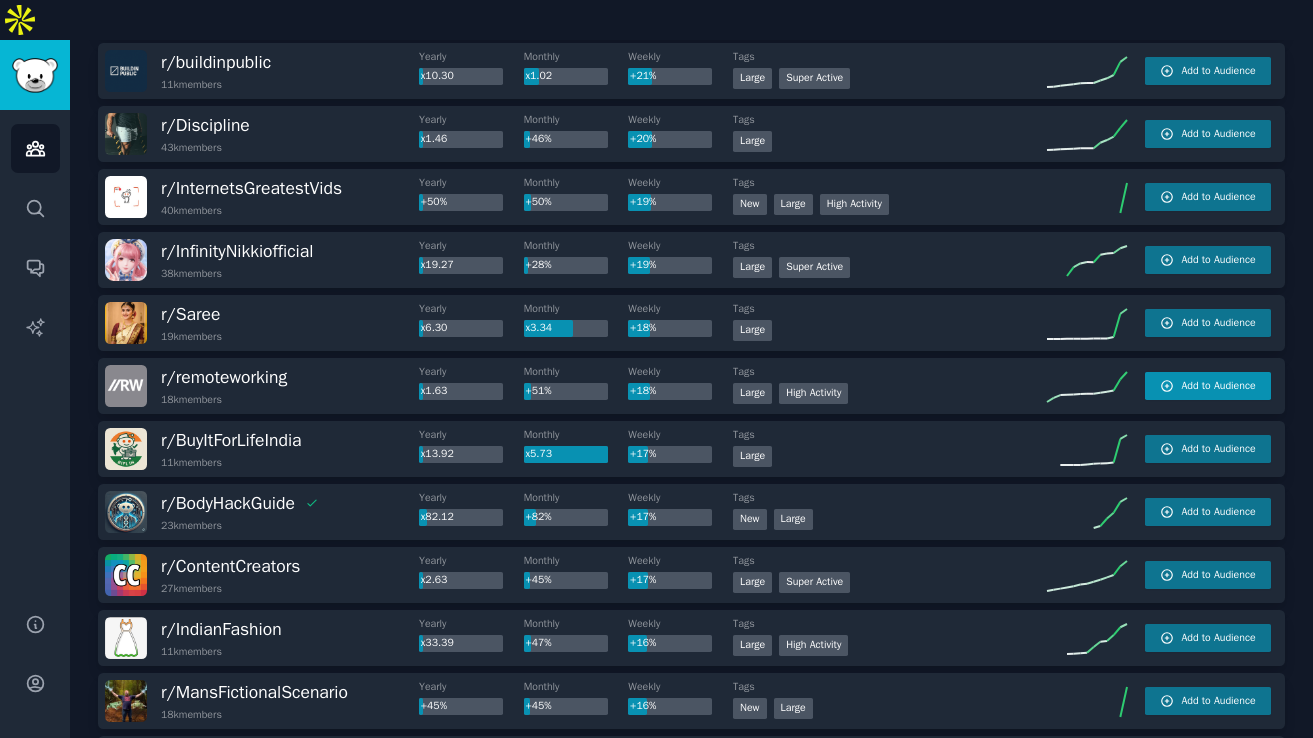click on "Add to Audience" at bounding box center [1208, 386] 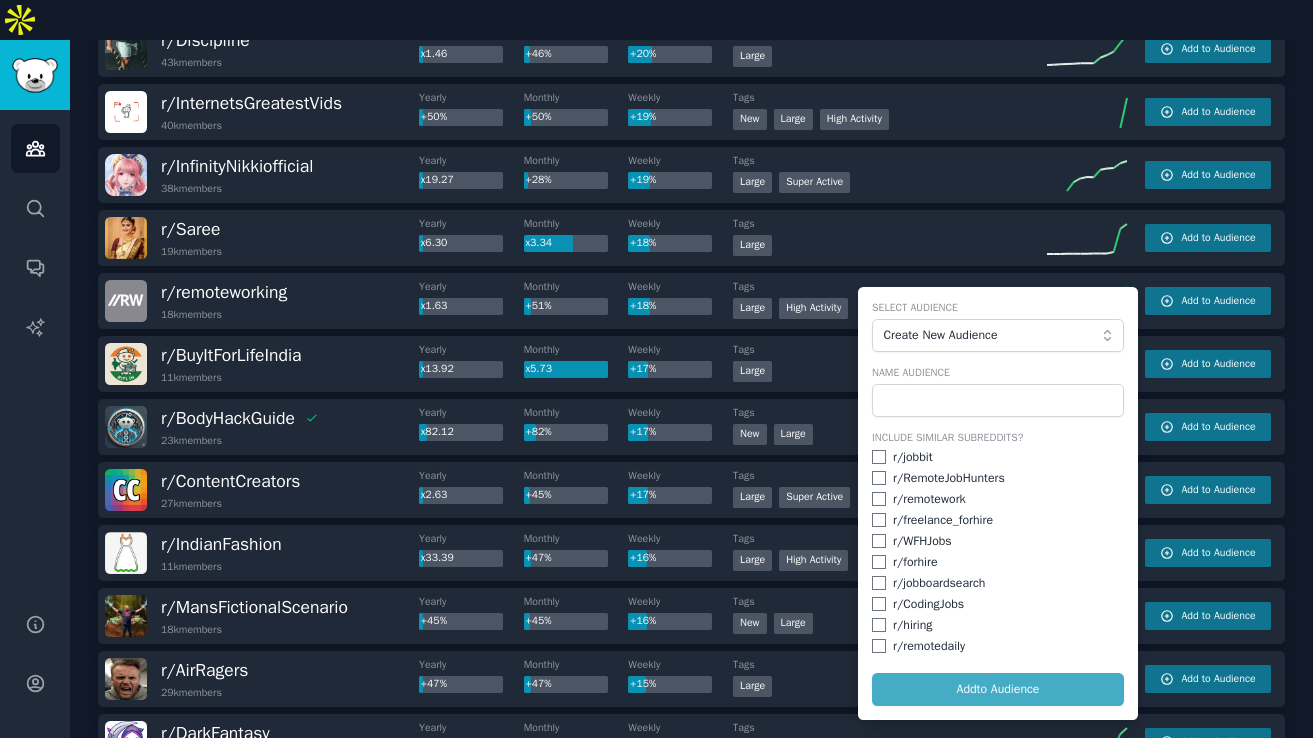 scroll, scrollTop: 1568, scrollLeft: 0, axis: vertical 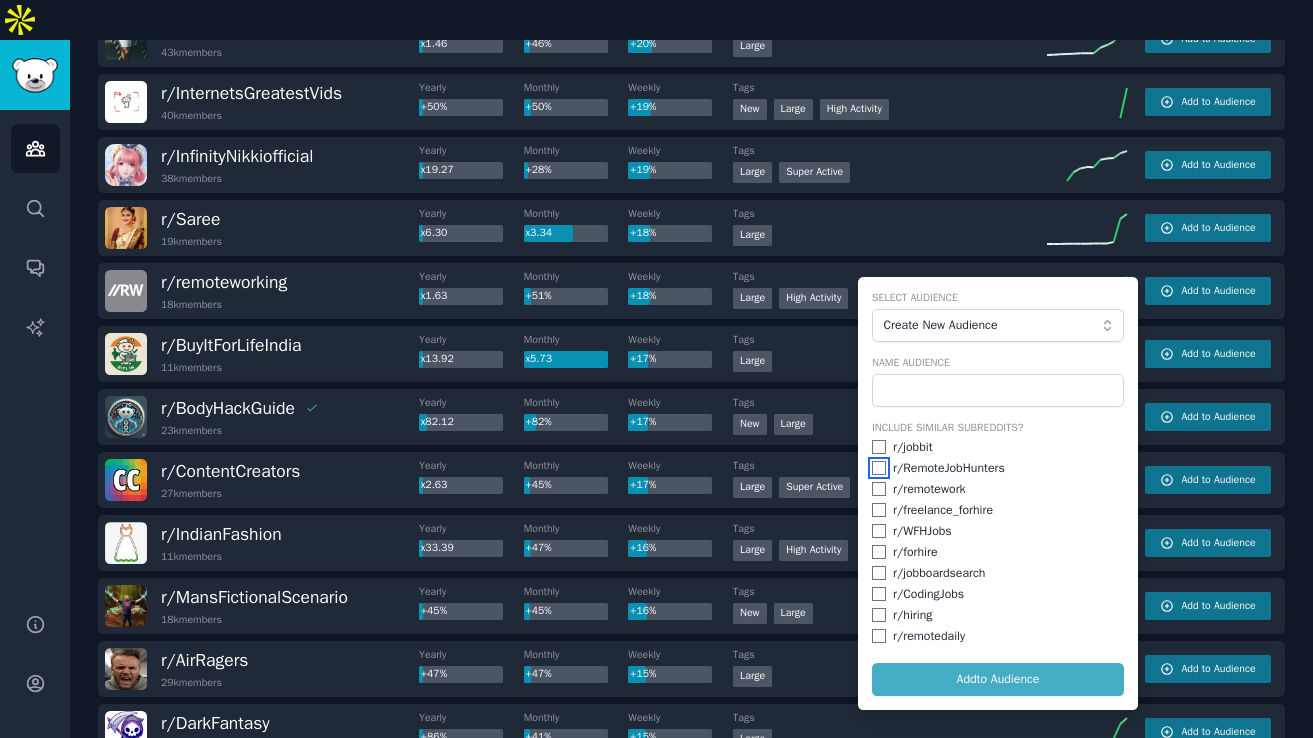 click at bounding box center (879, 468) 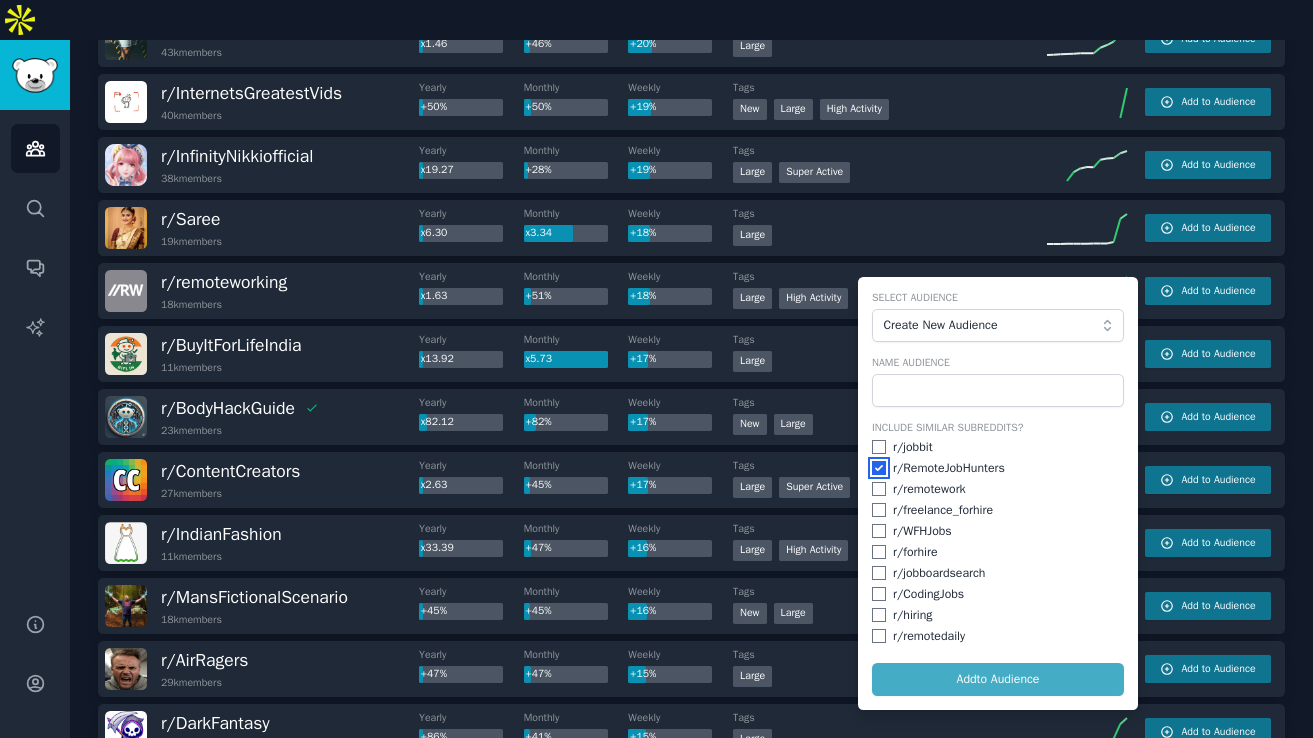 checkbox on "true" 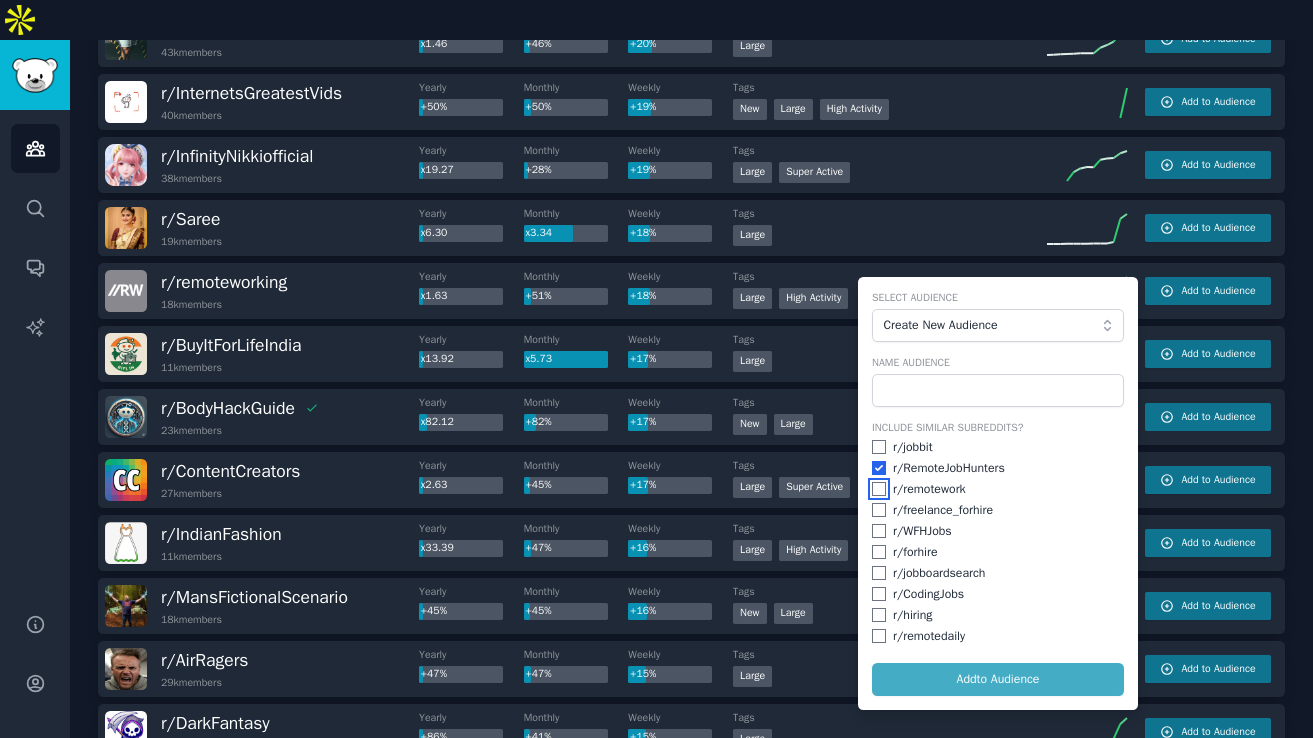 click at bounding box center [879, 489] 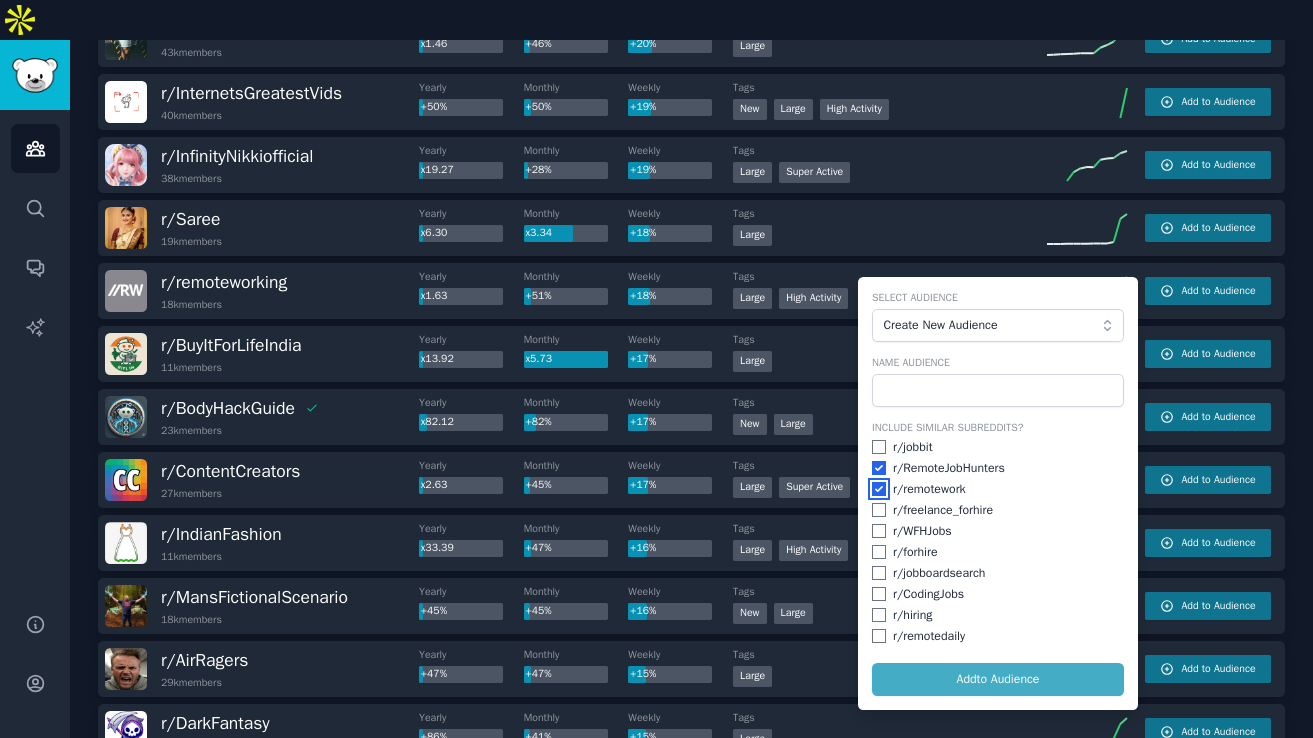checkbox on "true" 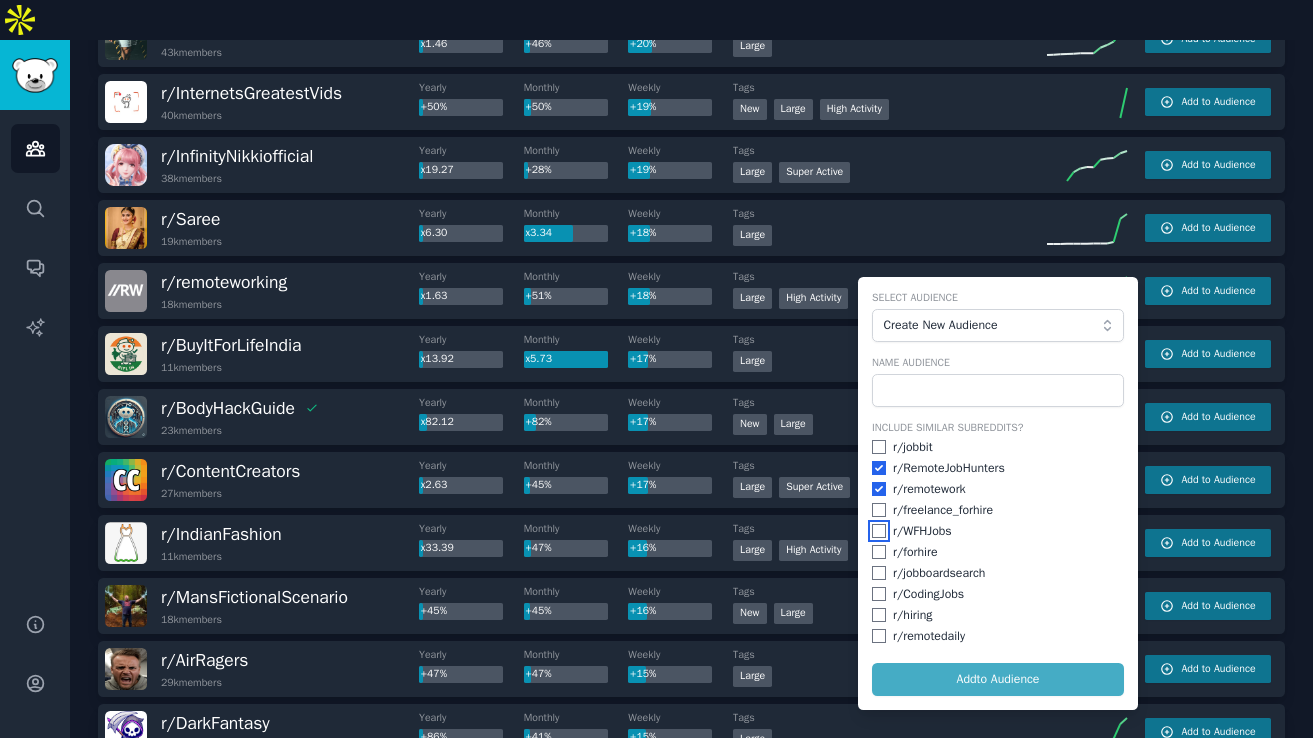 click at bounding box center (879, 531) 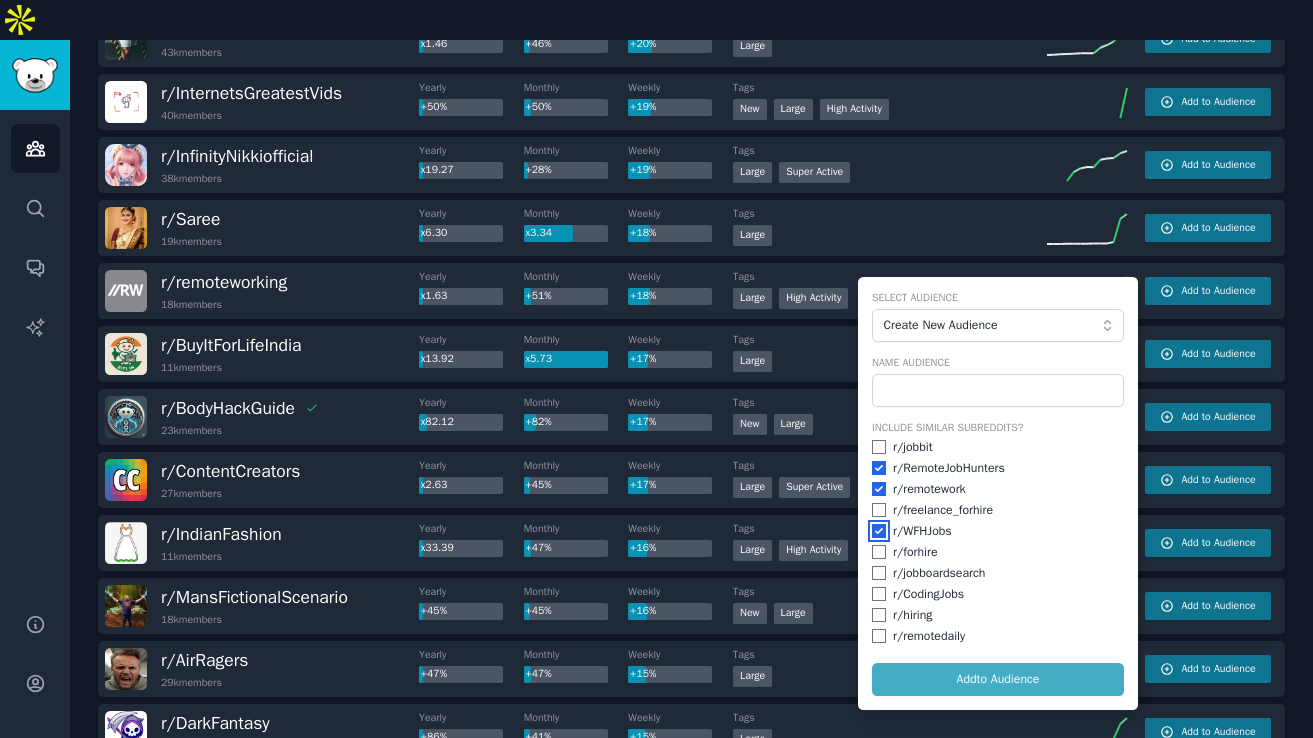 checkbox on "true" 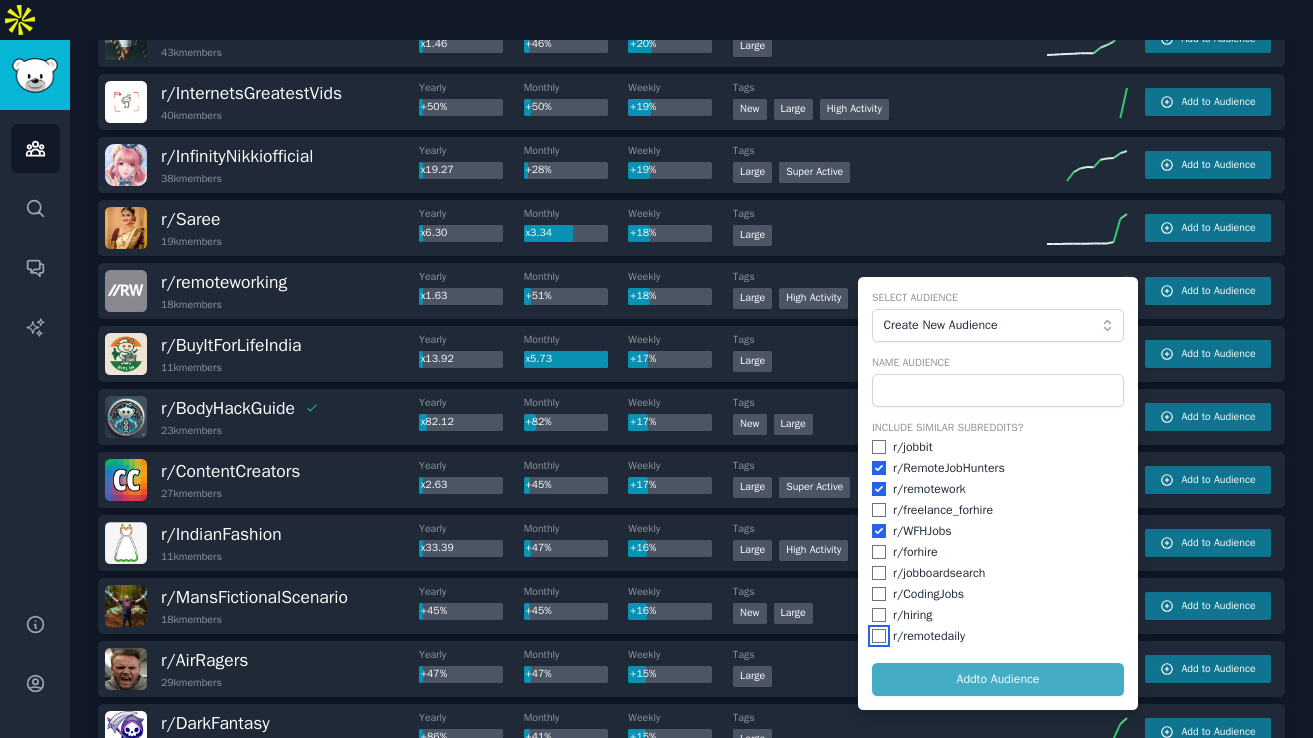 click at bounding box center (879, 636) 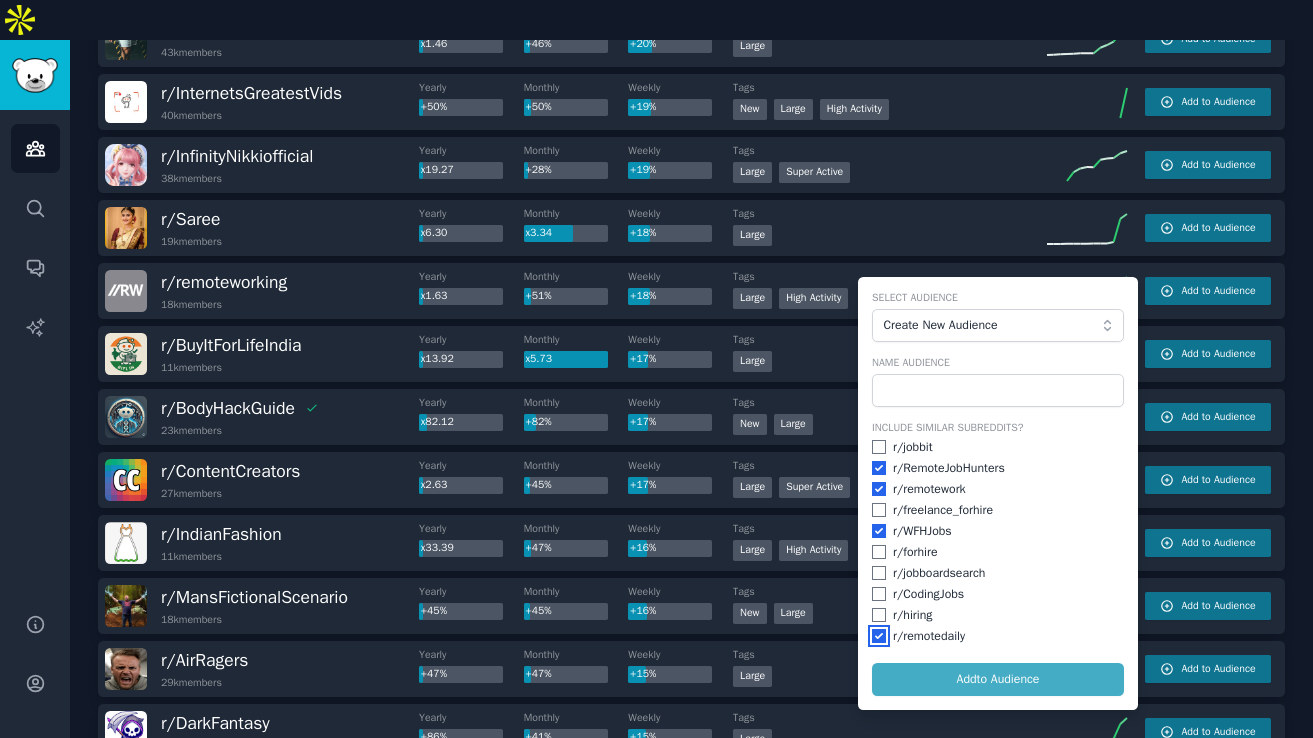 click at bounding box center [879, 636] 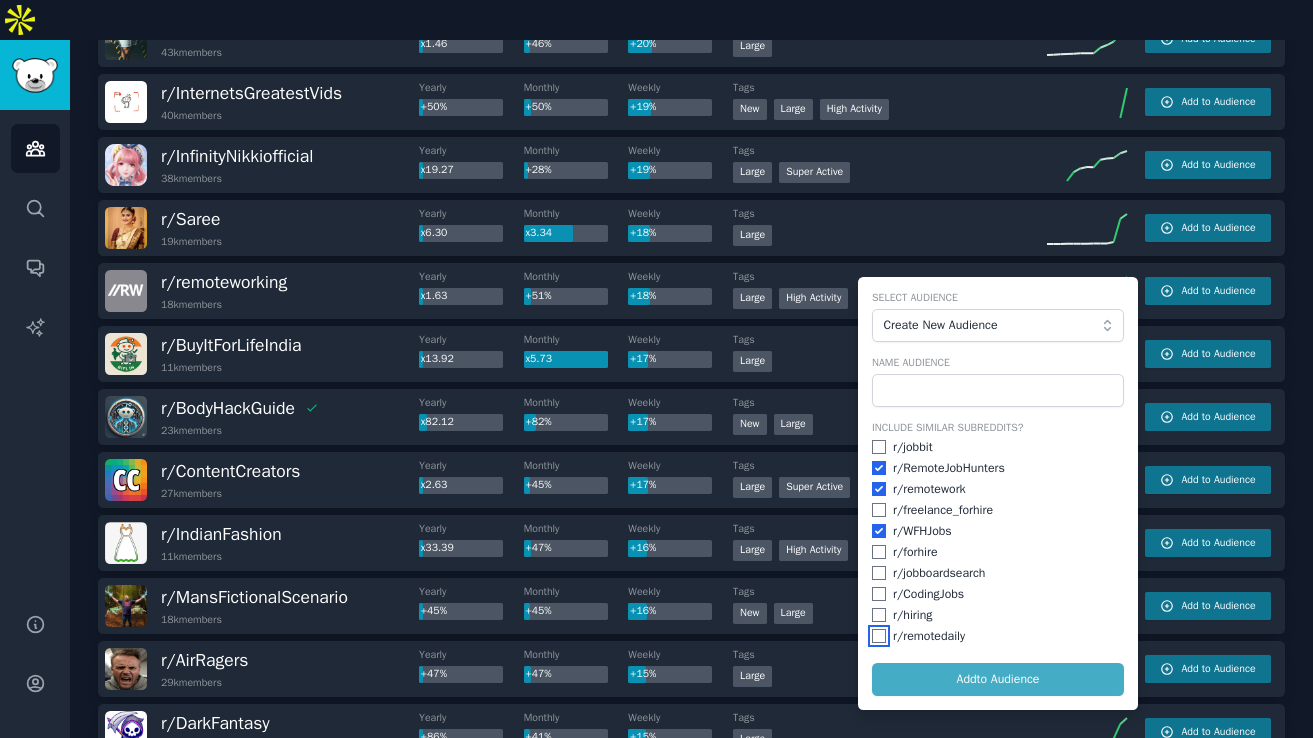 click at bounding box center (879, 636) 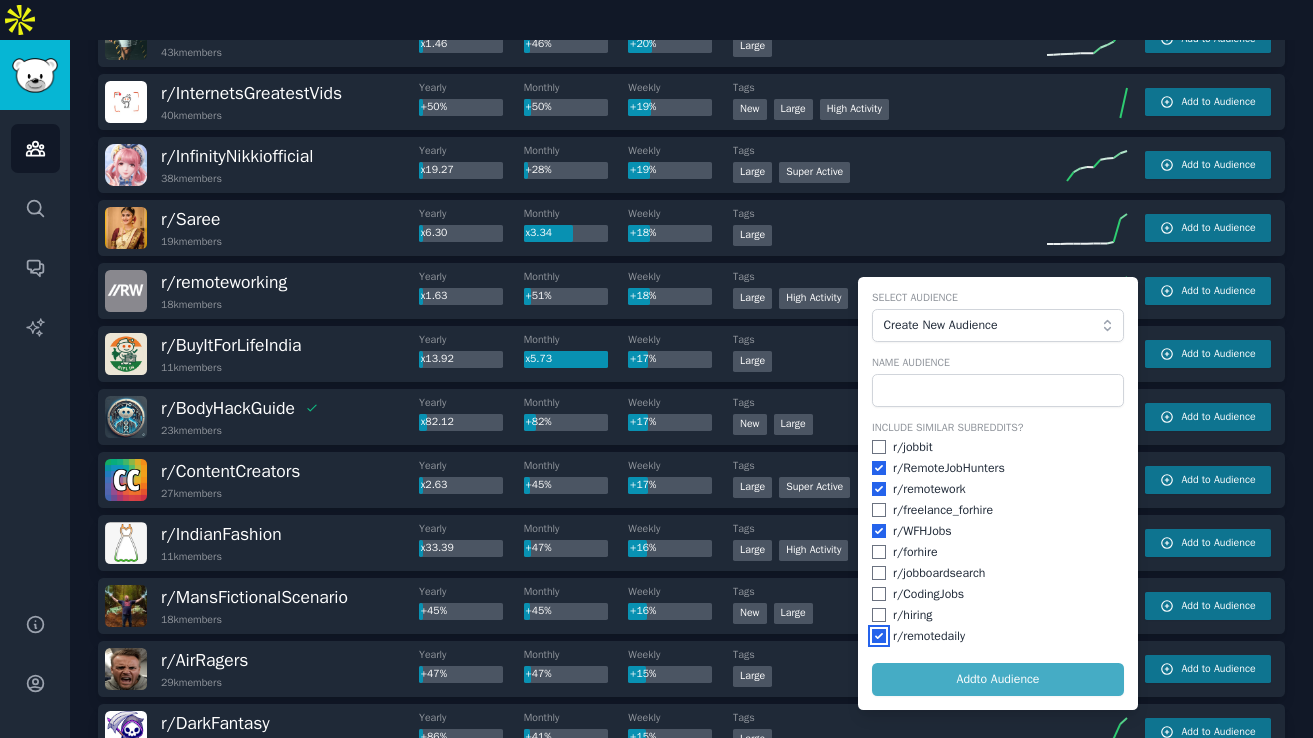 checkbox on "true" 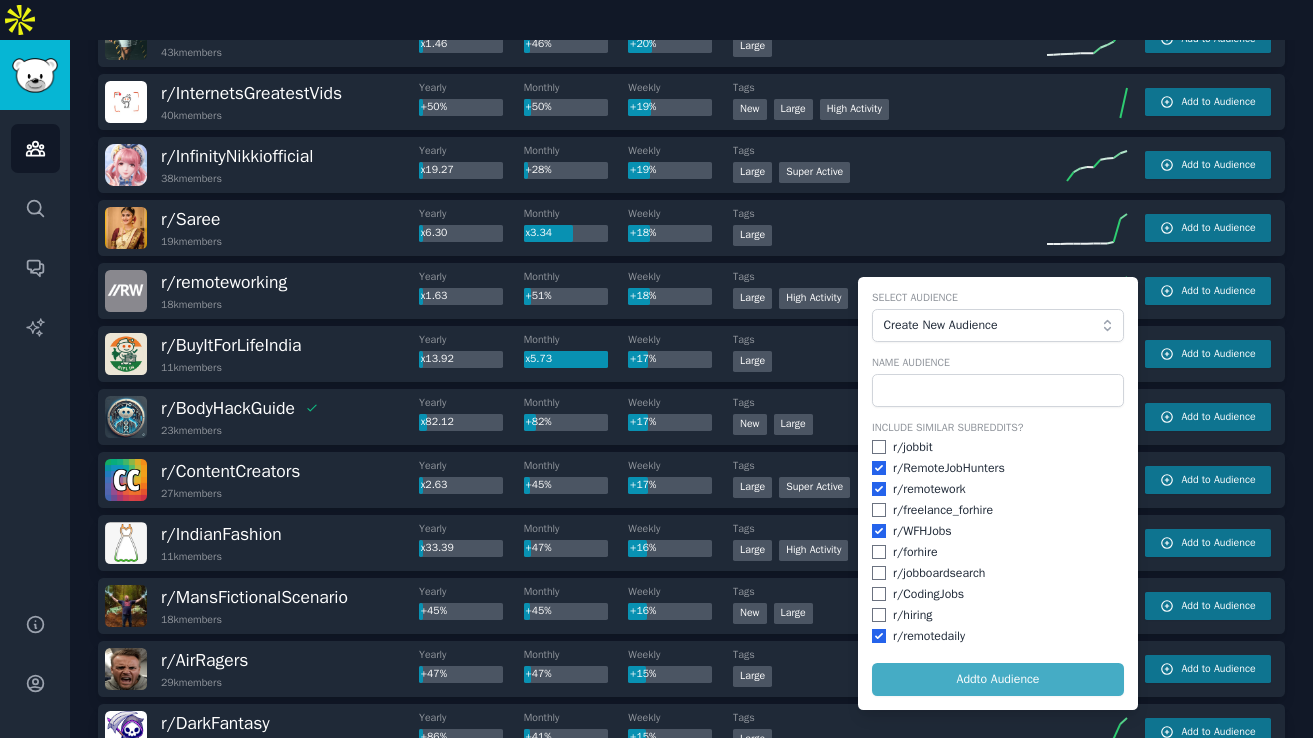 click on "Select Audience Create New Audience Name Audience Include Similar Subreddits? r/ jobbit r/ RemoteJobHunters r/ remotework r/ freelance_forhire r/ WFHJobs r/ forhire r/ jobboardsearch r/ CodingJobs r/ hiring r/ remotedaily Add  to Audience" at bounding box center (998, 493) 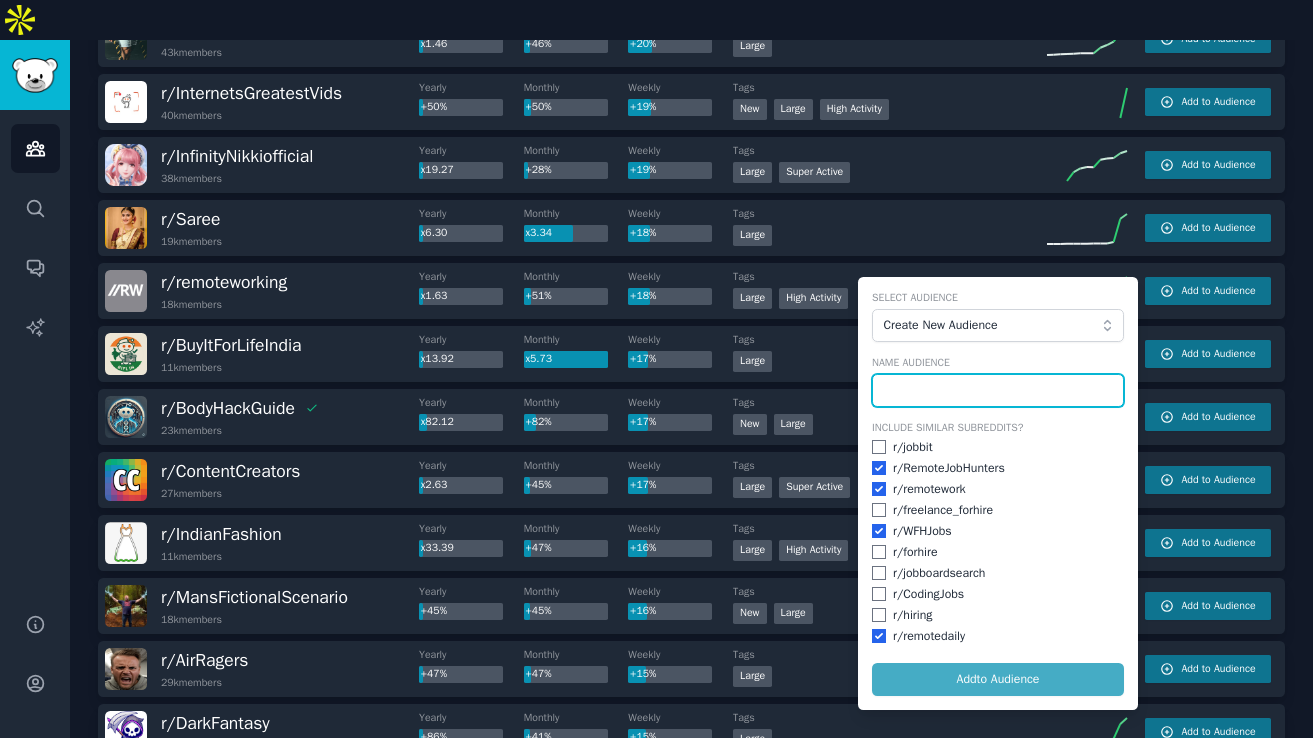 click at bounding box center [998, 391] 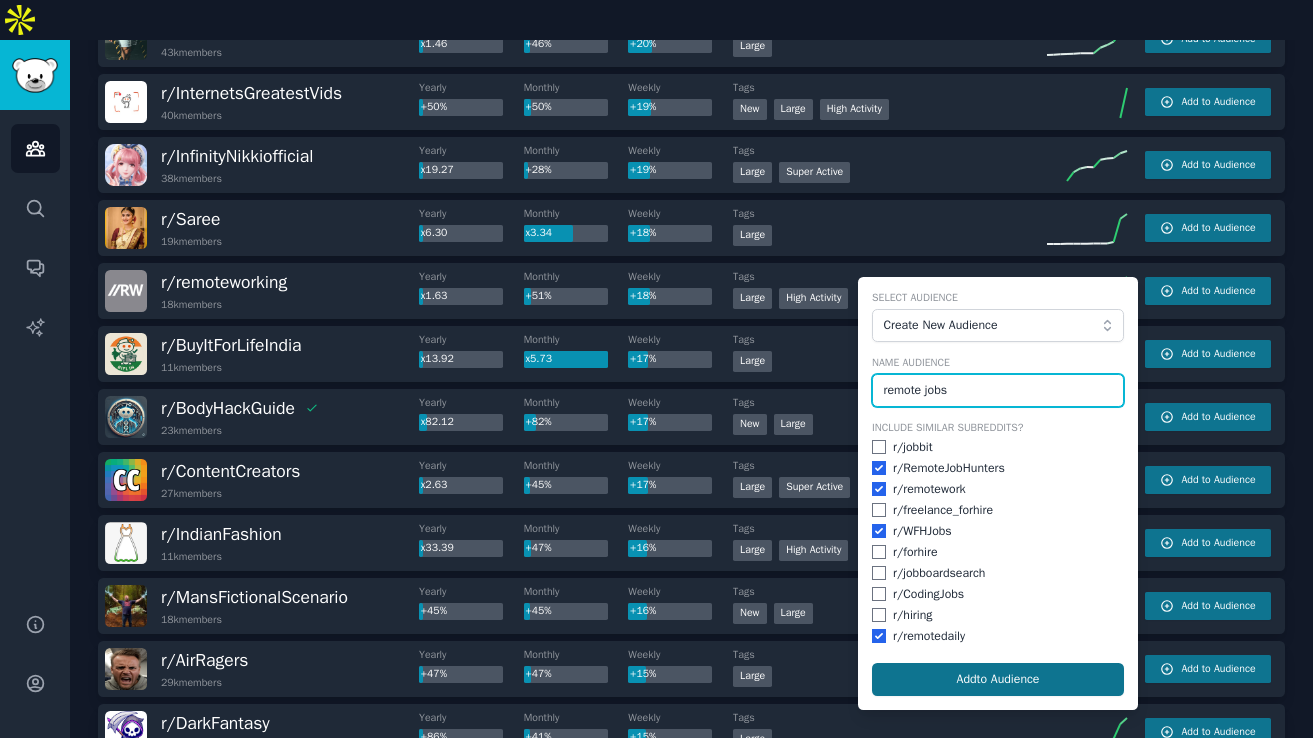 type on "remote jobs" 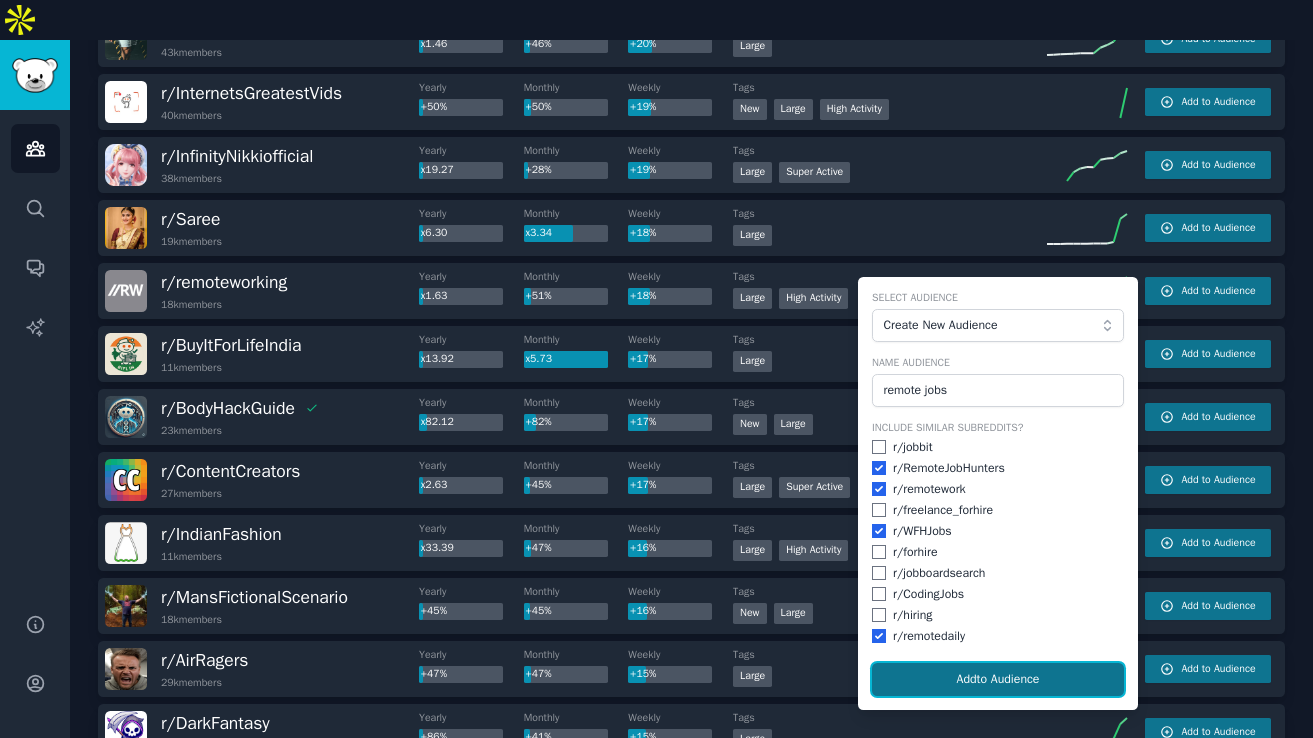 click on "Add  to Audience" at bounding box center (998, 680) 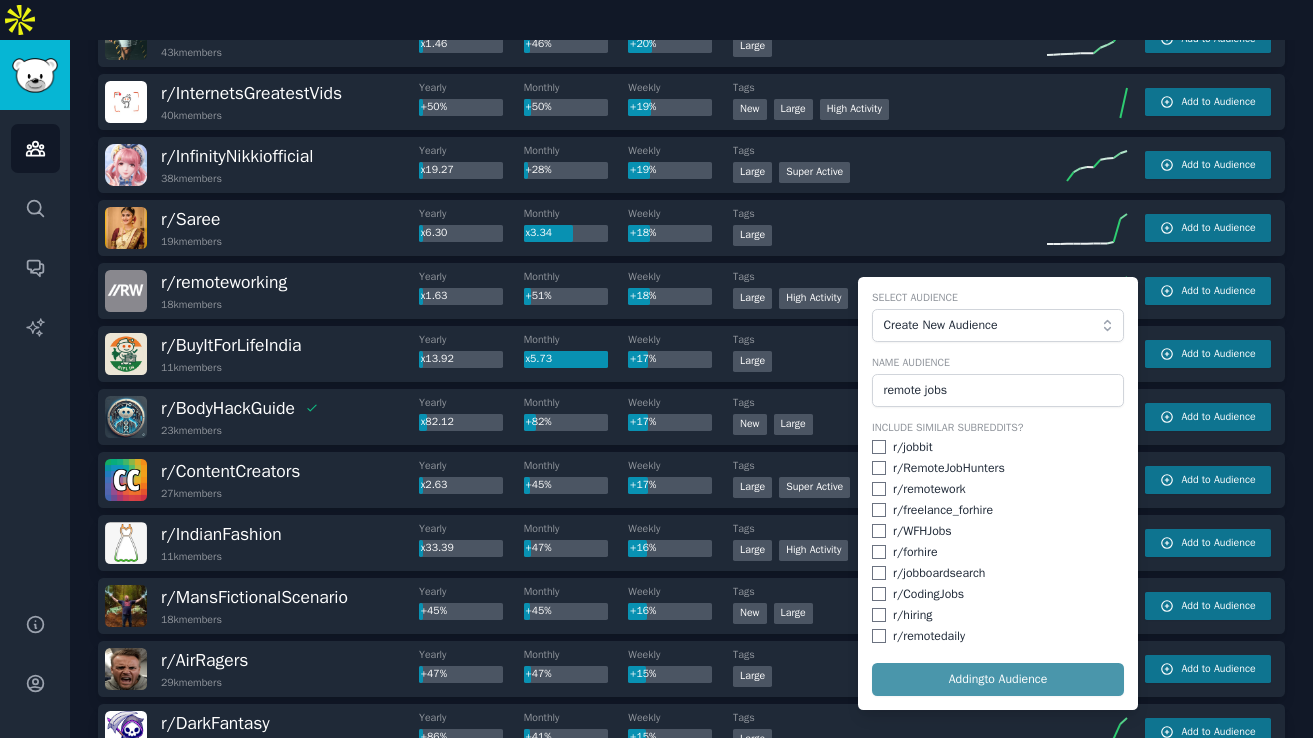 checkbox on "false" 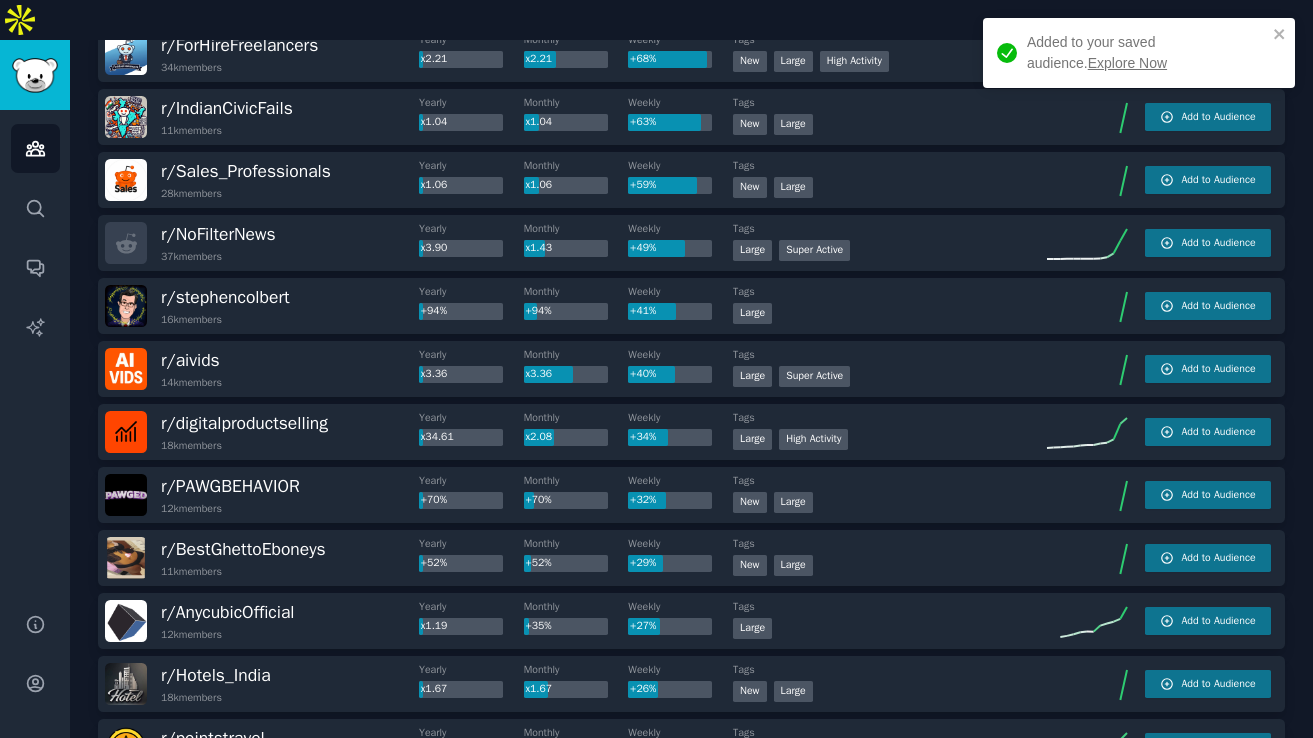 scroll, scrollTop: 10, scrollLeft: 0, axis: vertical 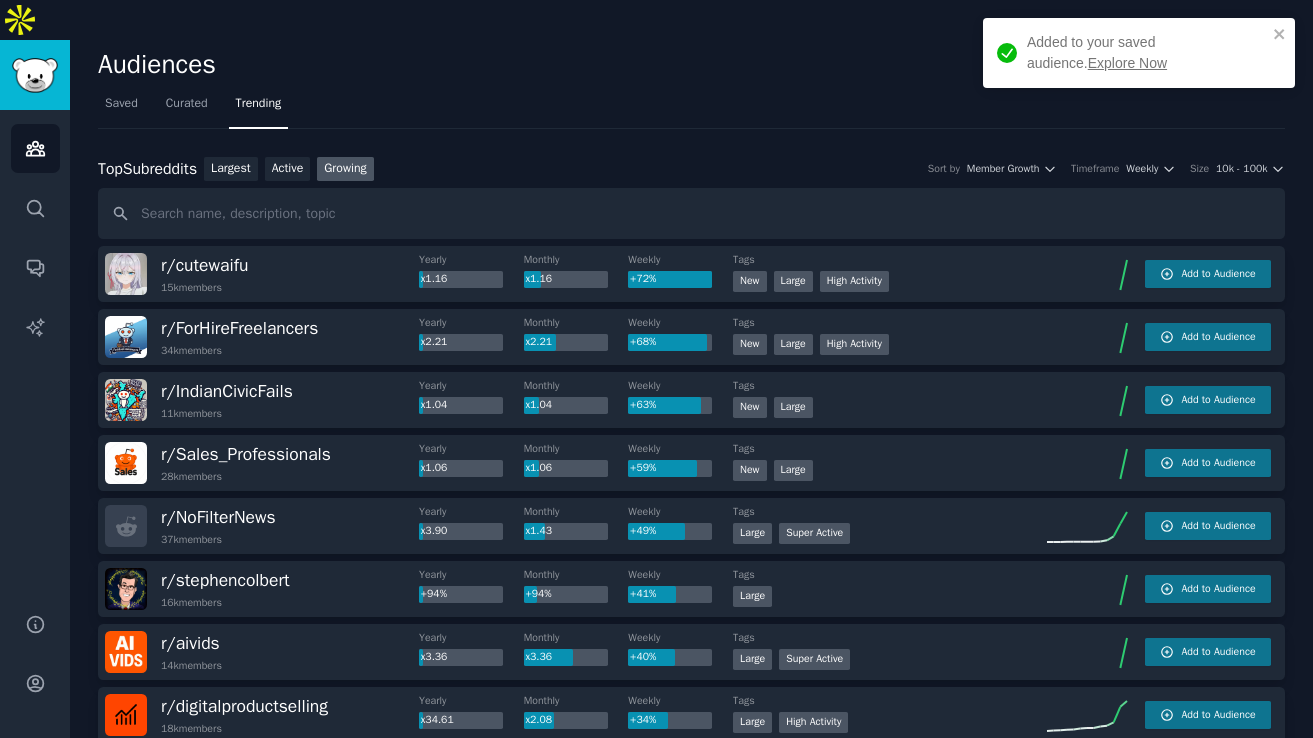 click on "Added to your saved audience.  Explore Now" at bounding box center [1147, 53] 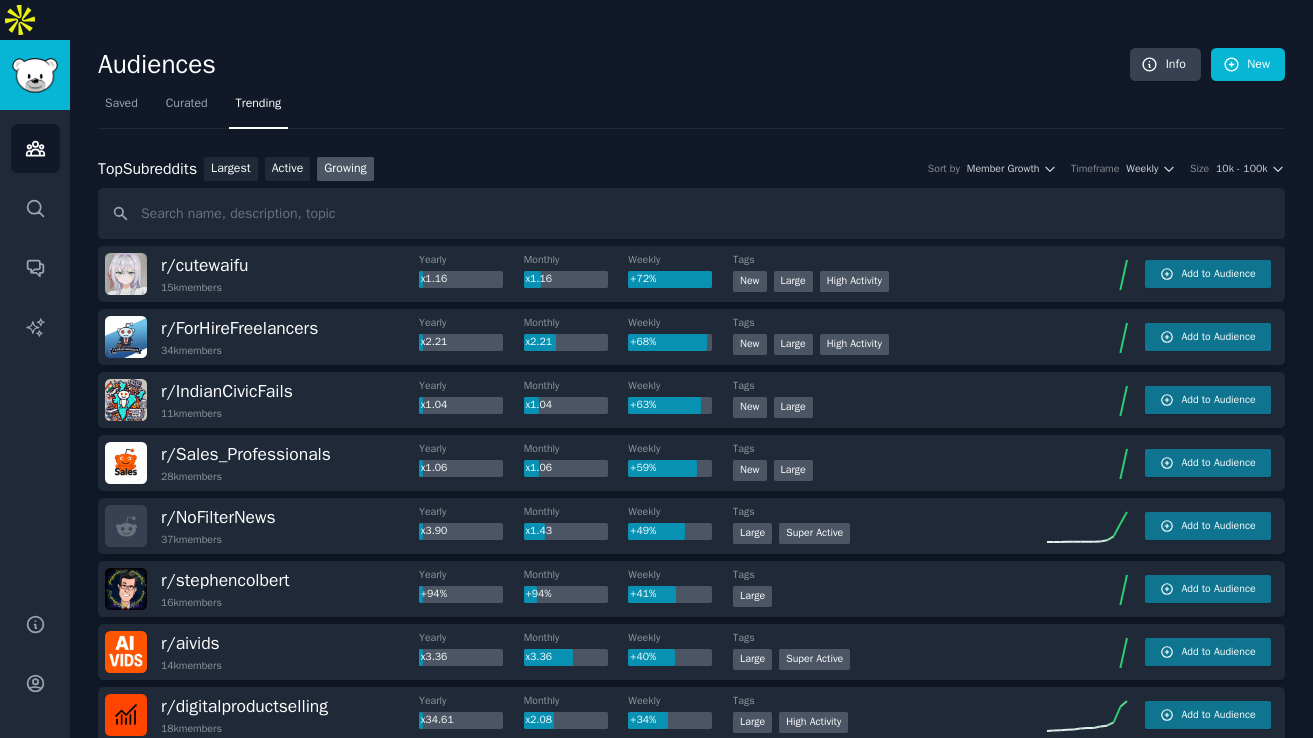 scroll, scrollTop: 135, scrollLeft: 0, axis: vertical 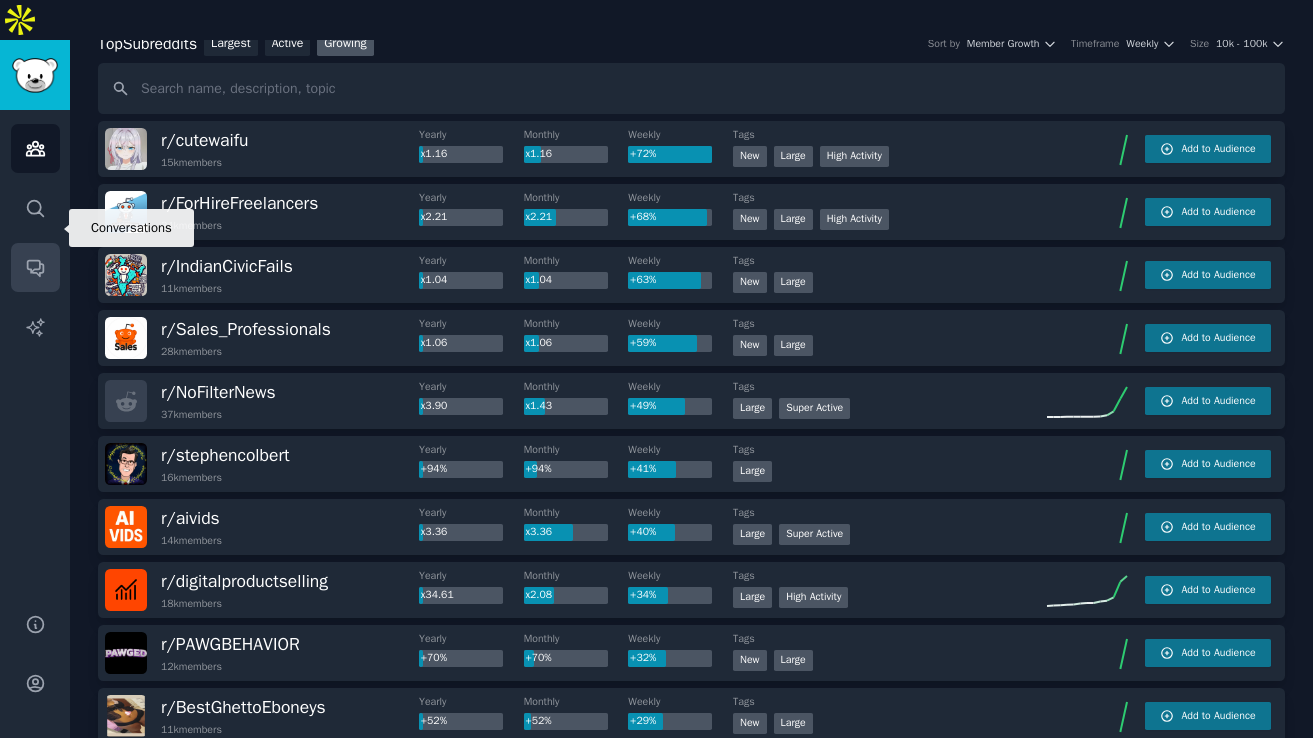 click 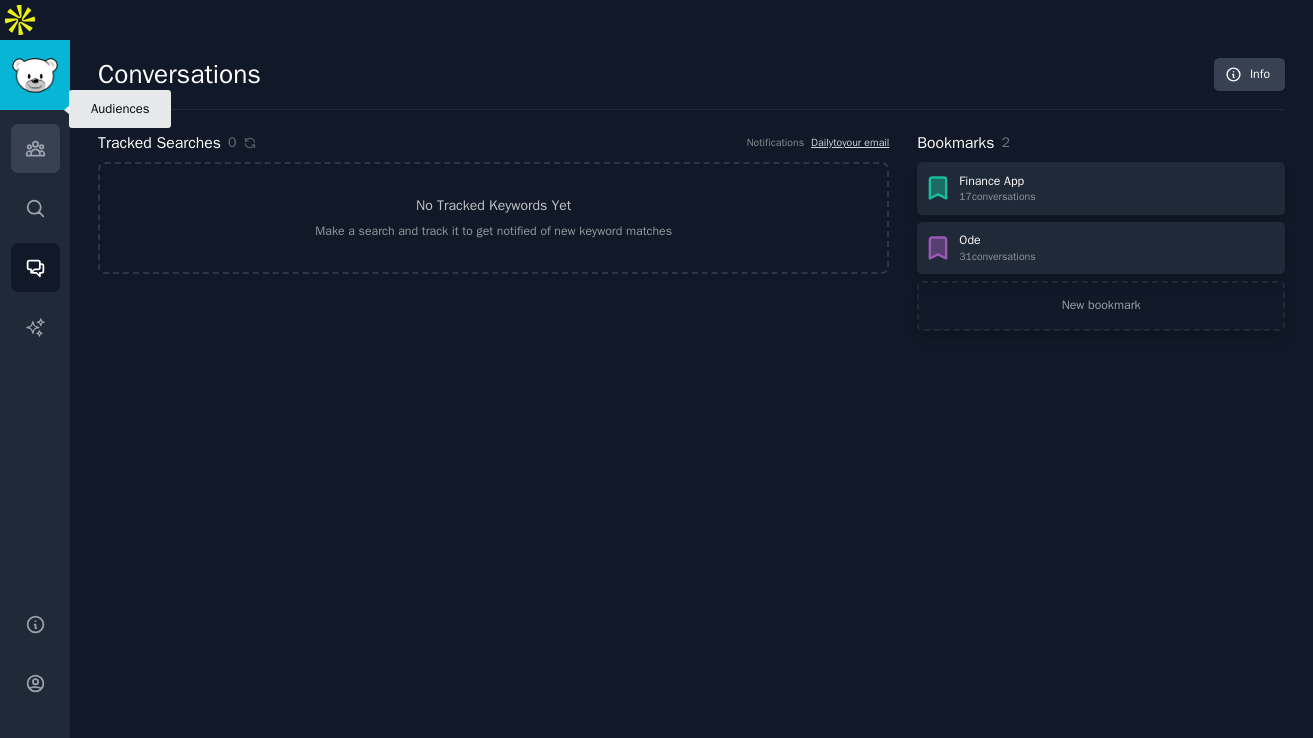 click on "Audiences" at bounding box center [35, 148] 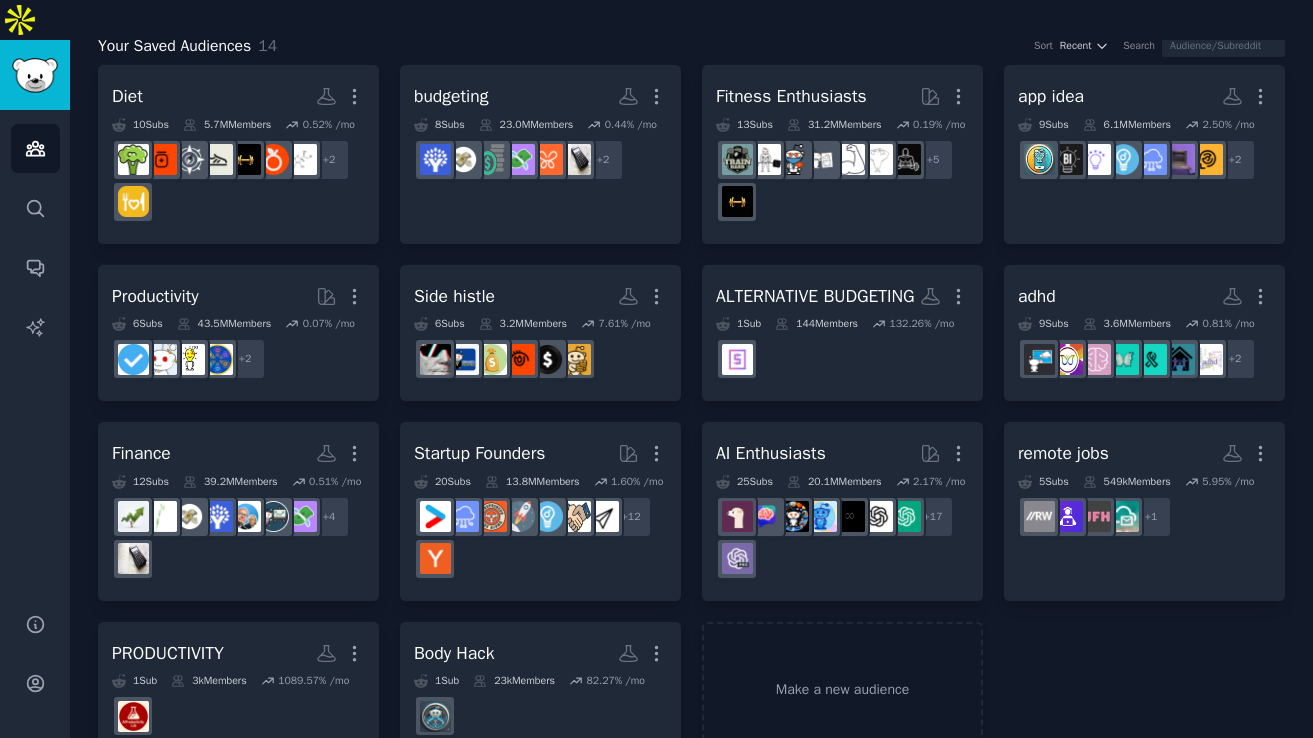 scroll, scrollTop: 151, scrollLeft: 0, axis: vertical 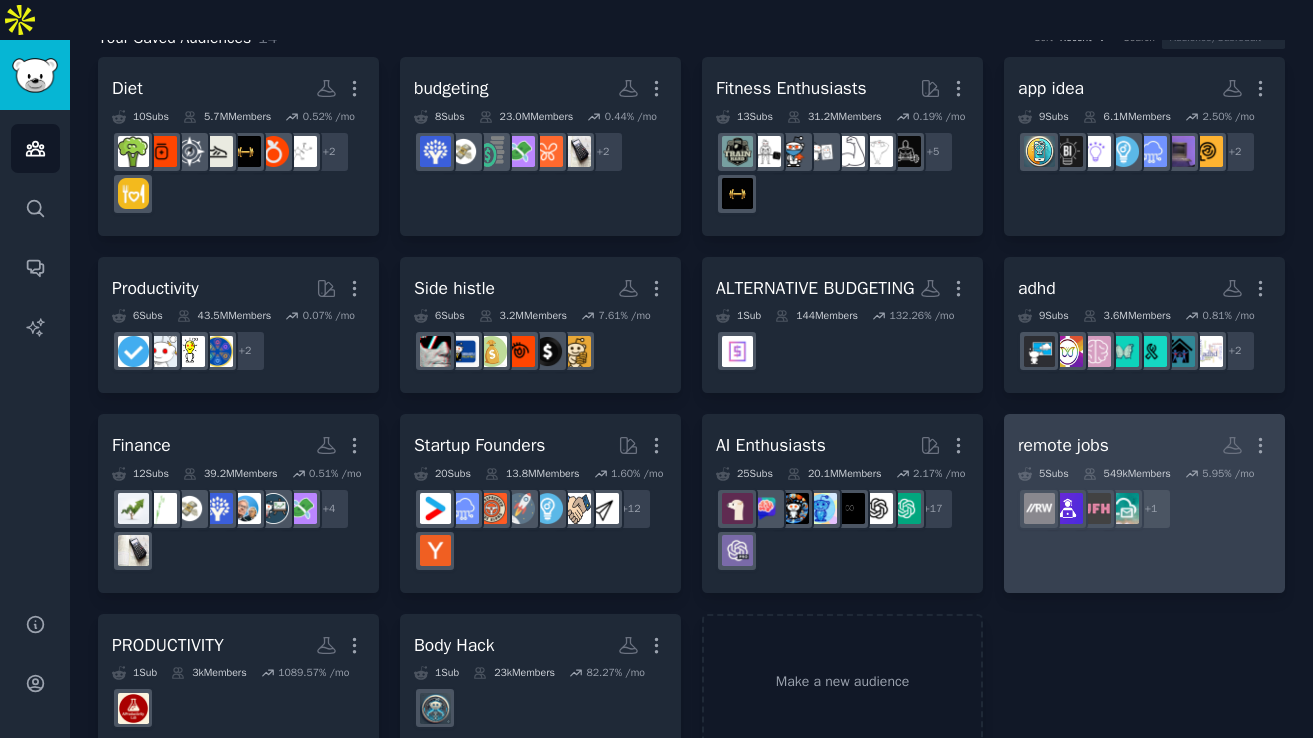 click on "remote jobs More" at bounding box center [1144, 445] 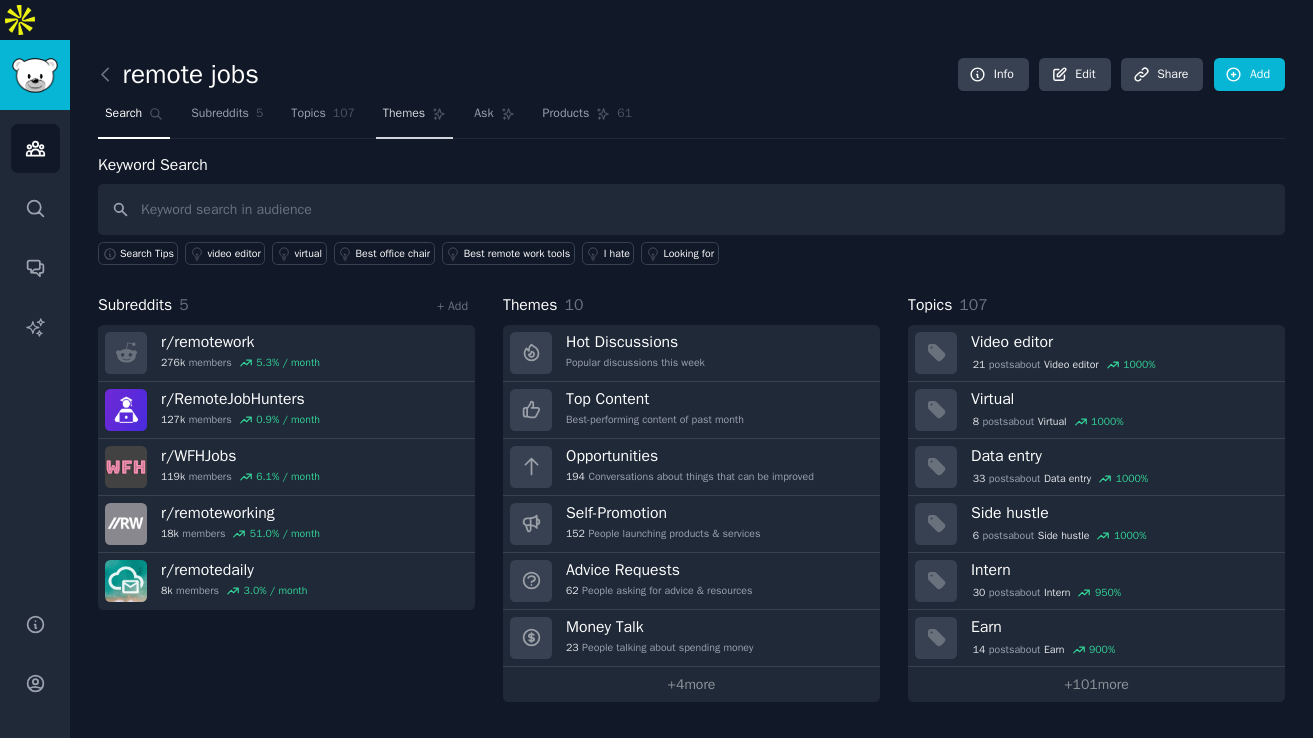 click on "Themes" at bounding box center [414, 118] 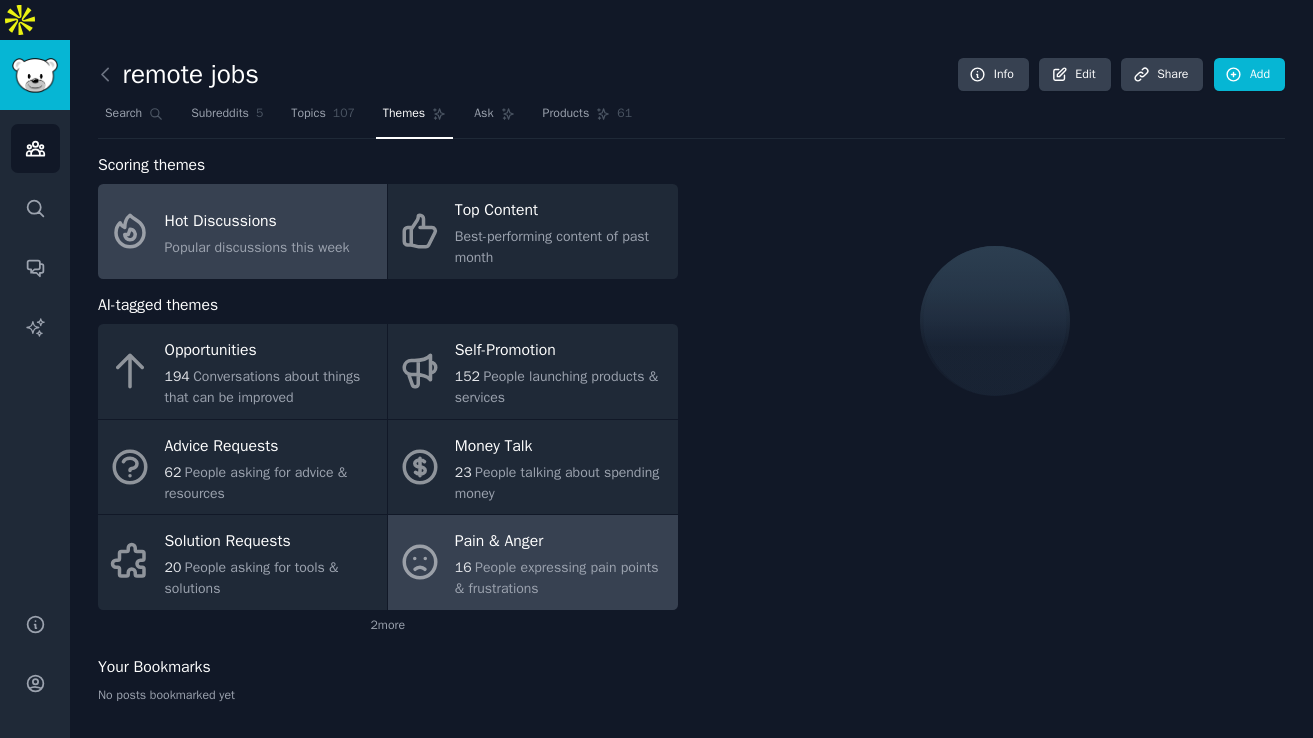 click on "Pain & Anger" at bounding box center [561, 542] 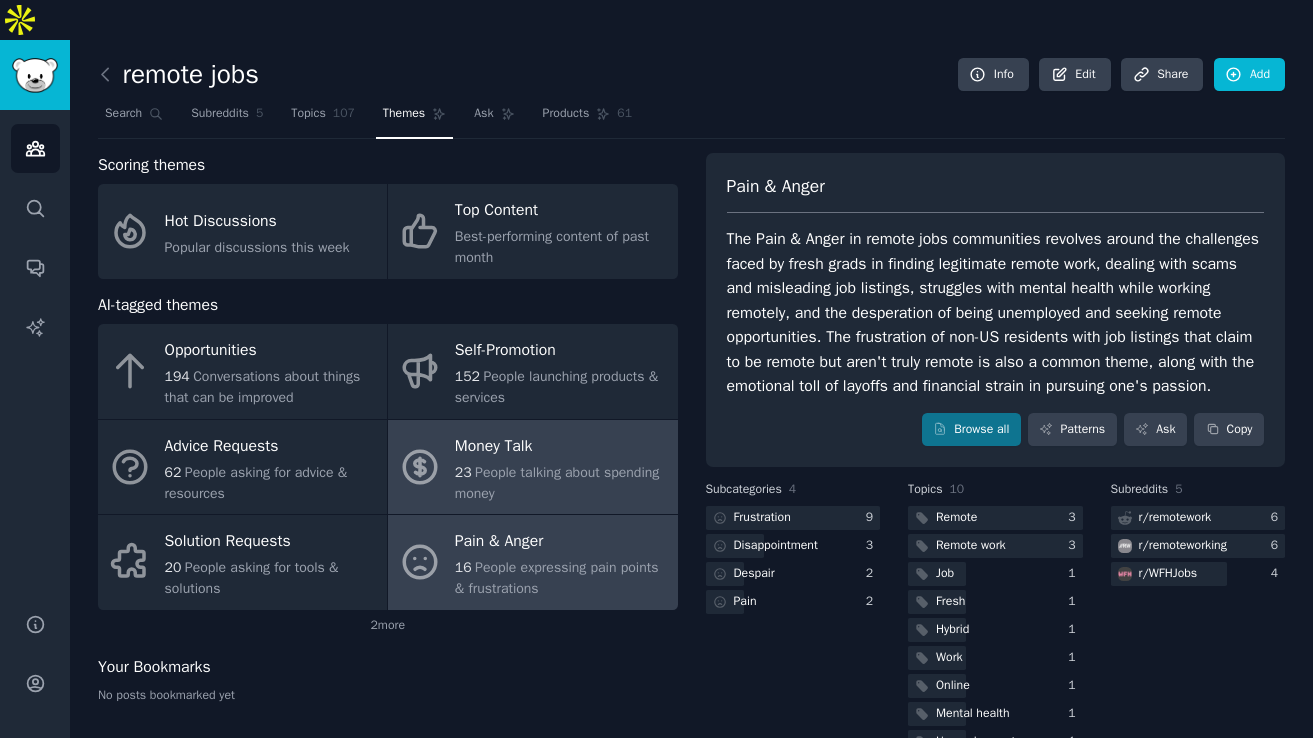 click on "Money Talk" at bounding box center [561, 446] 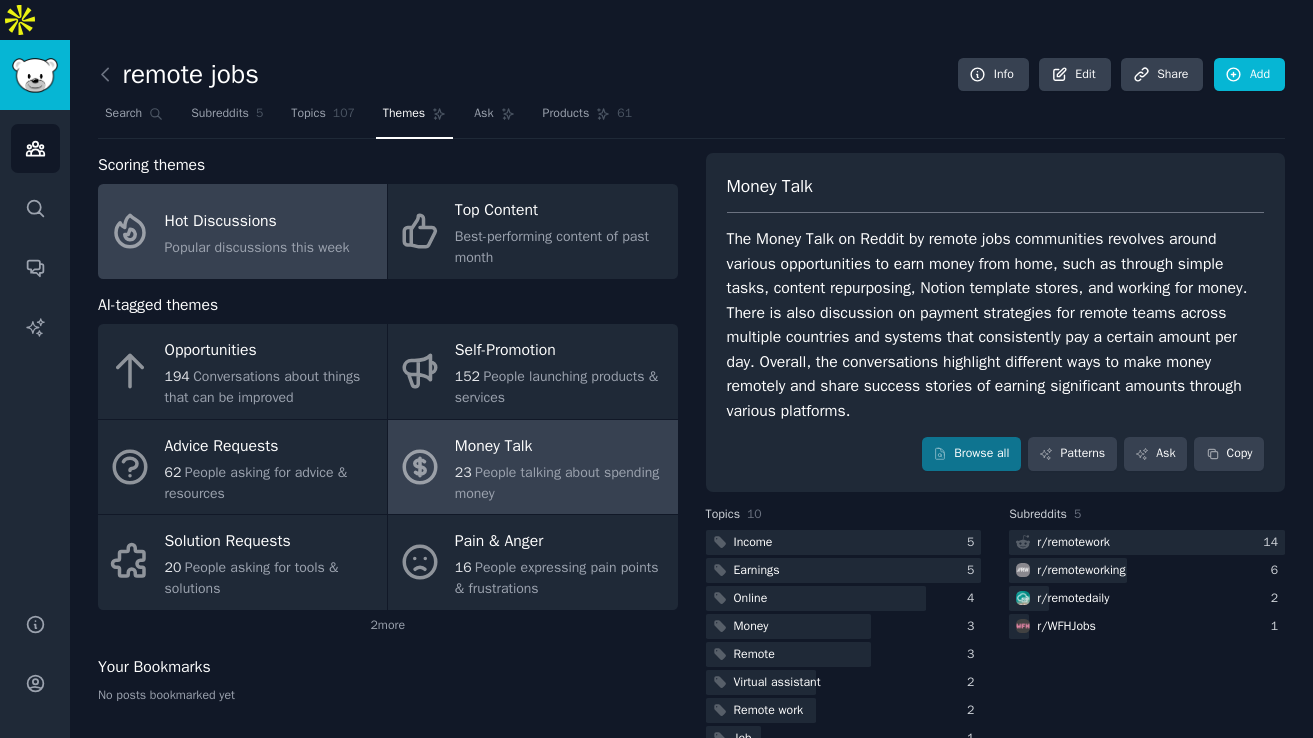click on "Hot Discussions" at bounding box center (257, 221) 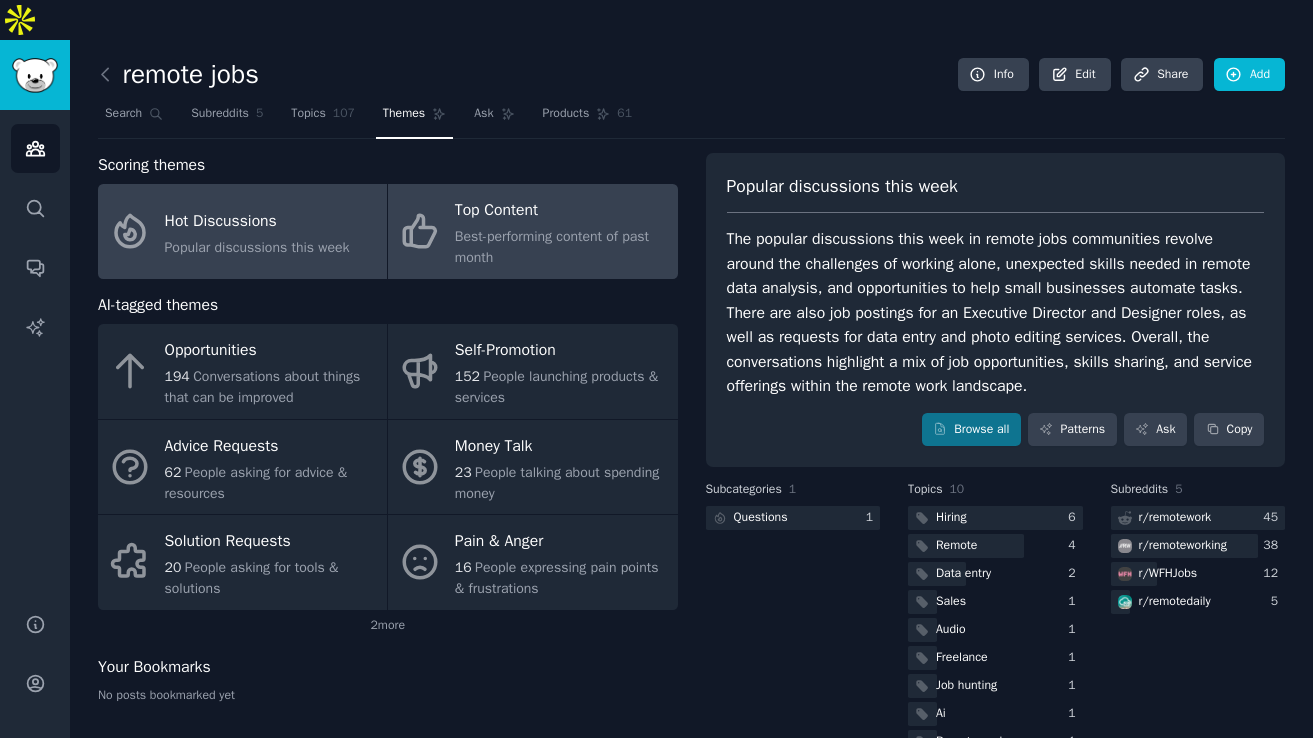 click on "Best-performing content of past month" at bounding box center (561, 247) 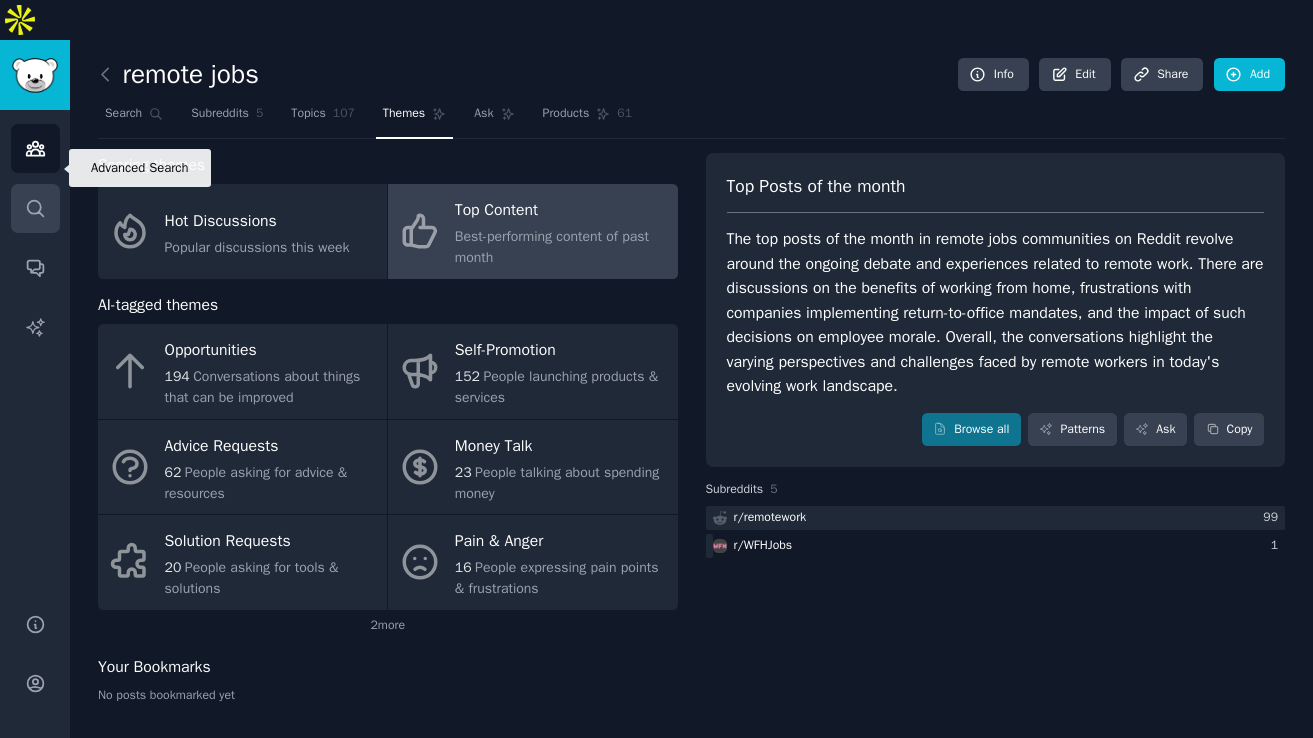 click on "Search" at bounding box center (35, 208) 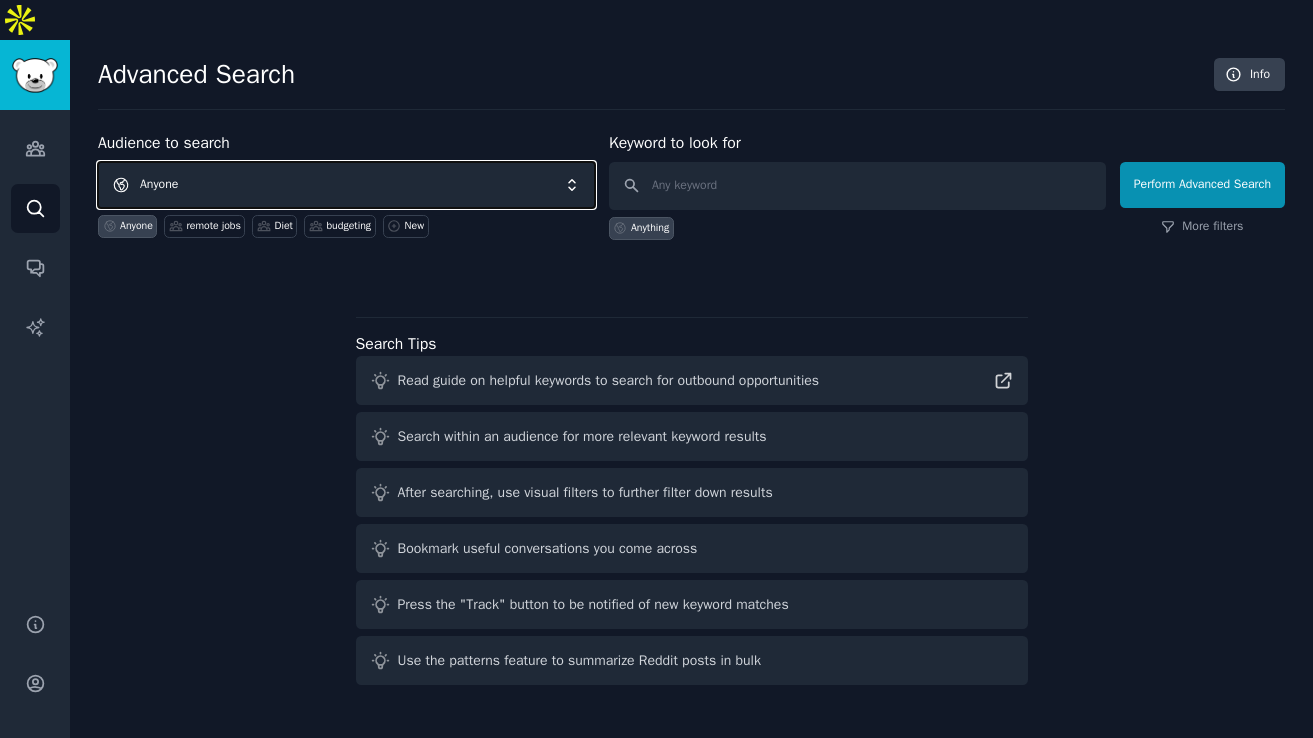 click on "Anyone" at bounding box center [346, 185] 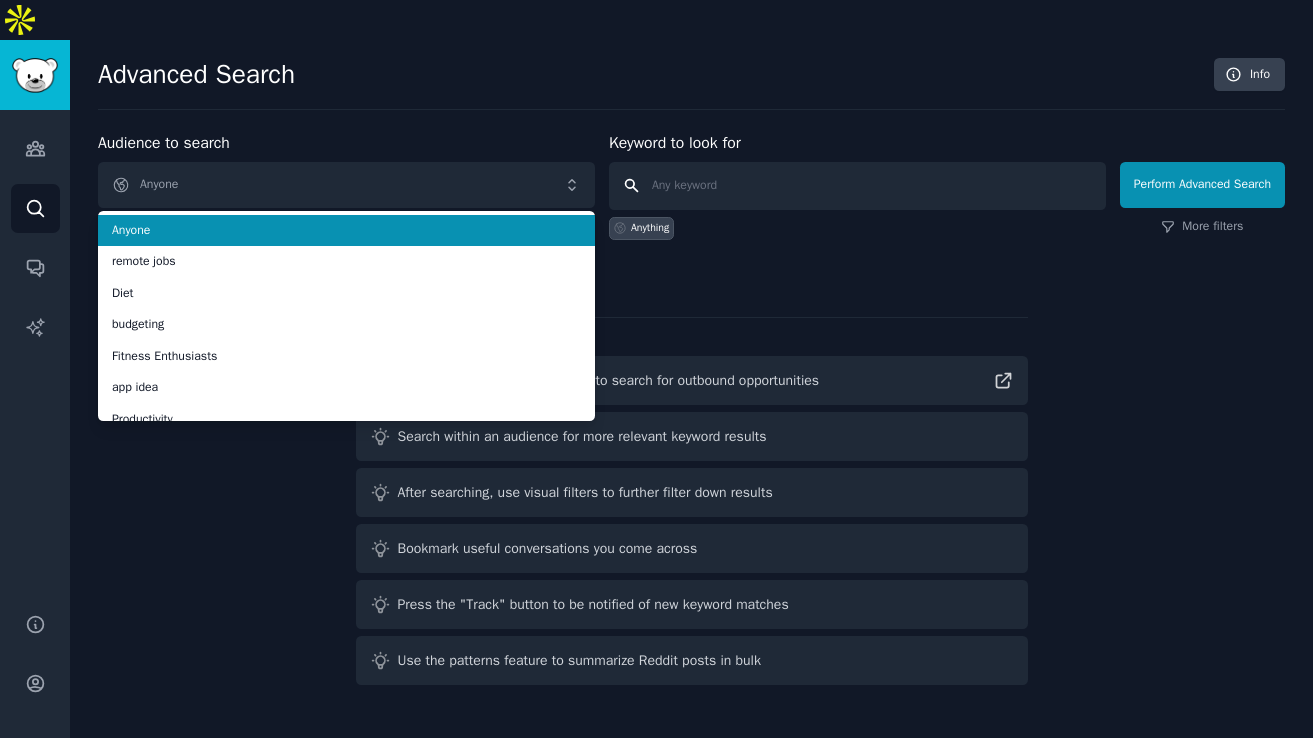 click at bounding box center [857, 186] 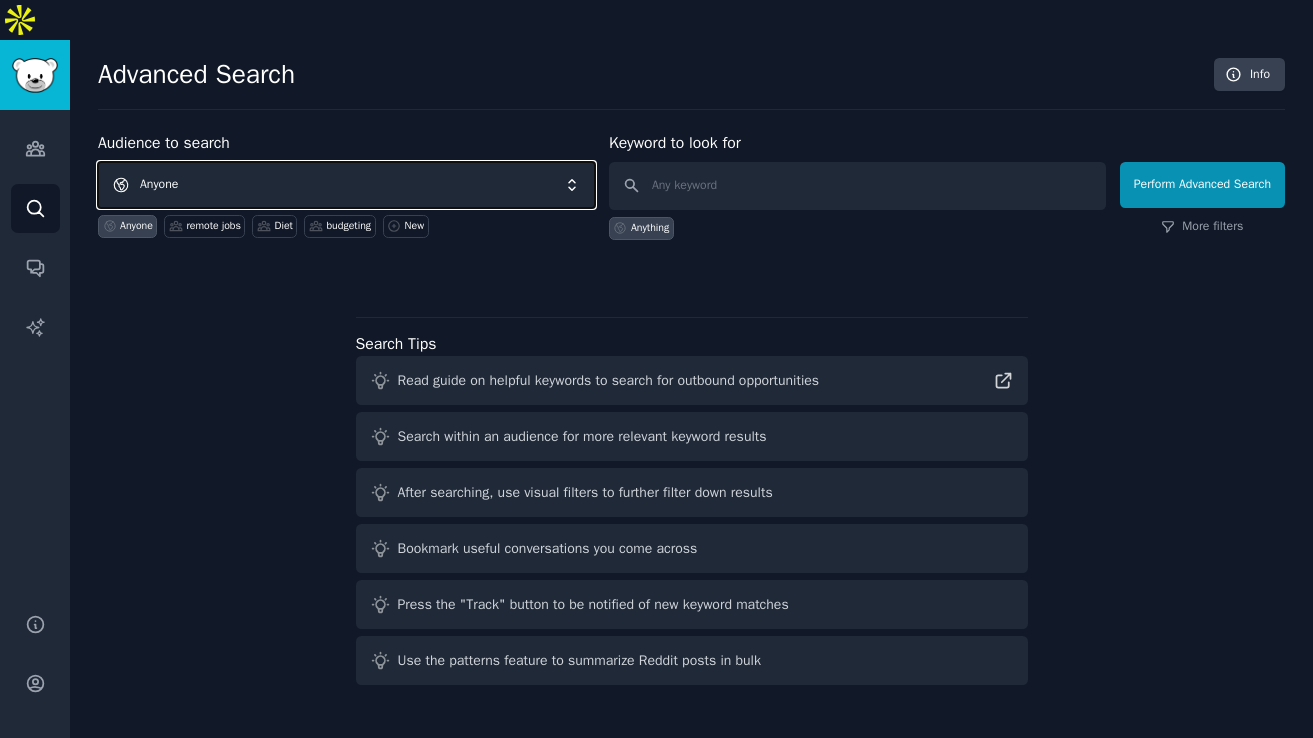 click on "Anyone" at bounding box center [346, 185] 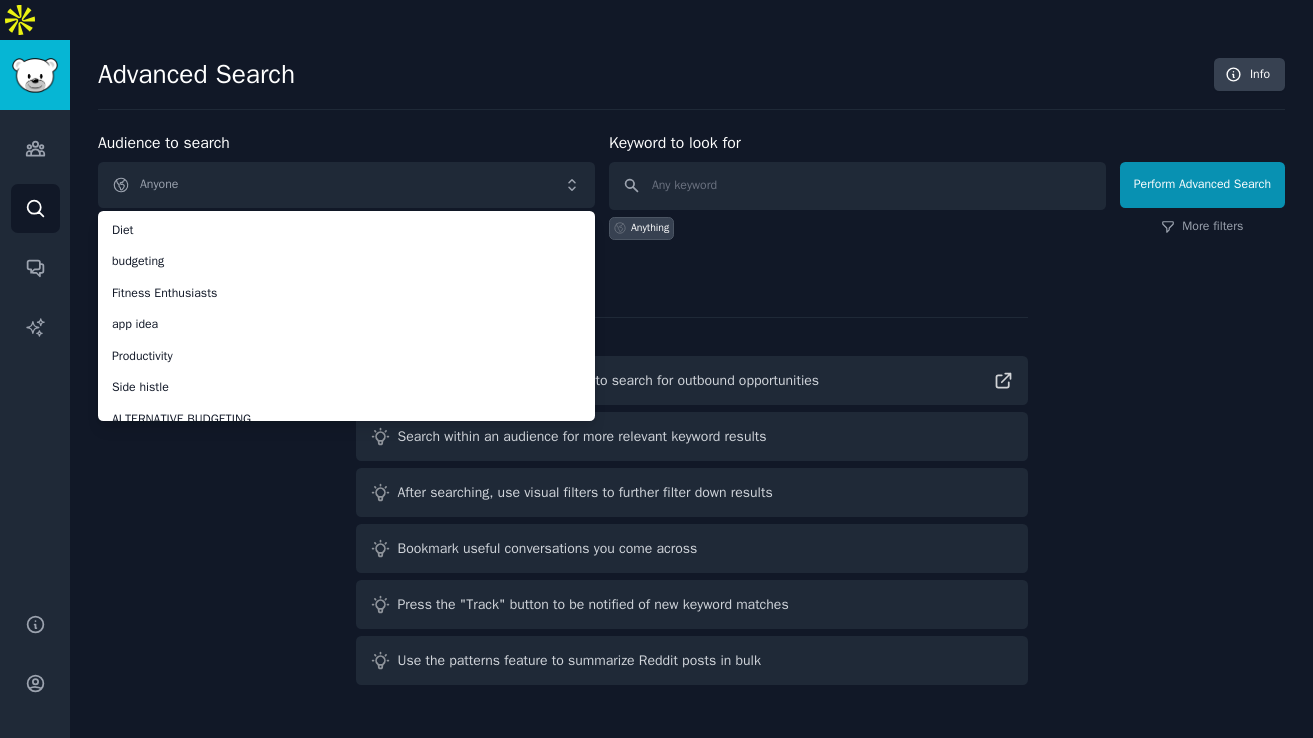scroll, scrollTop: 0, scrollLeft: 0, axis: both 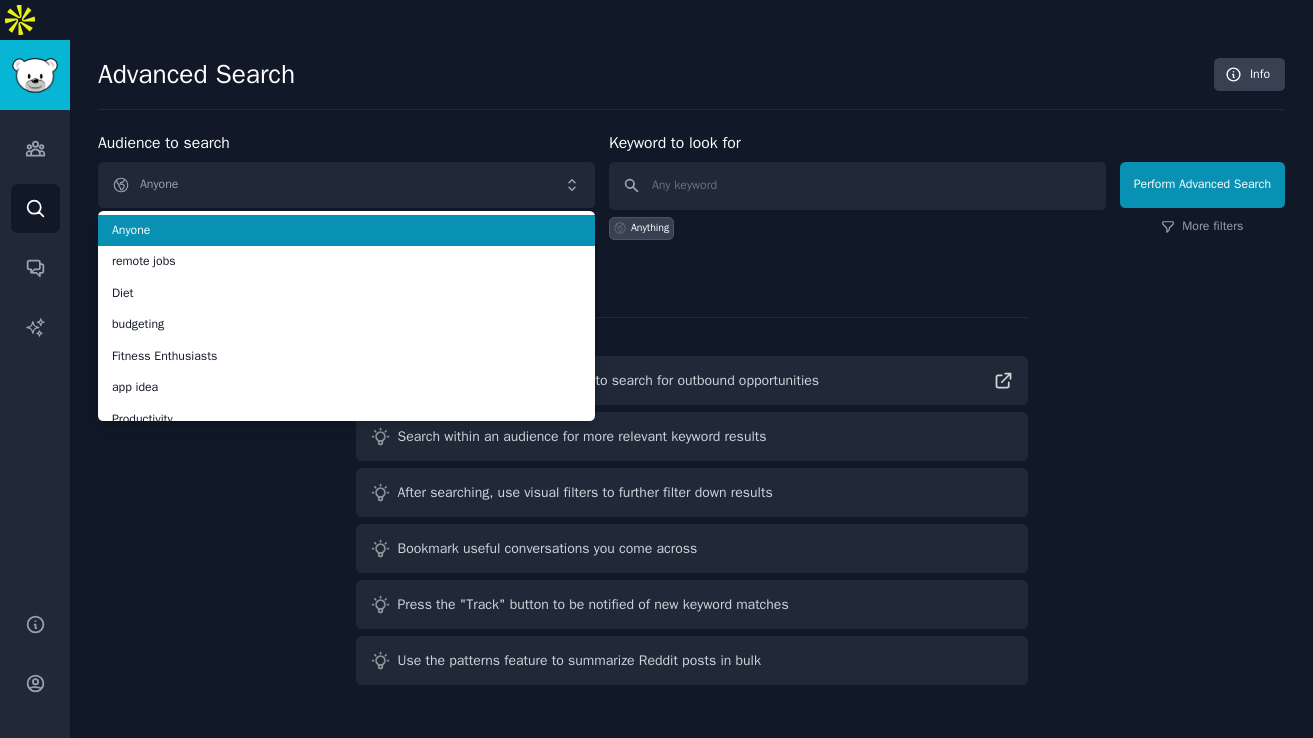 click on "Anyone" at bounding box center [346, 231] 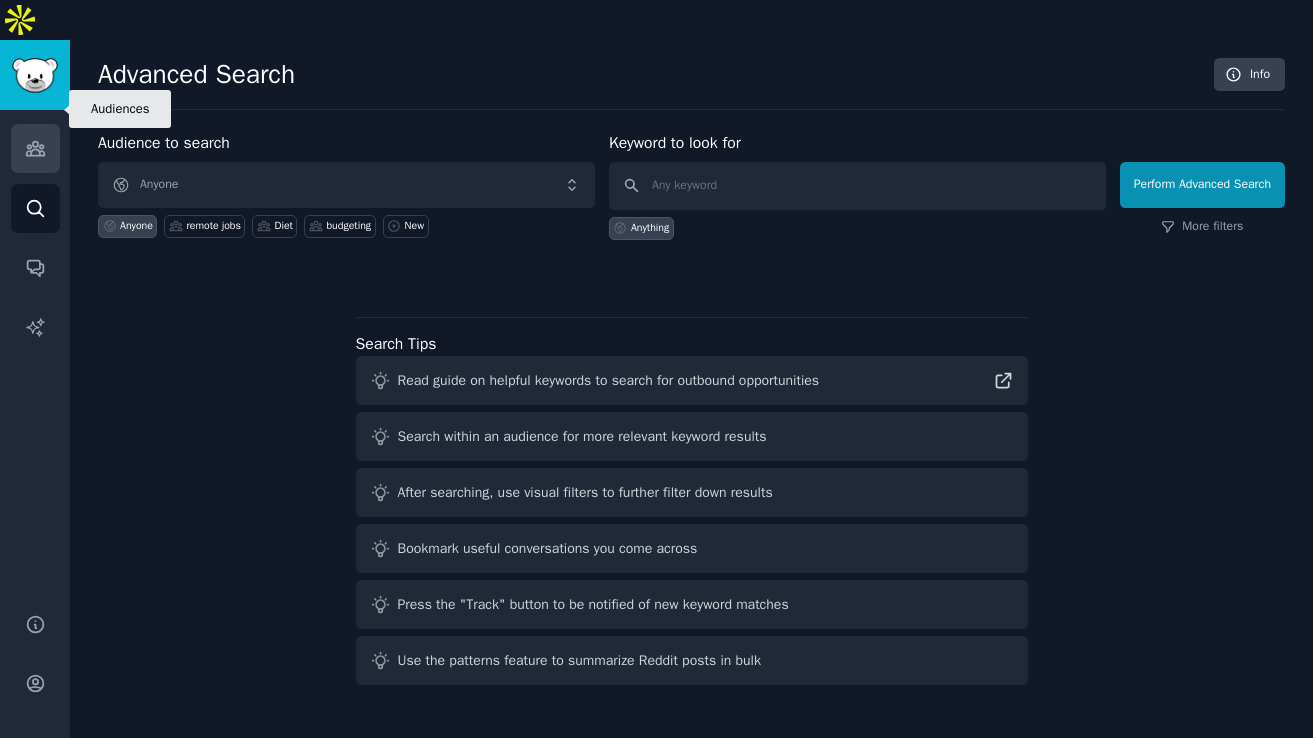 click on "Audiences" at bounding box center [35, 148] 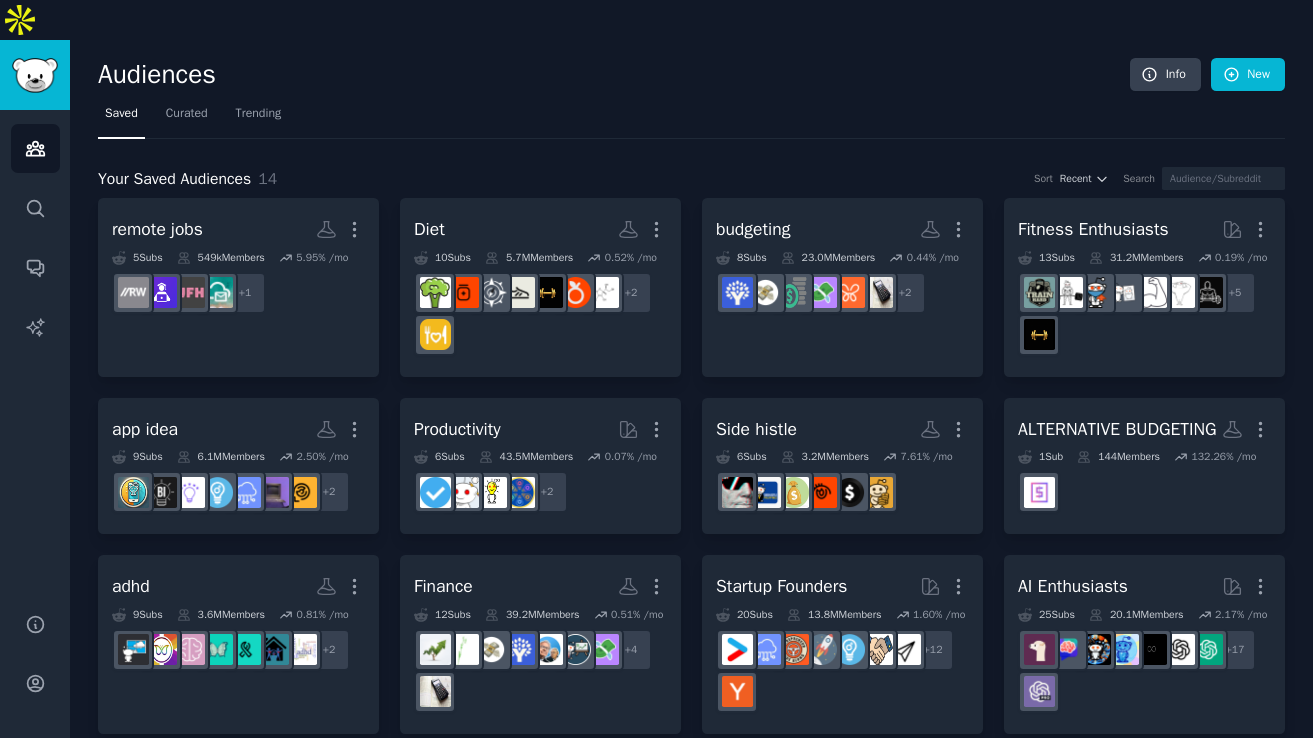 scroll, scrollTop: 183, scrollLeft: 0, axis: vertical 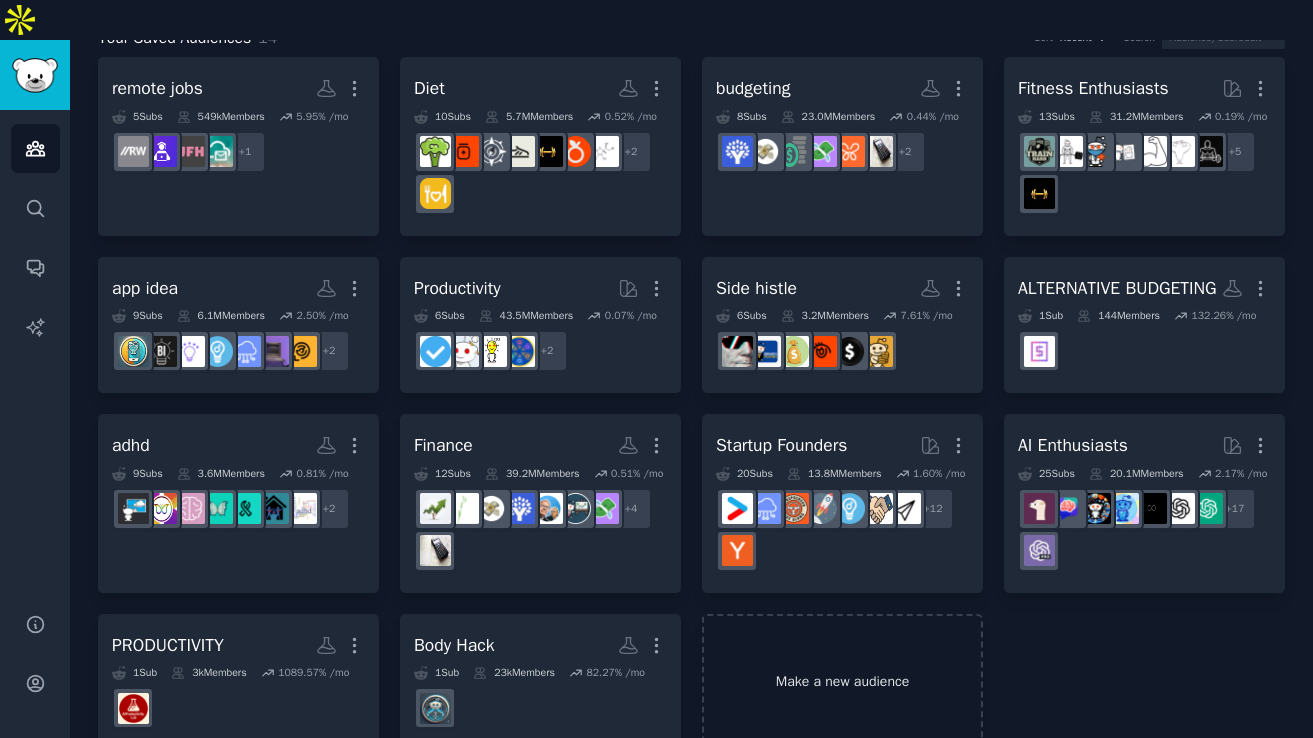 click on "Make a new audience" at bounding box center [842, 682] 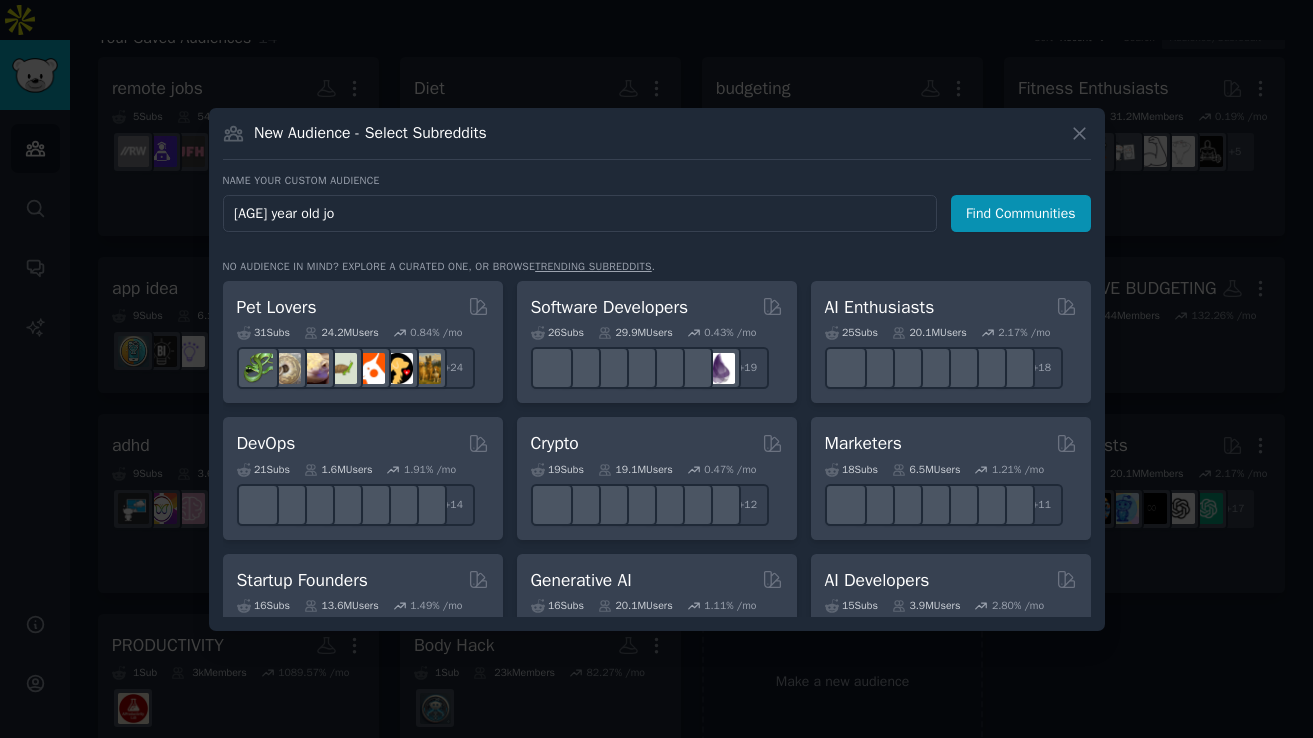 type on "[AGE] year old job" 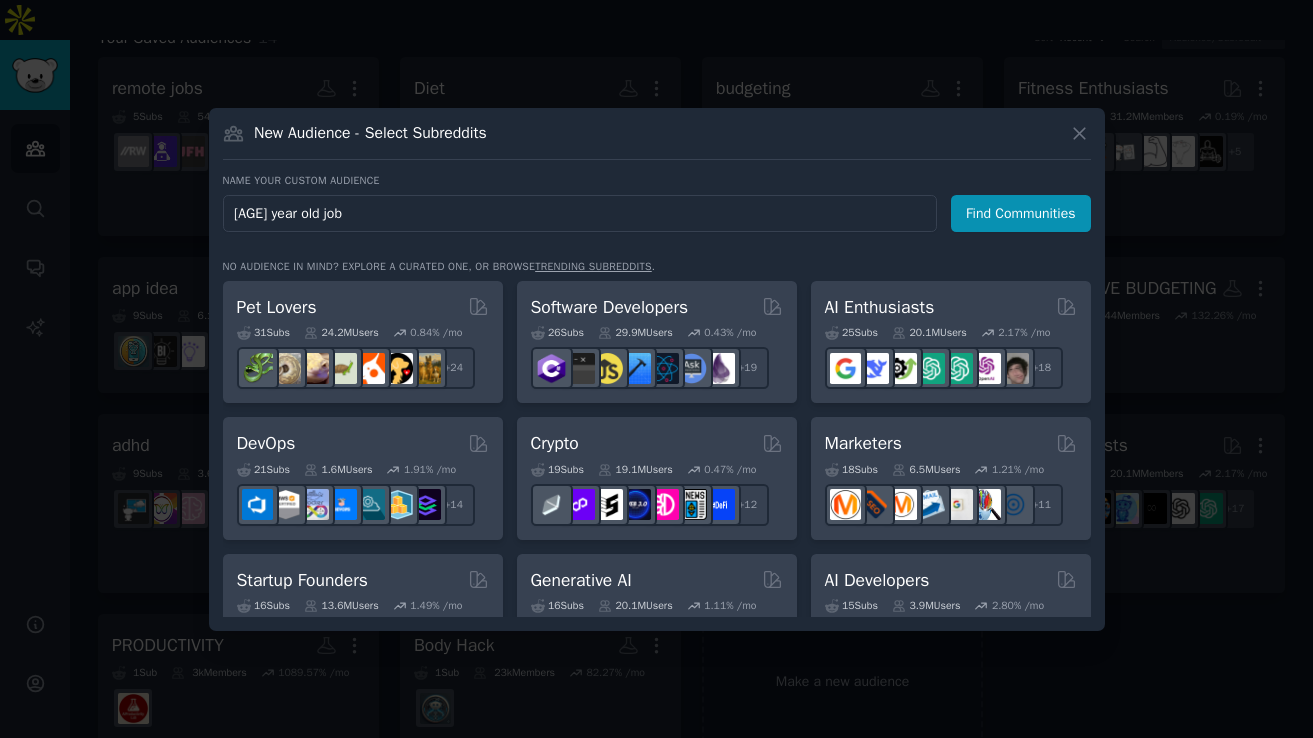 click on "Find Communities" at bounding box center [1021, 213] 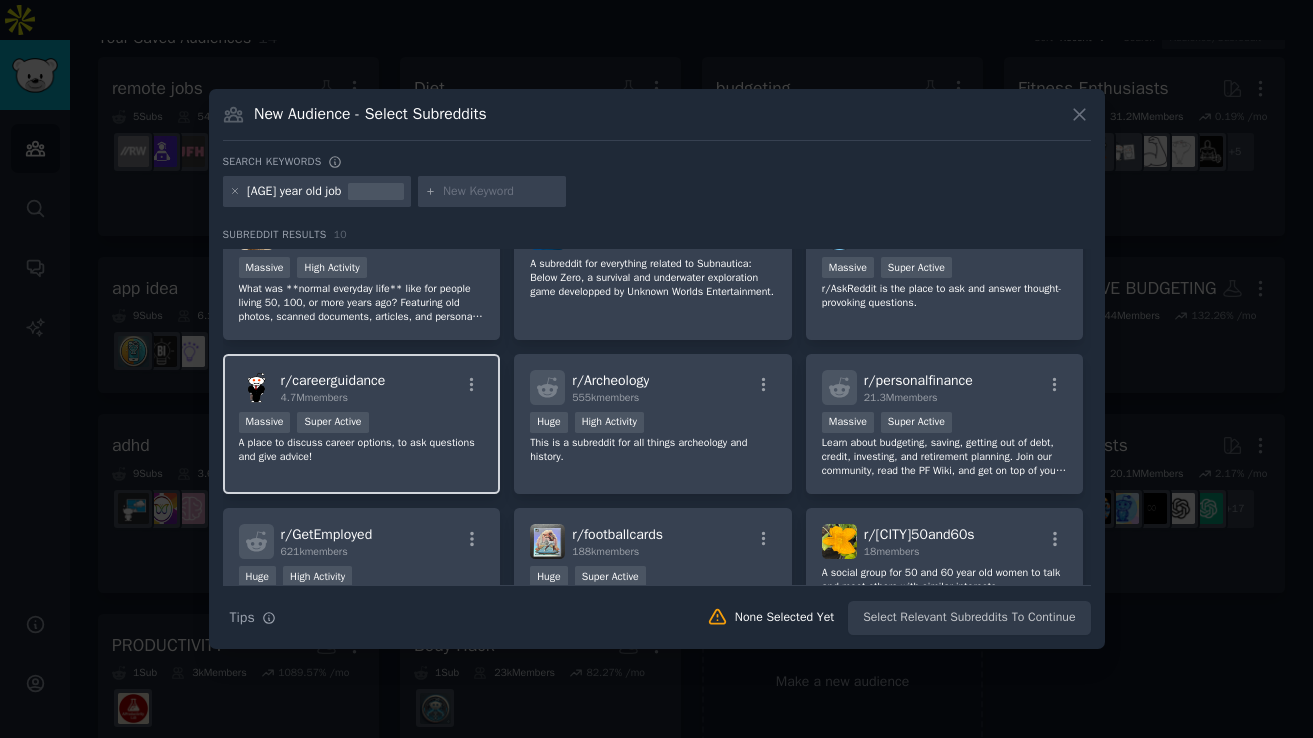 scroll, scrollTop: 0, scrollLeft: 0, axis: both 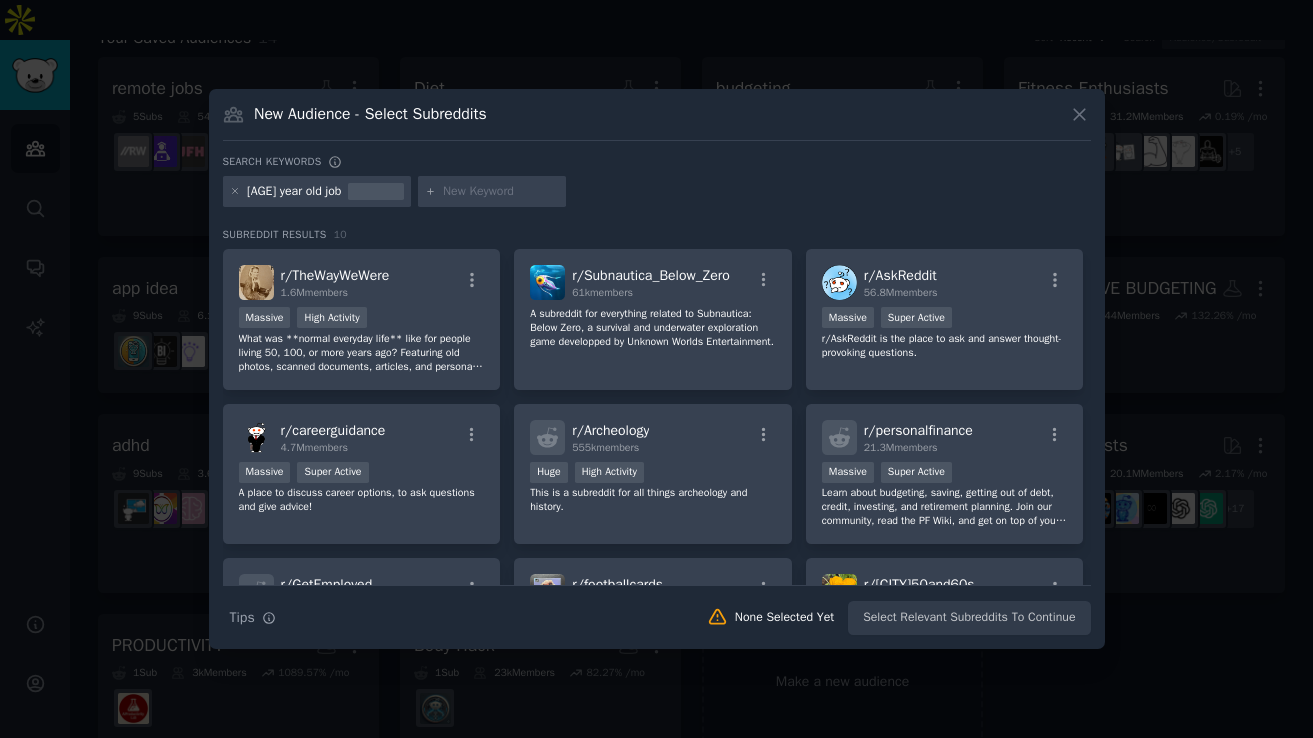 click at bounding box center (501, 192) 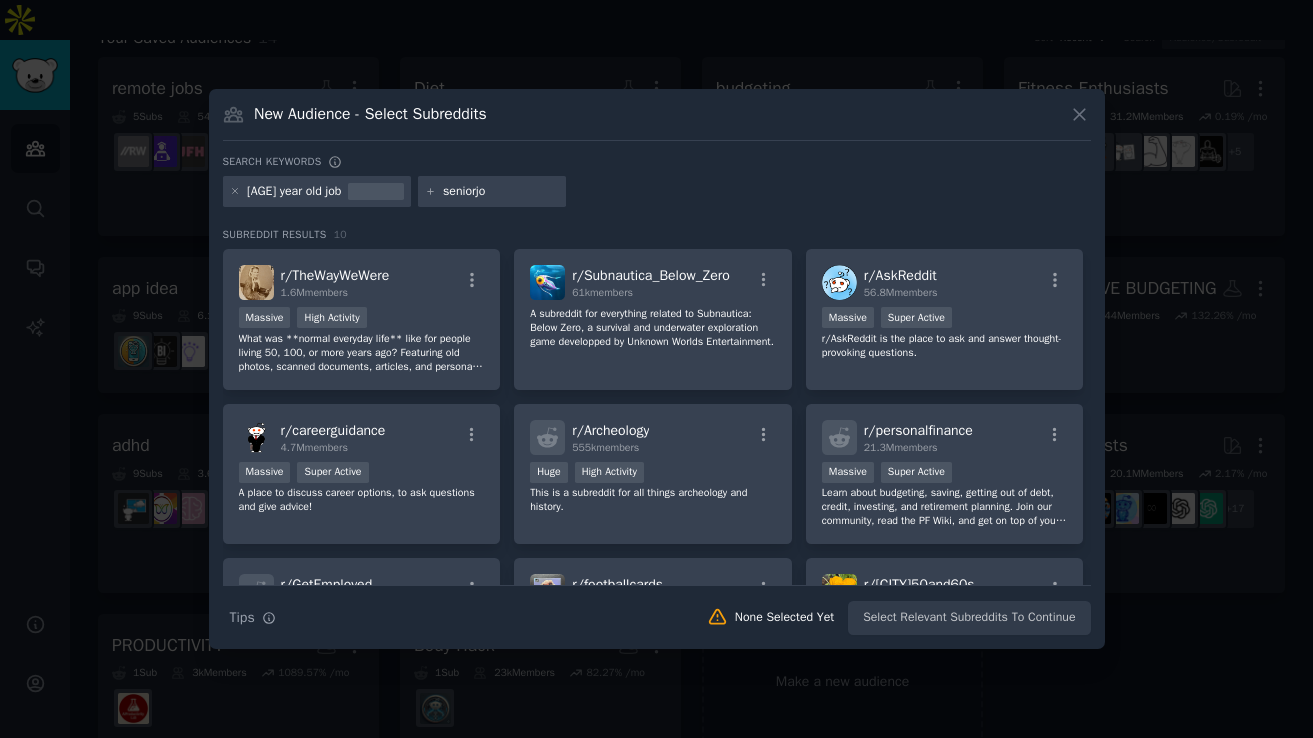 type on "seniorjob" 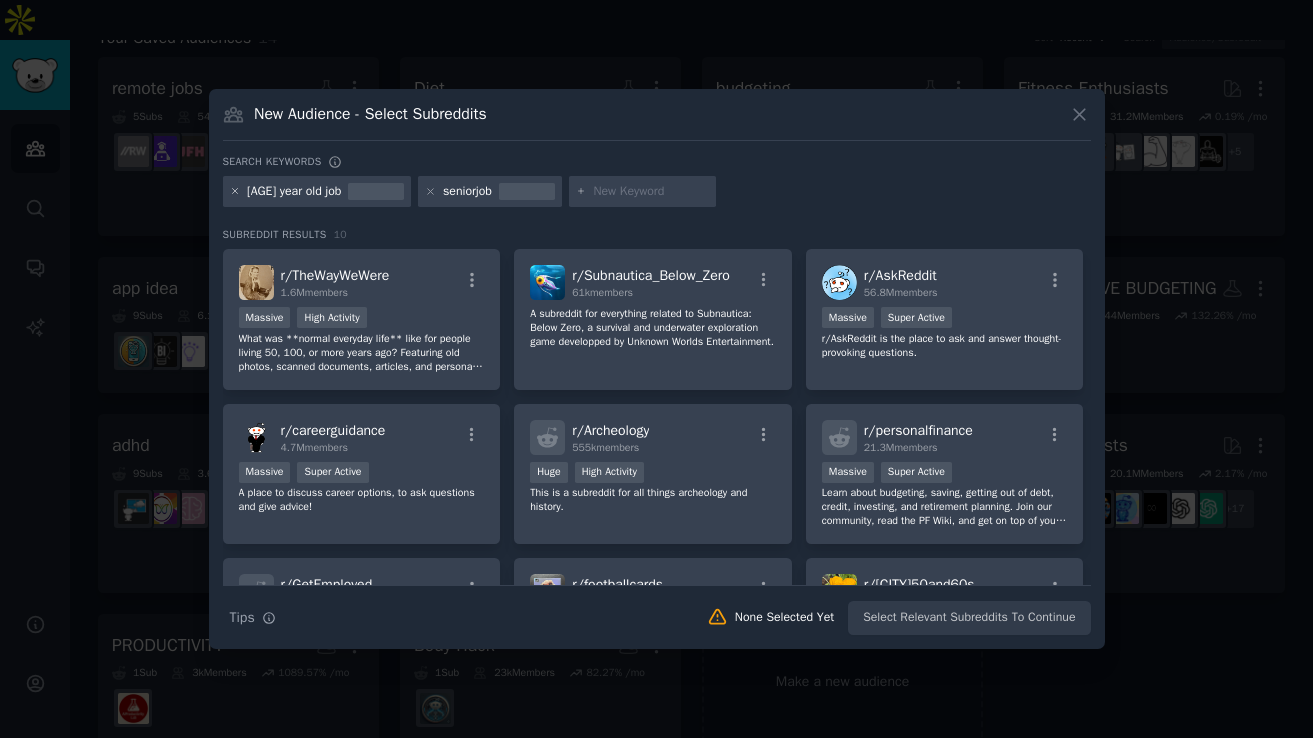 click 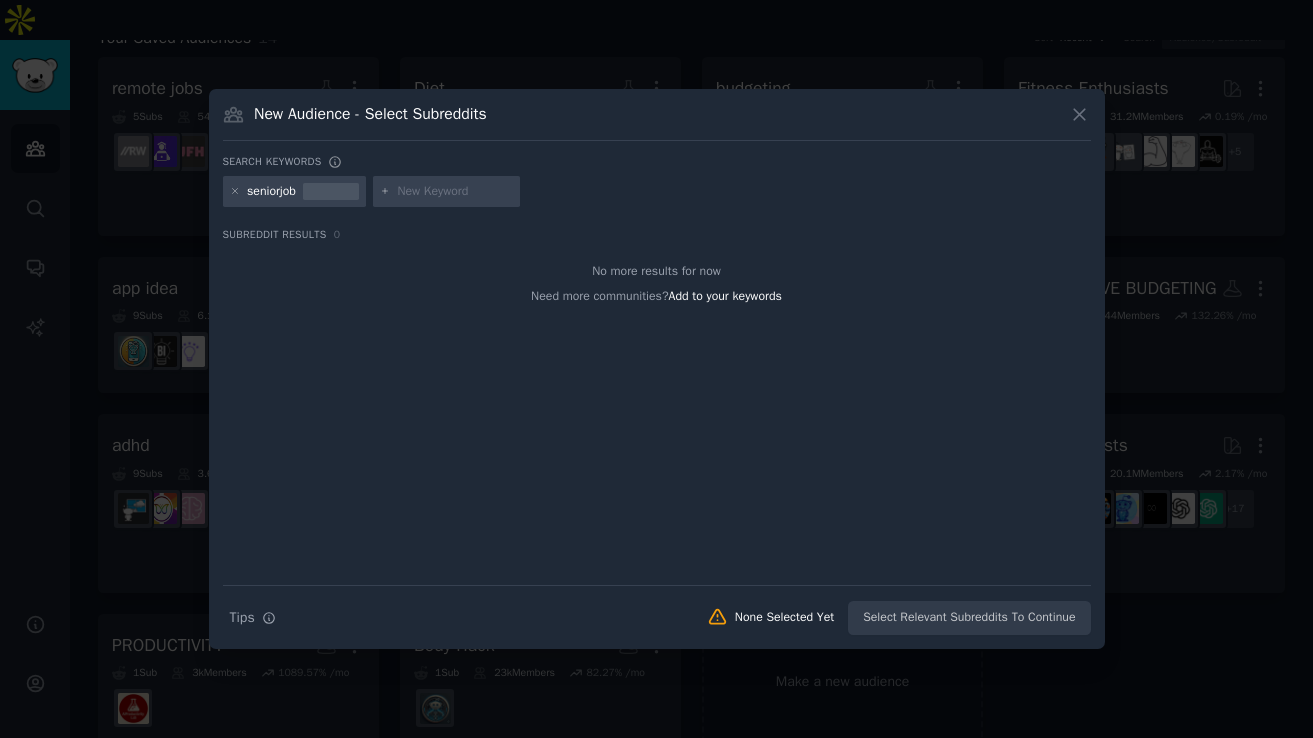 click at bounding box center (455, 192) 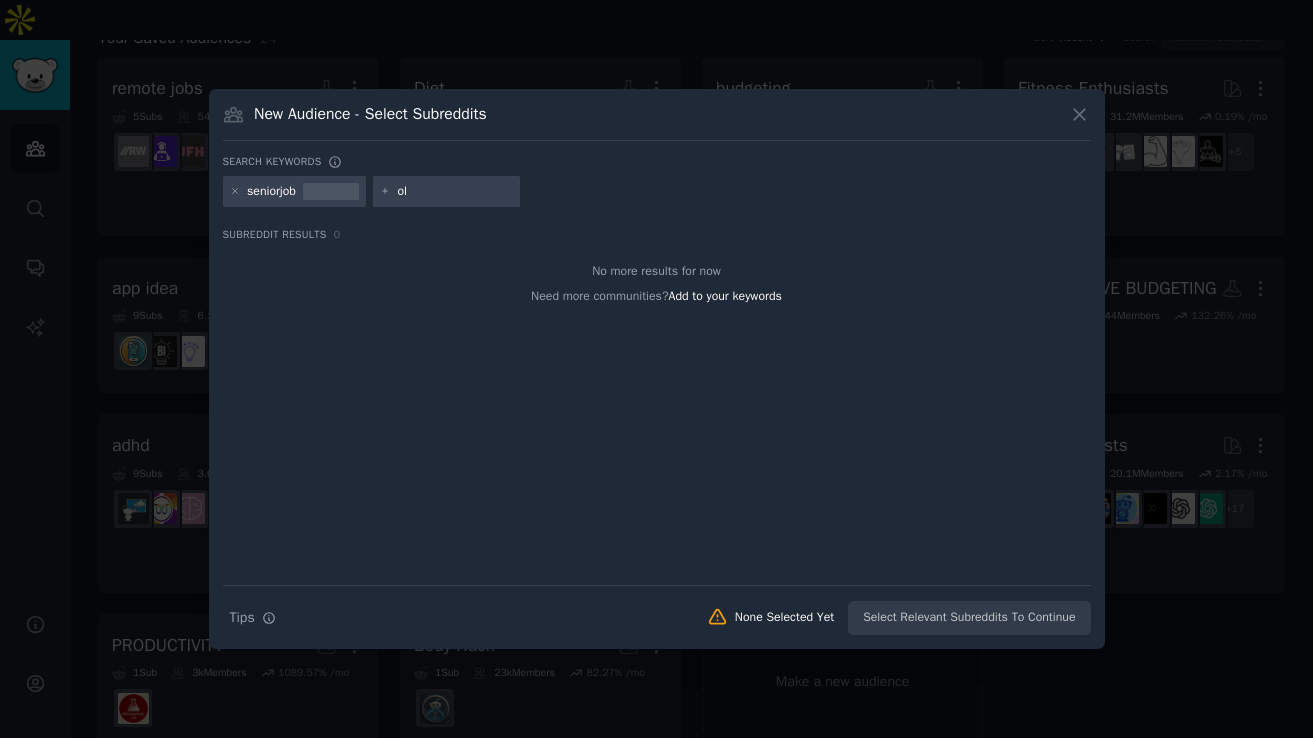 type on "o" 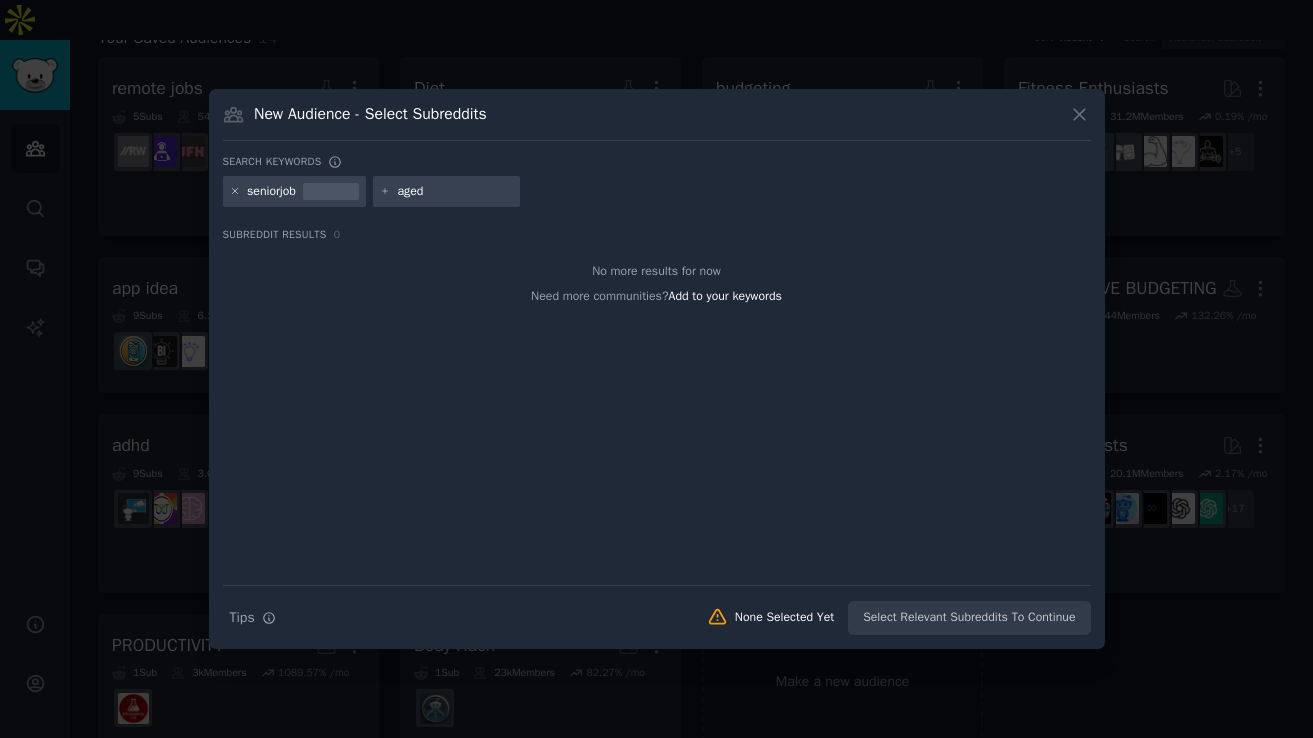 click 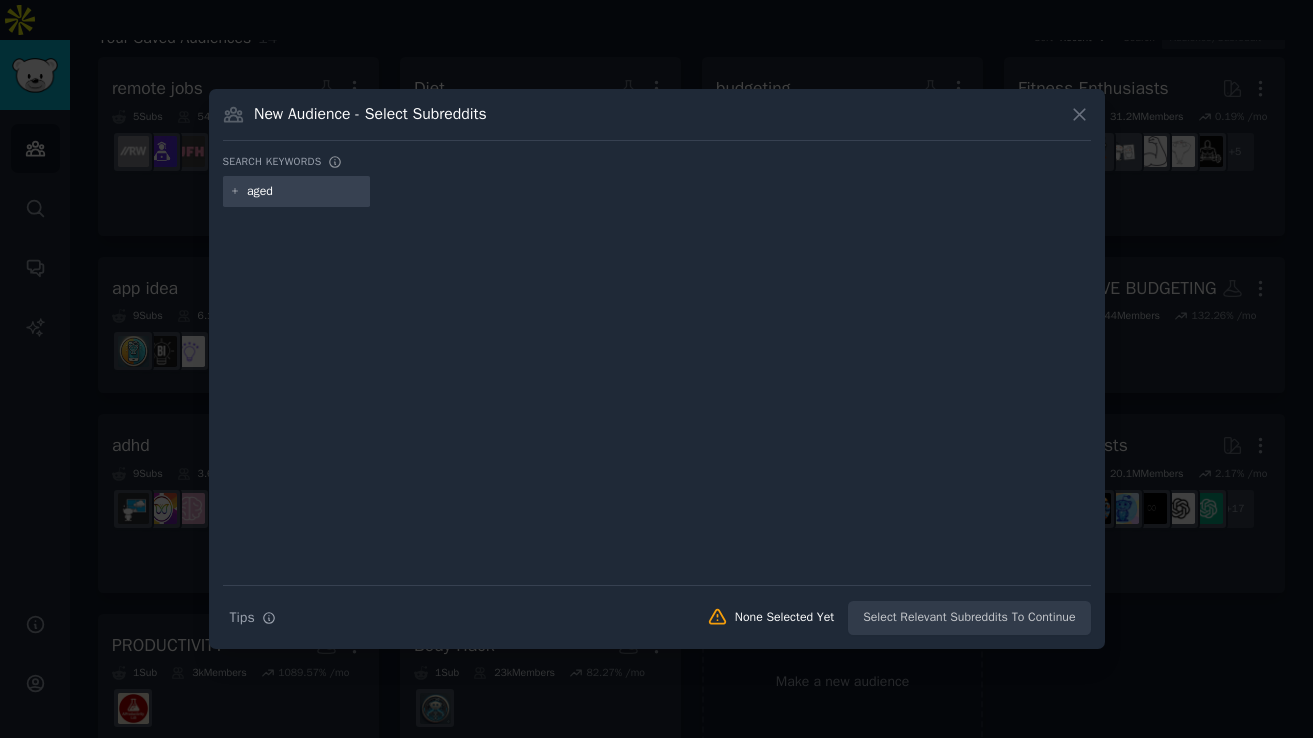 click on "aged" at bounding box center (305, 192) 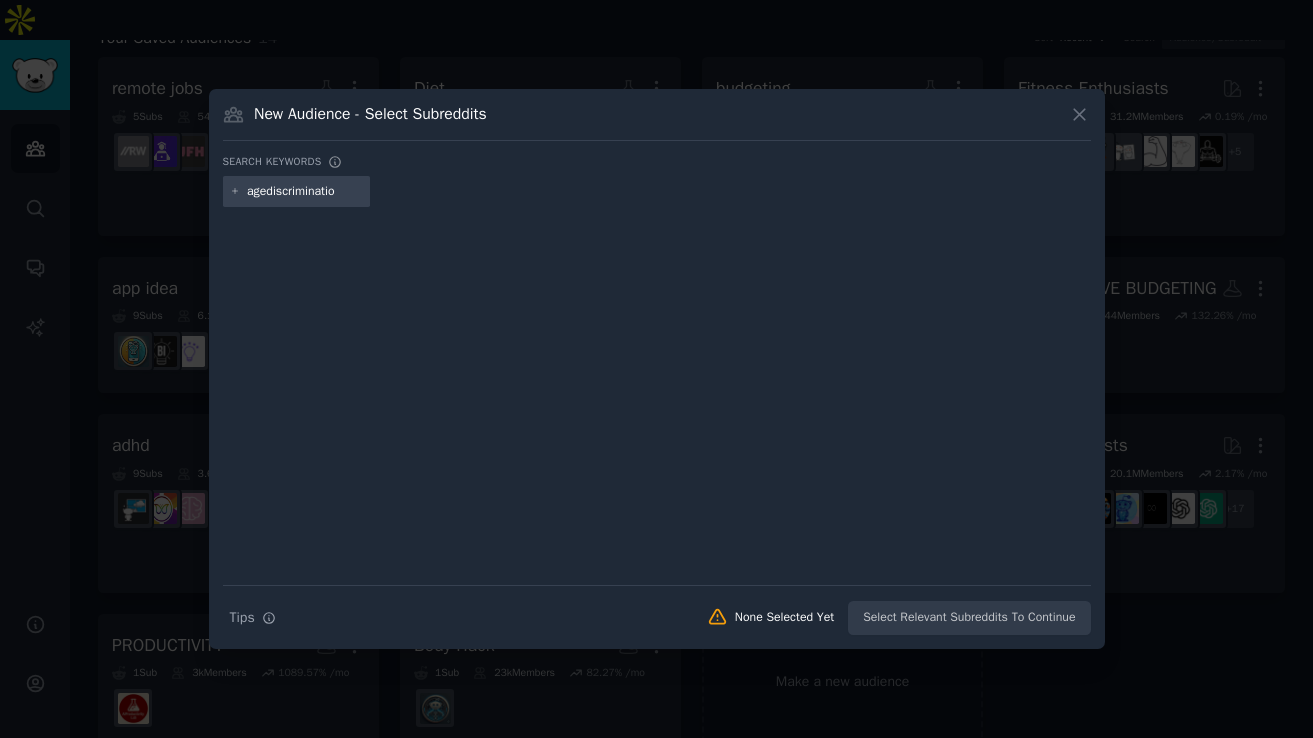 type on "agediscrimination" 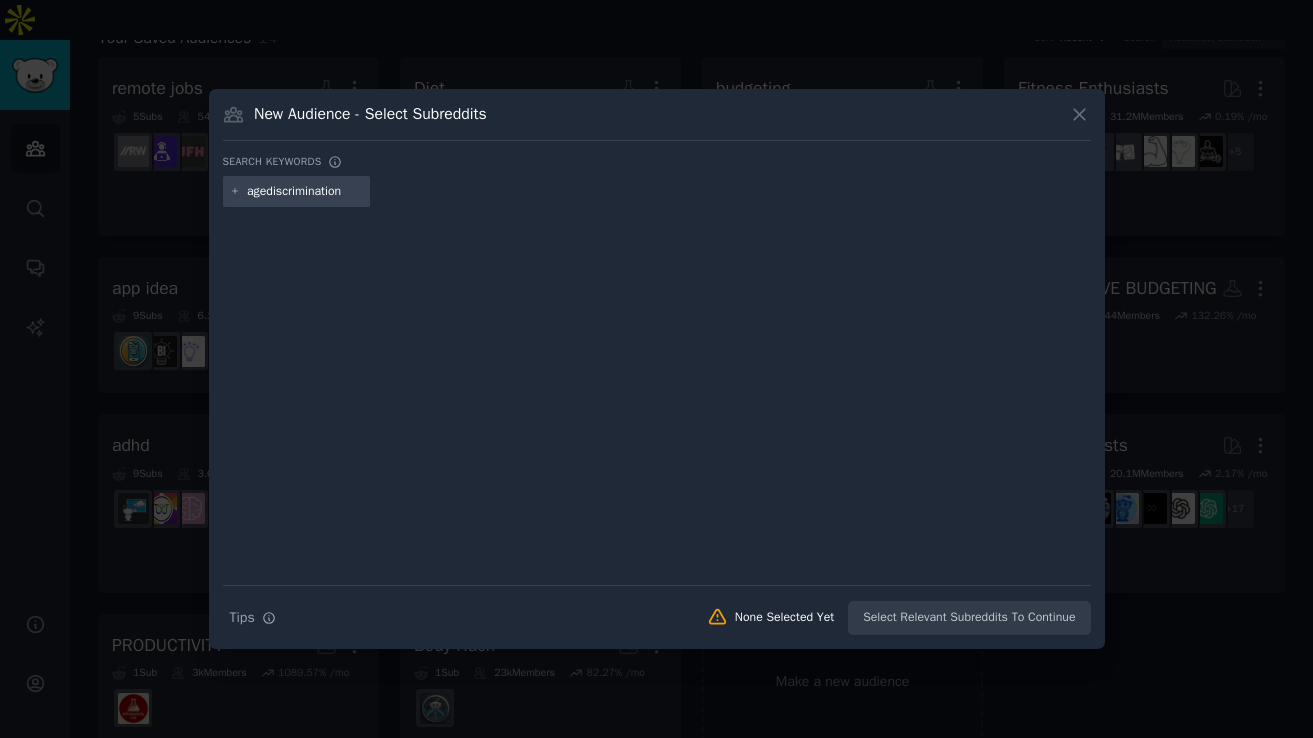 type 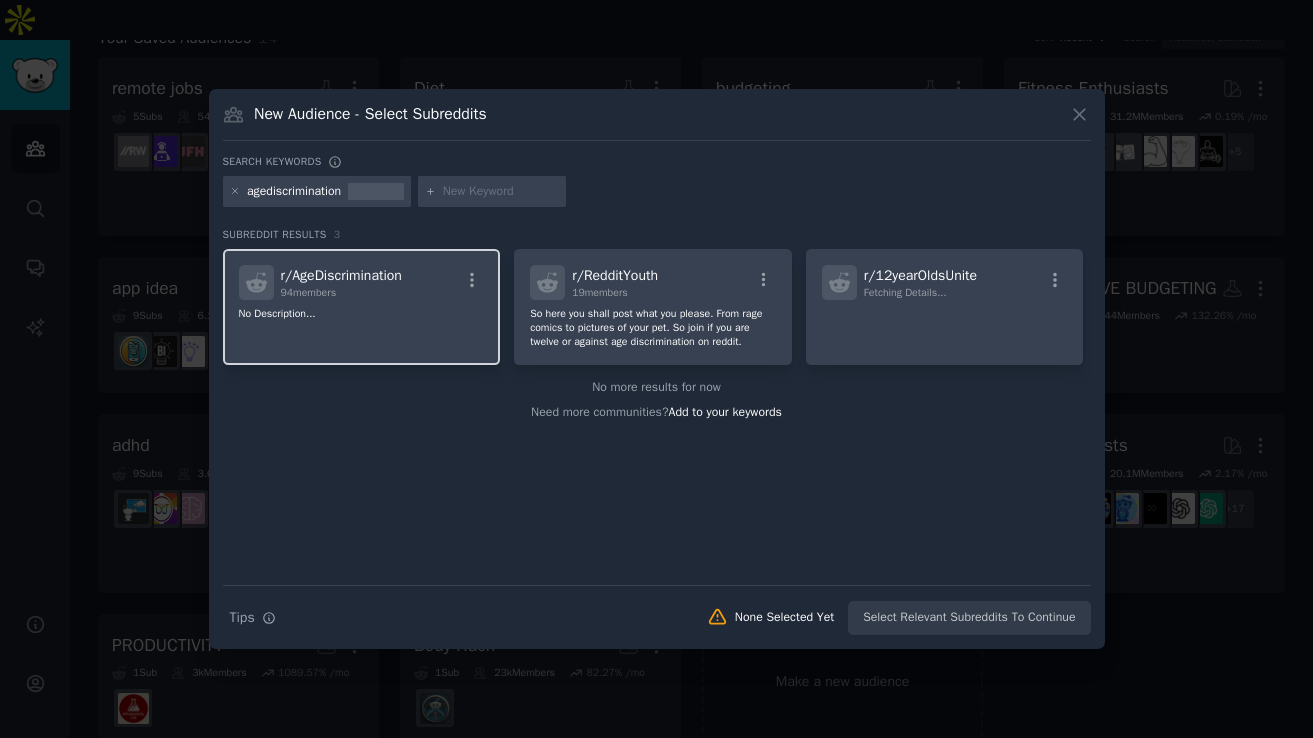 click on "r/ AgeDiscrimination 94  members No Description..." at bounding box center [362, 307] 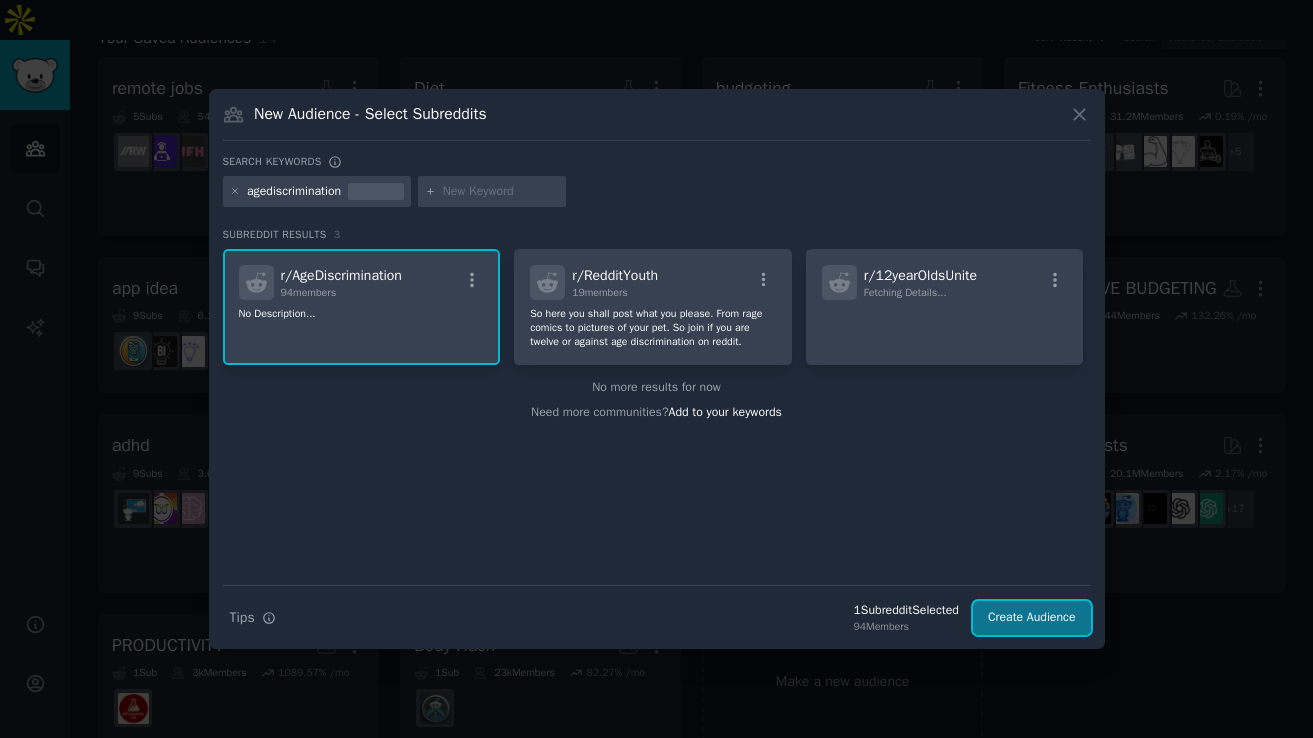 click on "Create Audience" at bounding box center (1032, 618) 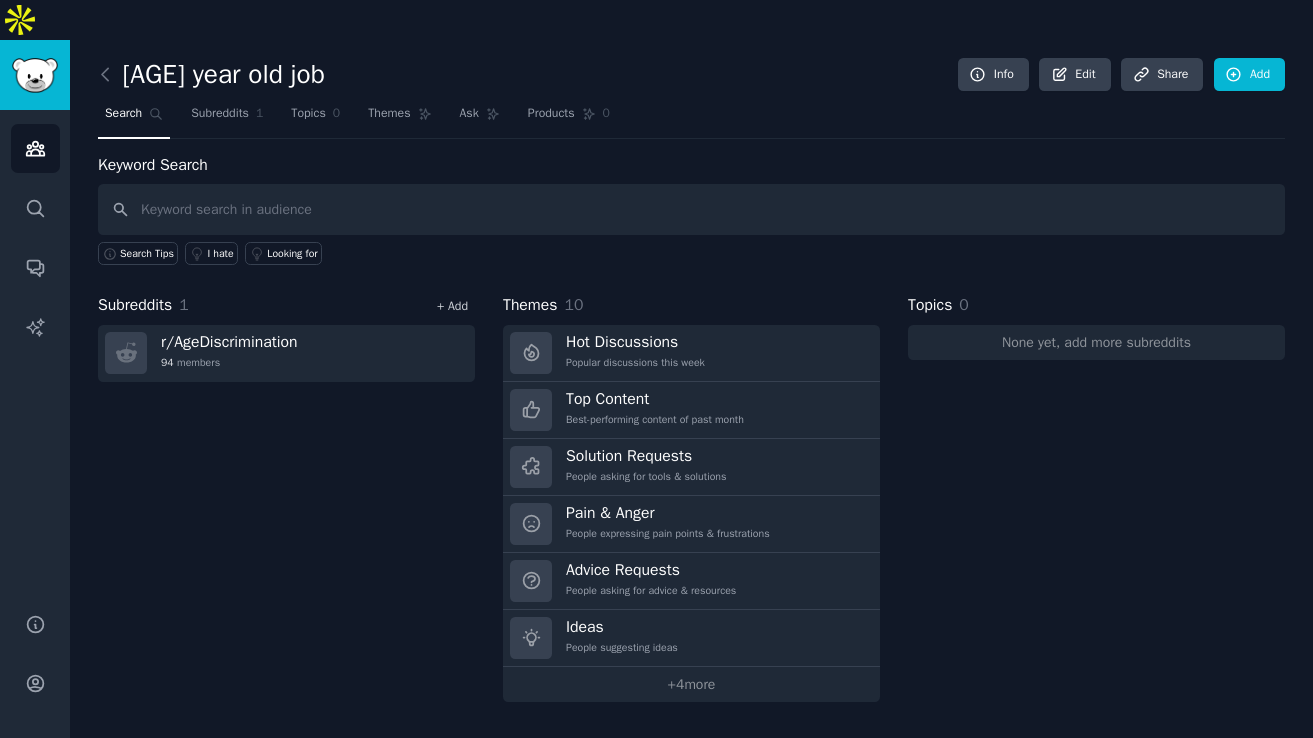 click on "+ Add" at bounding box center [452, 306] 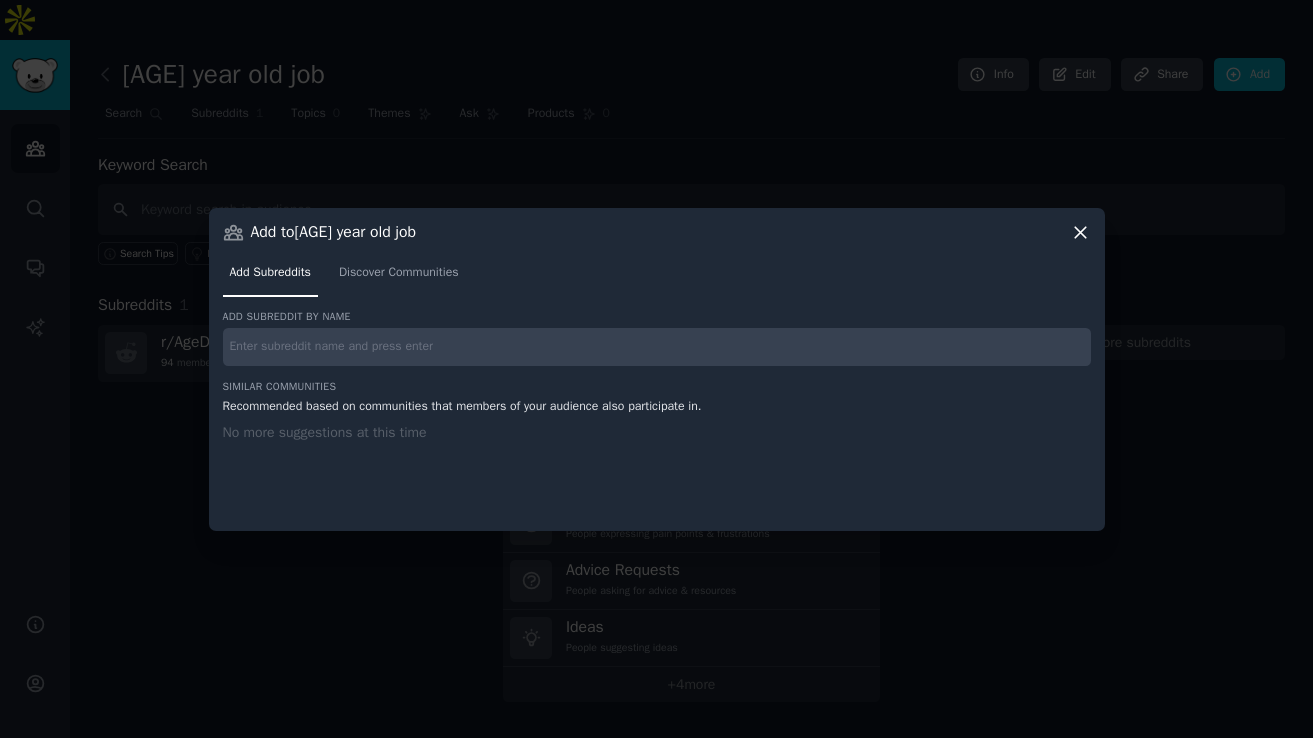 click on "Add Subreddits Discover Communities" at bounding box center (657, 277) 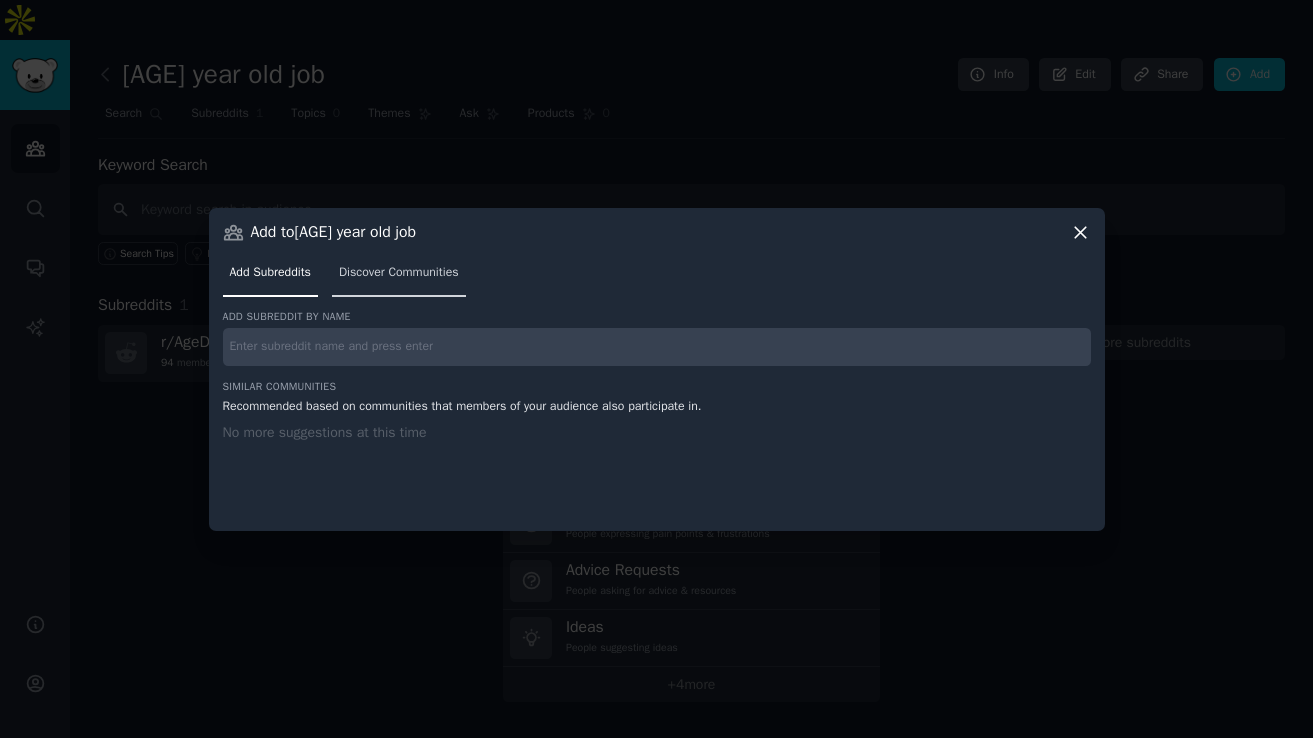 click on "Discover Communities" at bounding box center (399, 273) 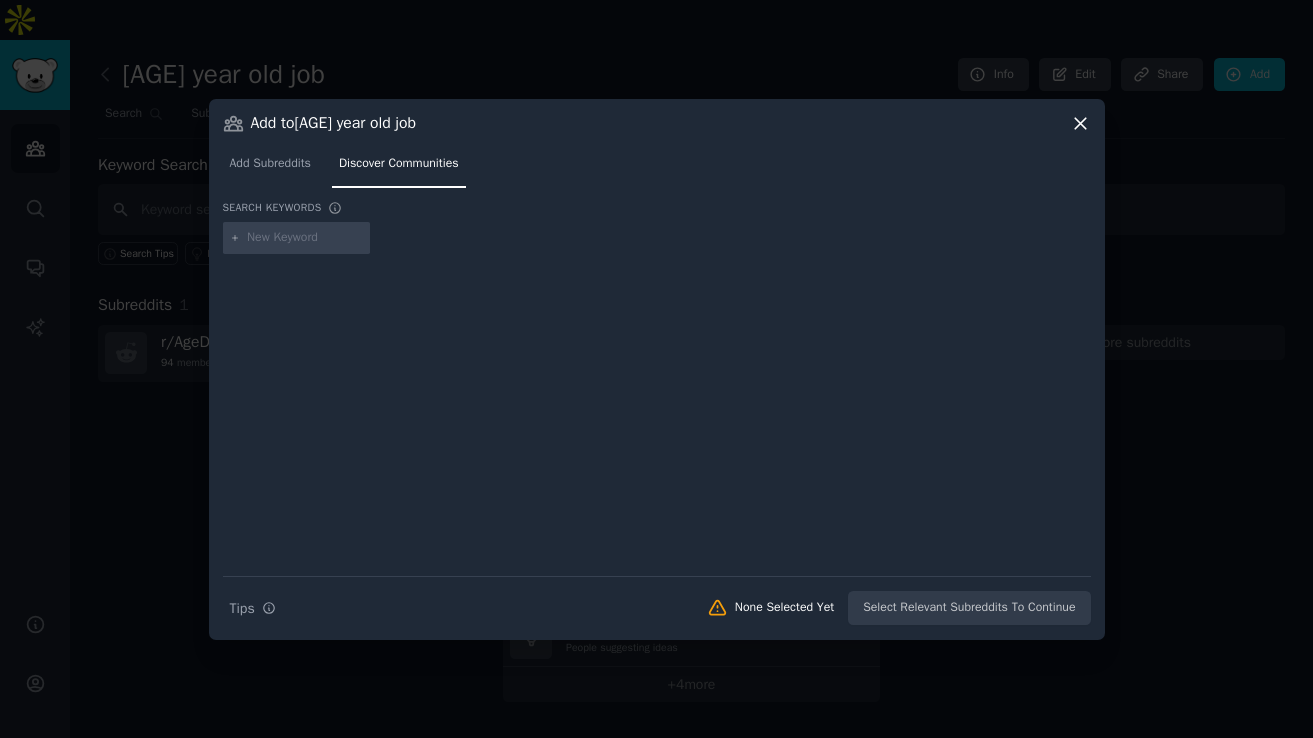 click 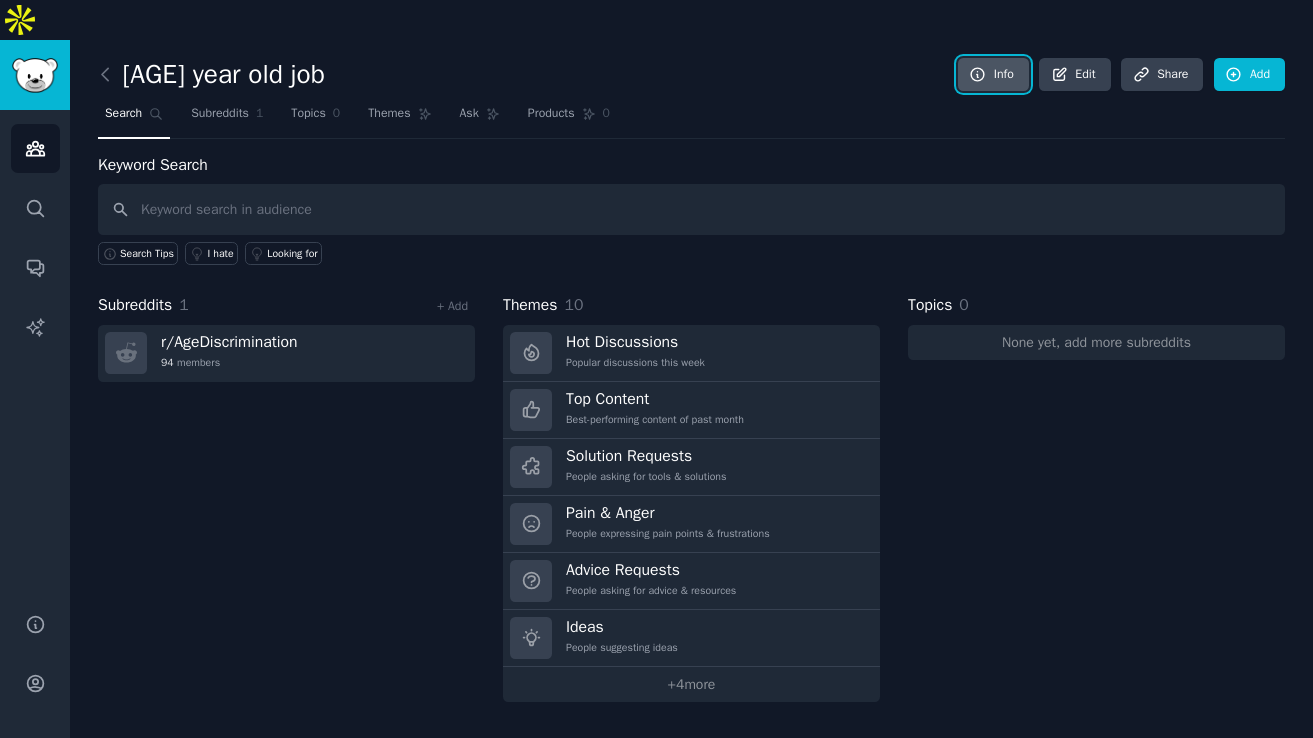 click on "Info" at bounding box center [993, 75] 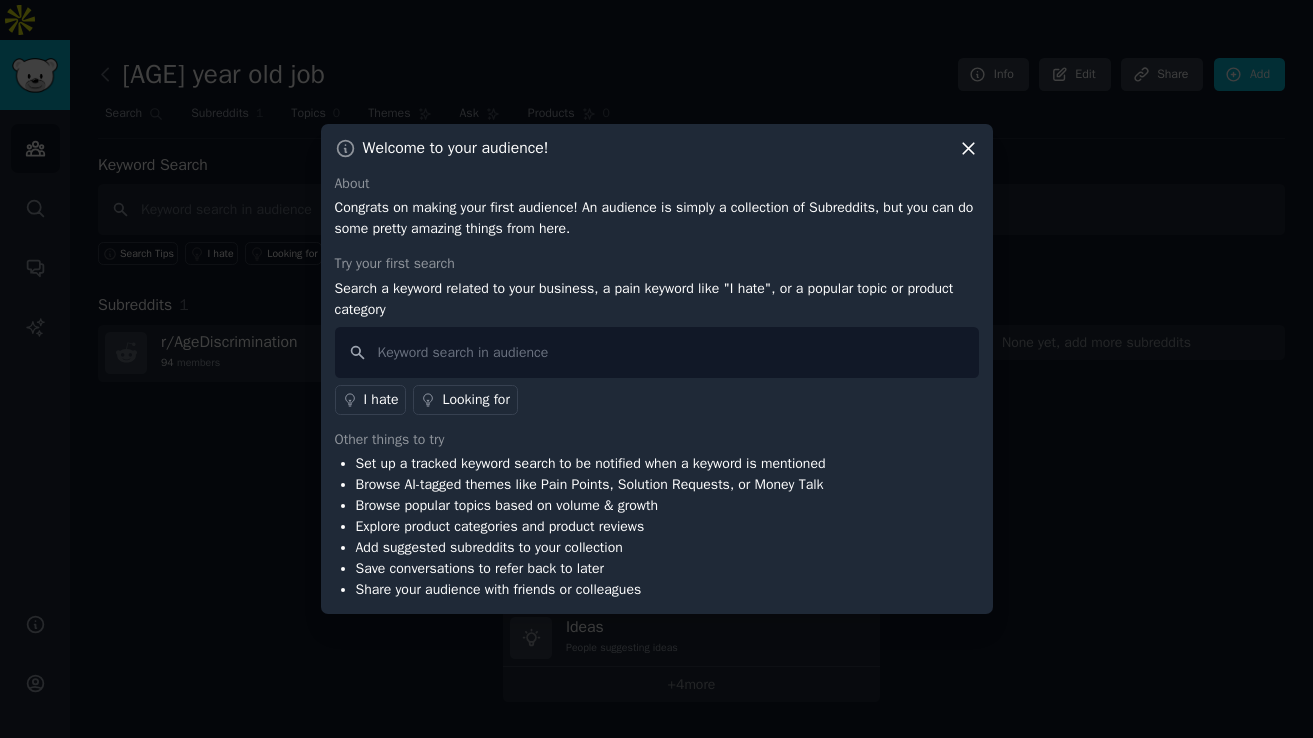 click on "Welcome to your audience!" at bounding box center [657, 148] 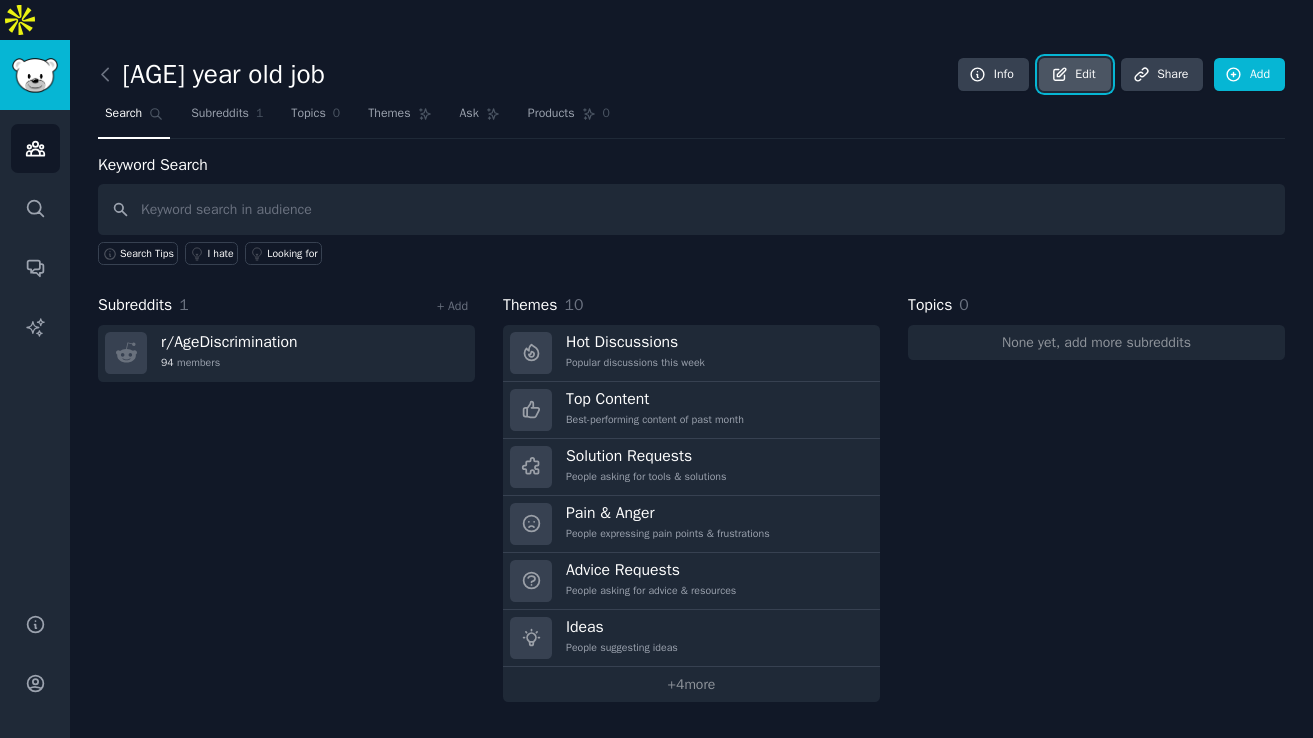 click on "Edit" at bounding box center (1074, 75) 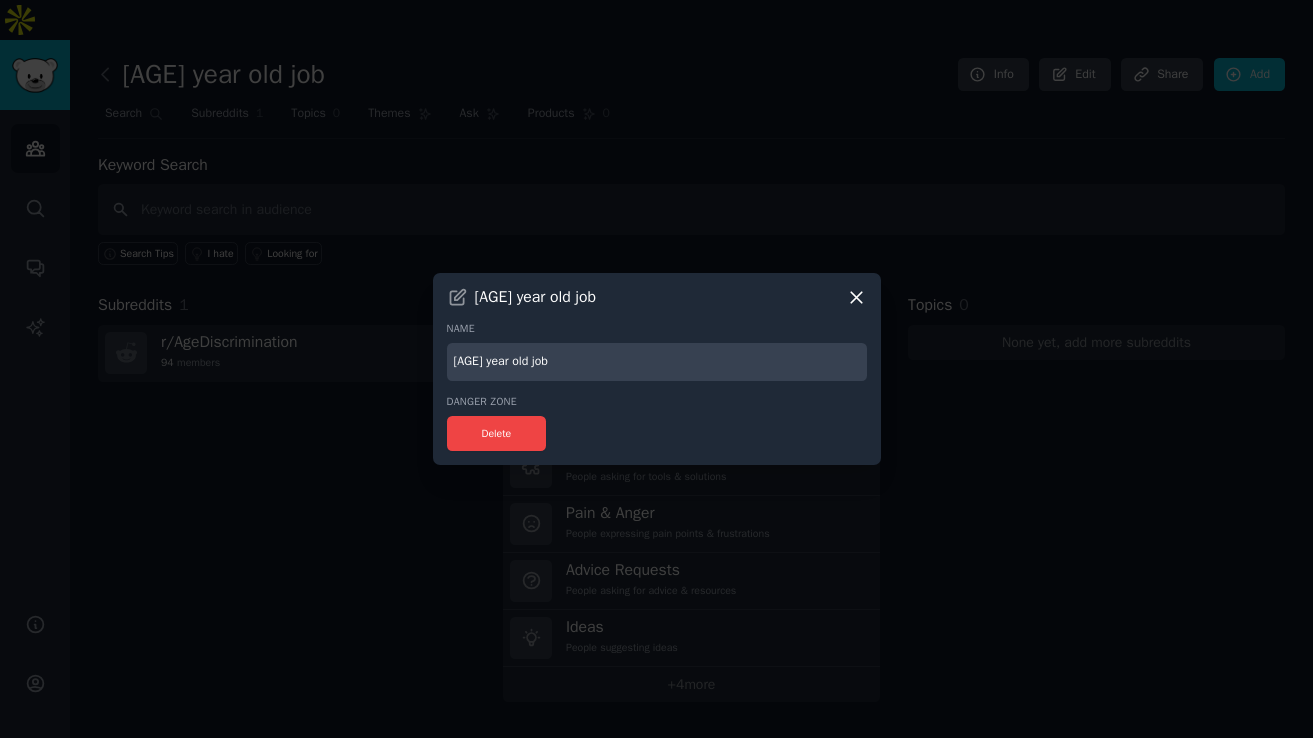 click on "[AGE] year old job Name [AGE] year old job Danger Zone Delete" at bounding box center (657, 369) 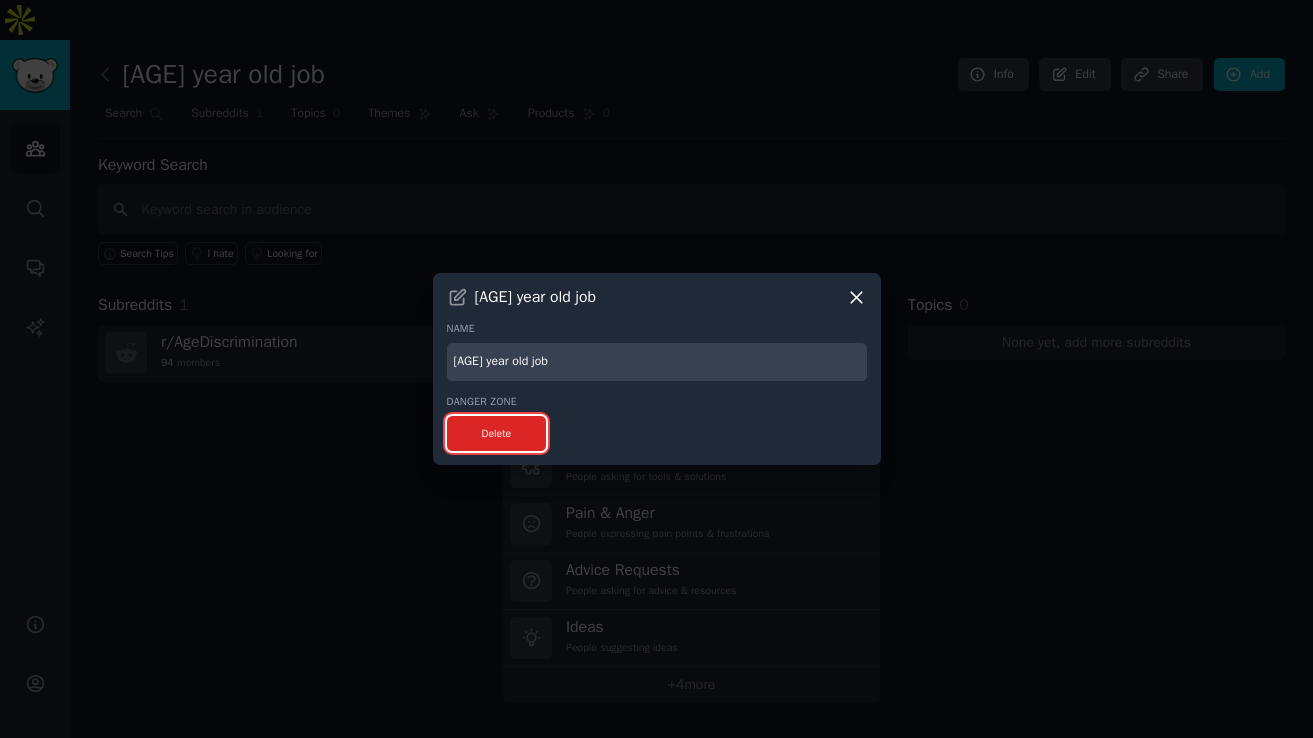 click on "Delete" at bounding box center (497, 433) 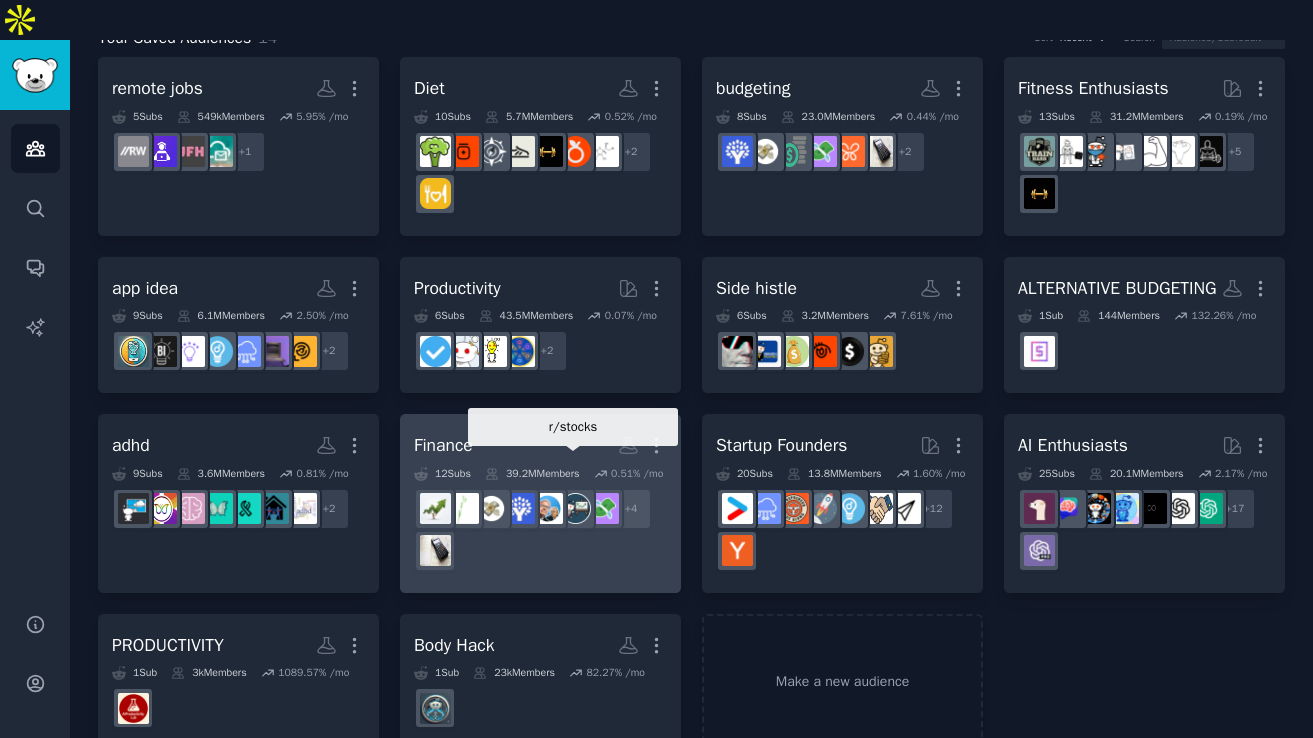 scroll, scrollTop: 0, scrollLeft: 0, axis: both 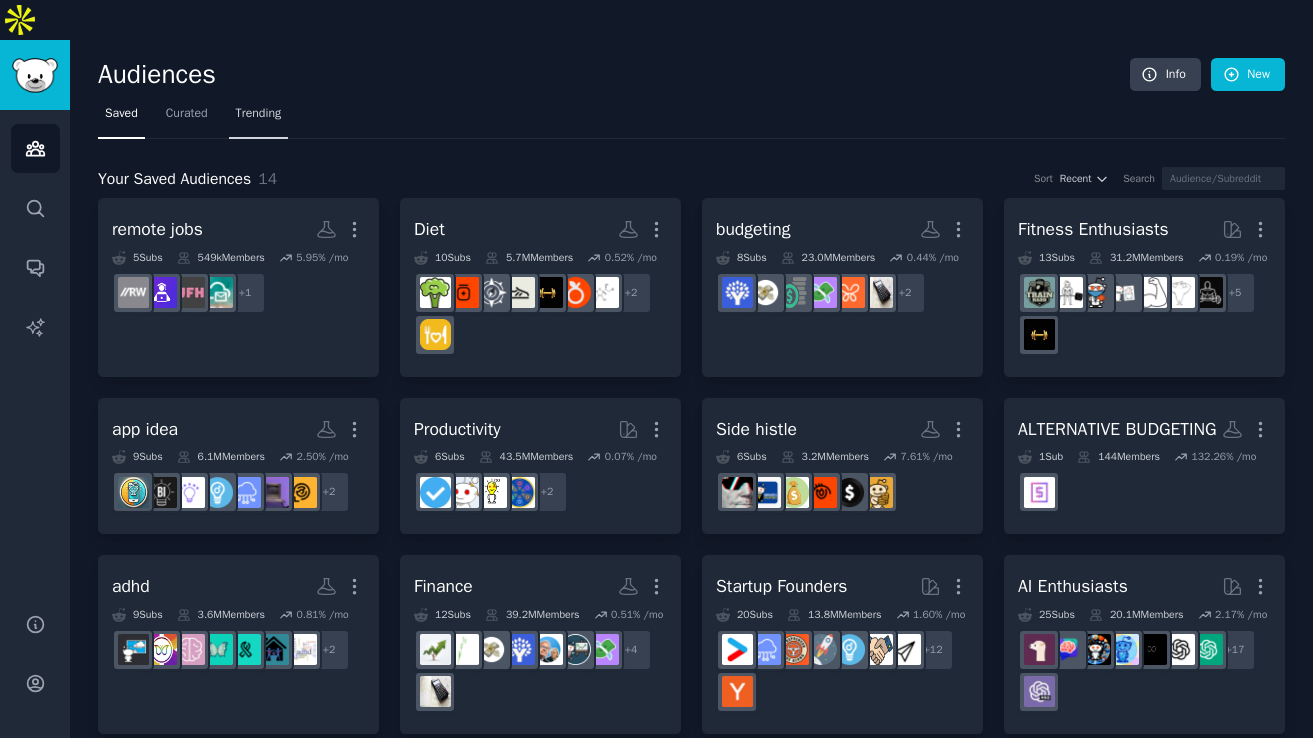 click on "Trending" at bounding box center (259, 114) 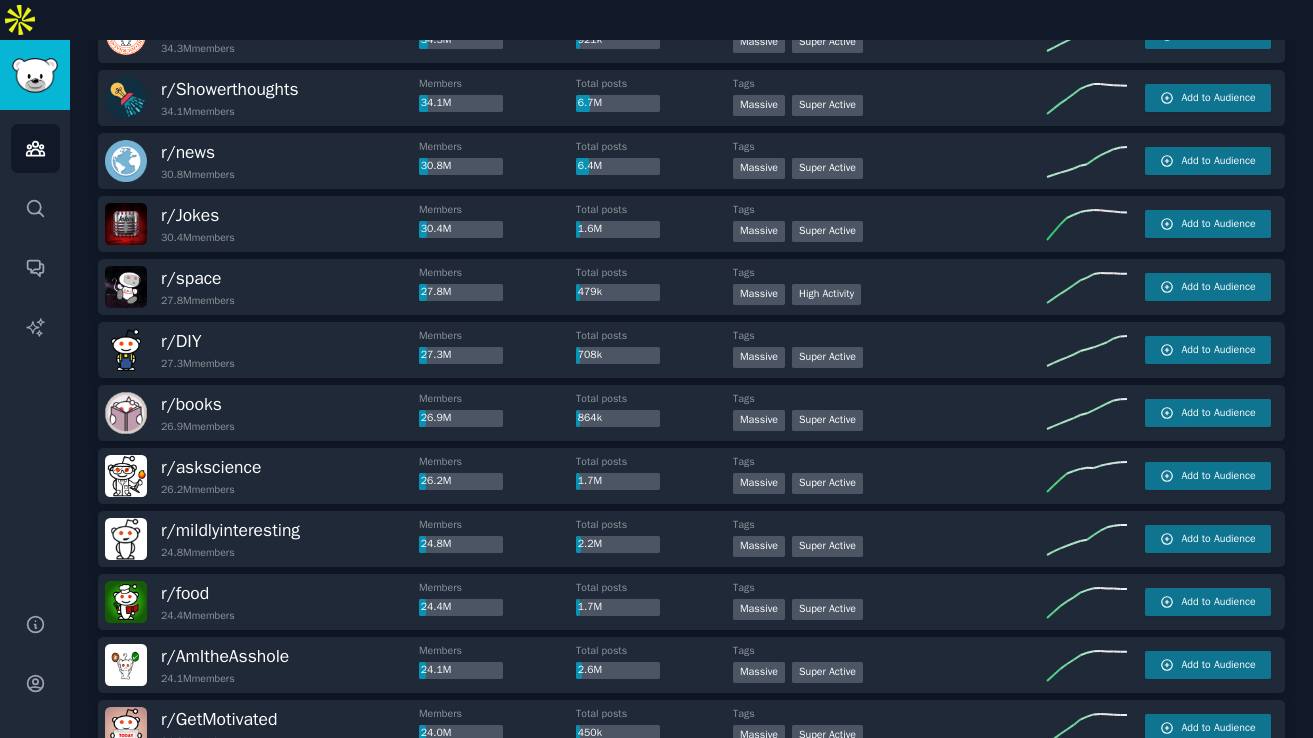scroll, scrollTop: 0, scrollLeft: 0, axis: both 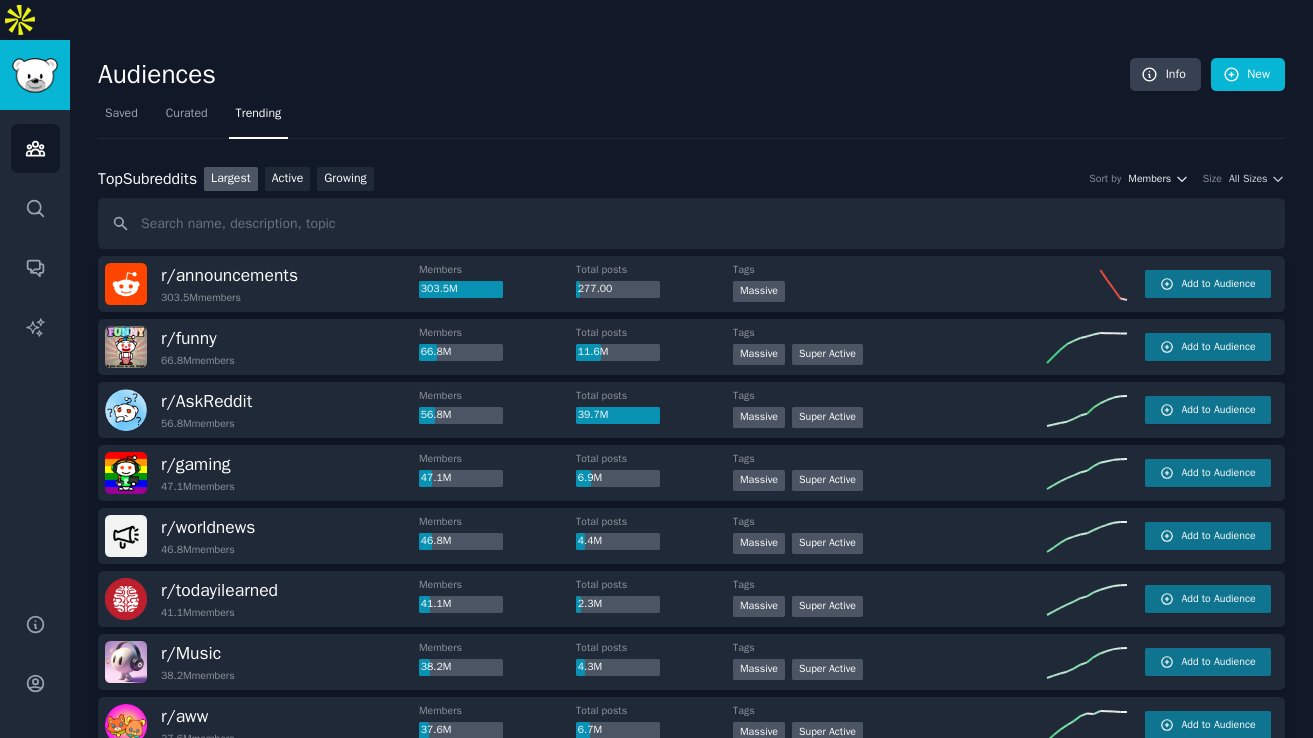 click 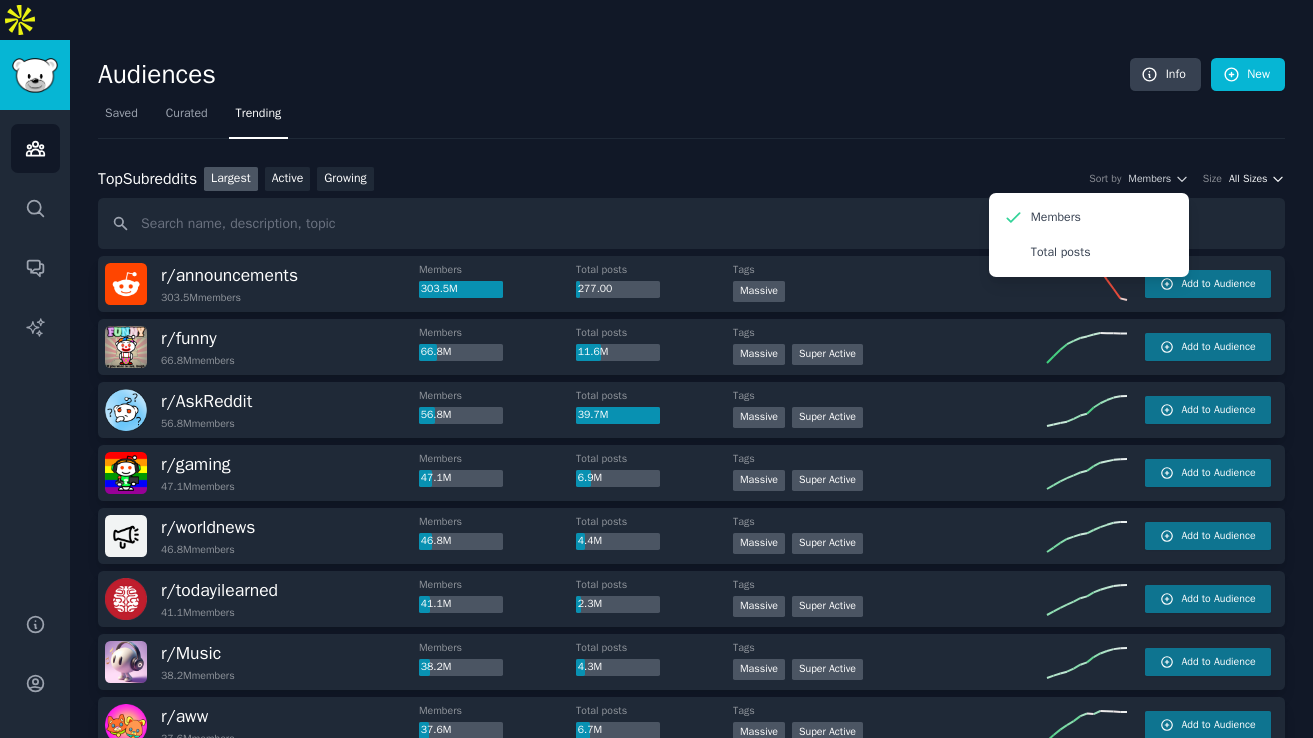 click on "All Sizes" at bounding box center [1248, 179] 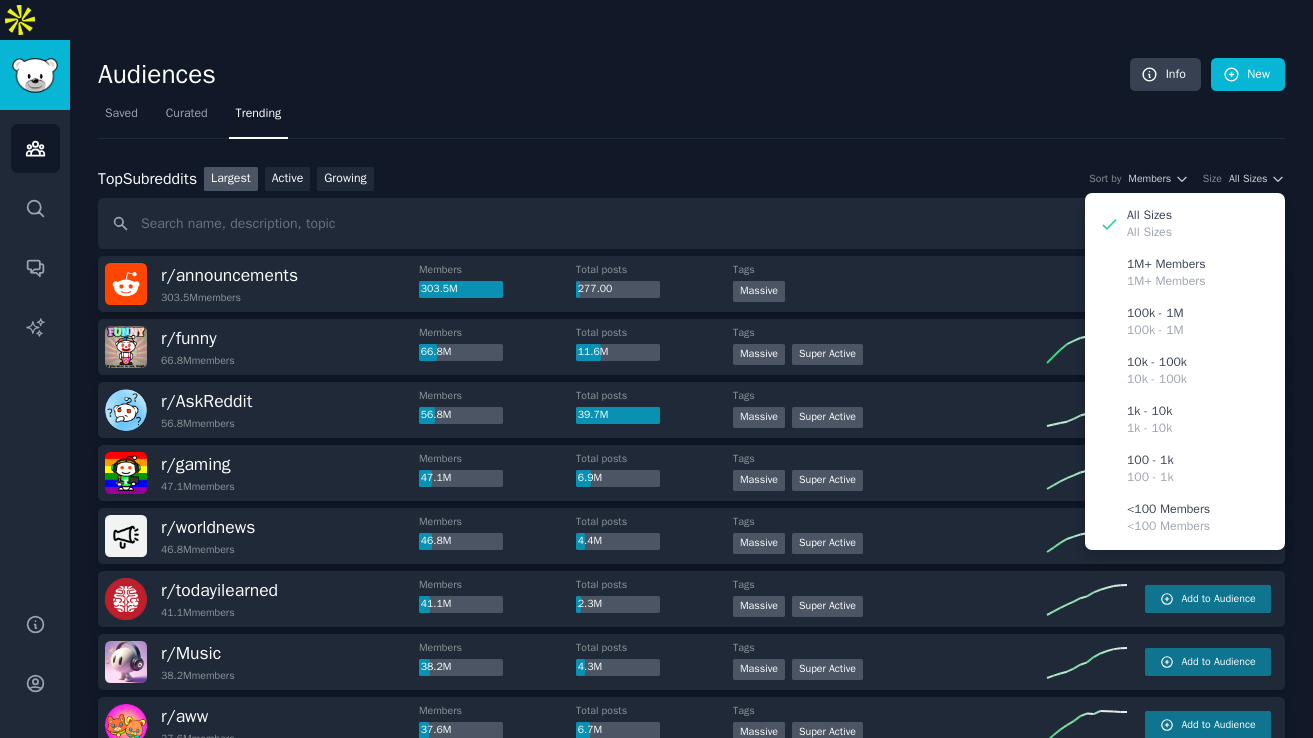 click on "Top   Subreddits Top Subreddits Largest Active Growing Sort by Members Size All Sizes All Sizes All Sizes 1M+ Members 1M+ Members 100k - 1M 100k - 1M 10k - 100k 10k - 100k 1k - 10k 1k - 10k 100 - 1k 100 - 1k <100 Members <100 Members" at bounding box center [691, 179] 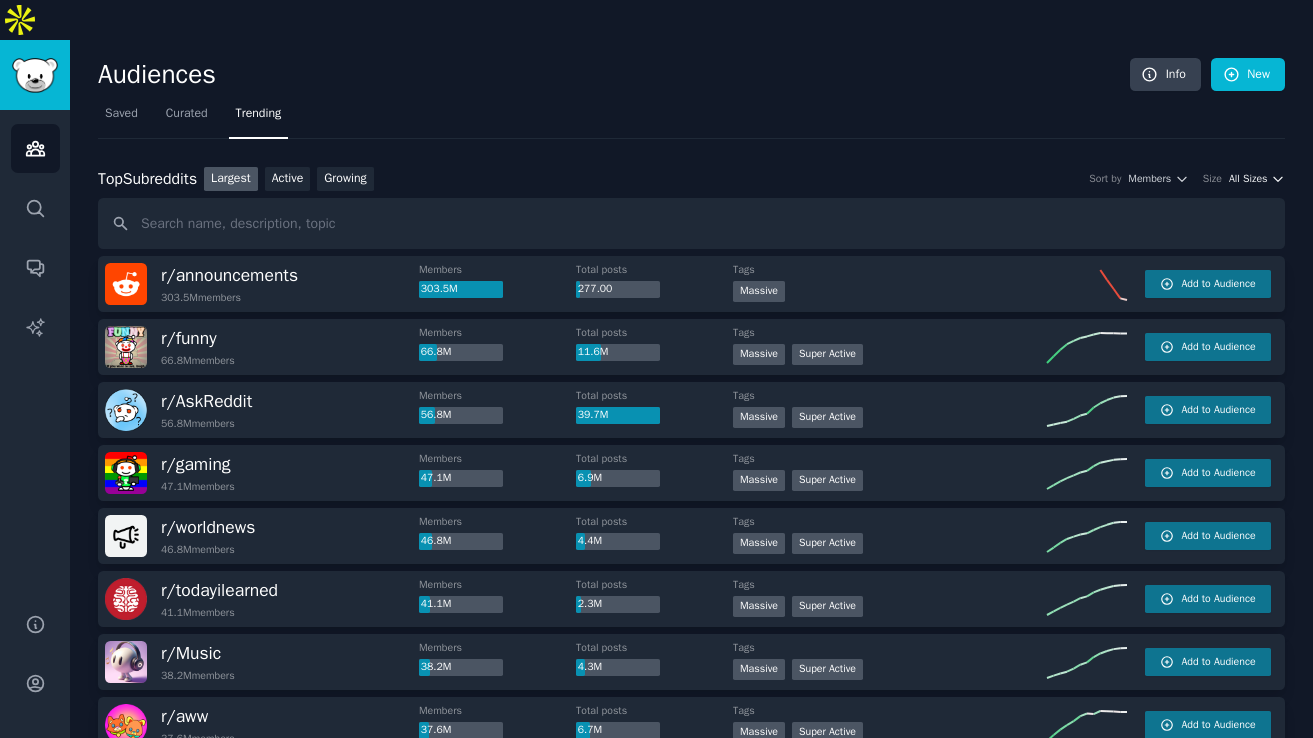 click on "All Sizes" at bounding box center [1248, 179] 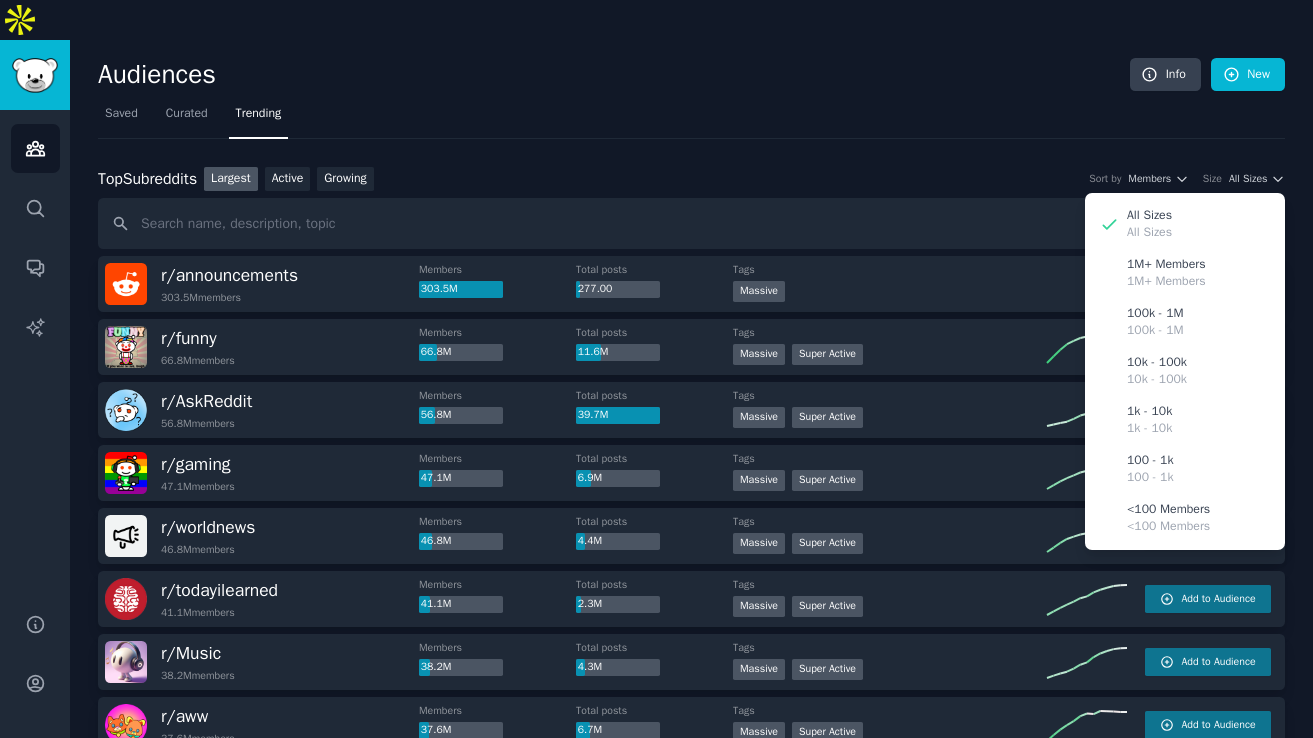 click on "Top   Subreddits Top Subreddits Largest Active Growing Sort by Members Size All Sizes All Sizes All Sizes 1M+ Members 1M+ Members 100k - 1M 100k - 1M 10k - 100k 10k - 100k 1k - 10k 1k - 10k 100 - 1k 100 - 1k <100 Members <100 Members" at bounding box center (691, 179) 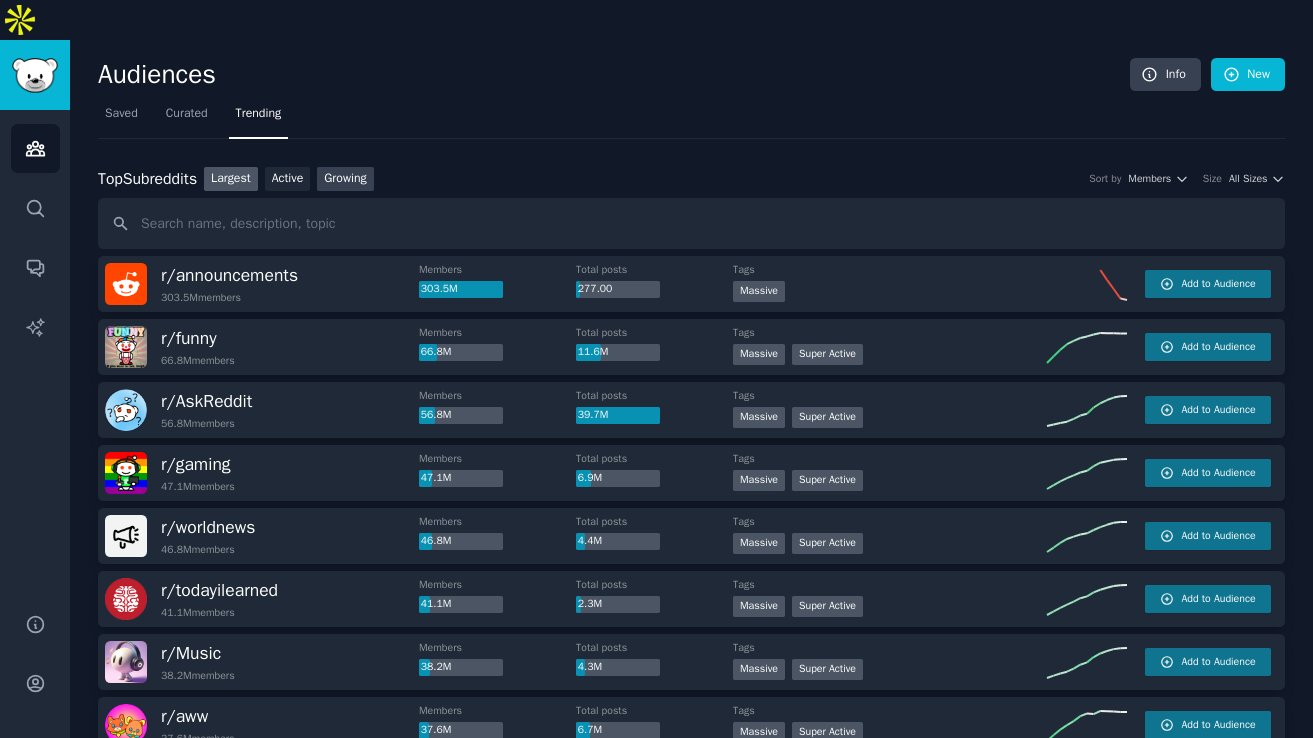 click on "Growing" at bounding box center (345, 179) 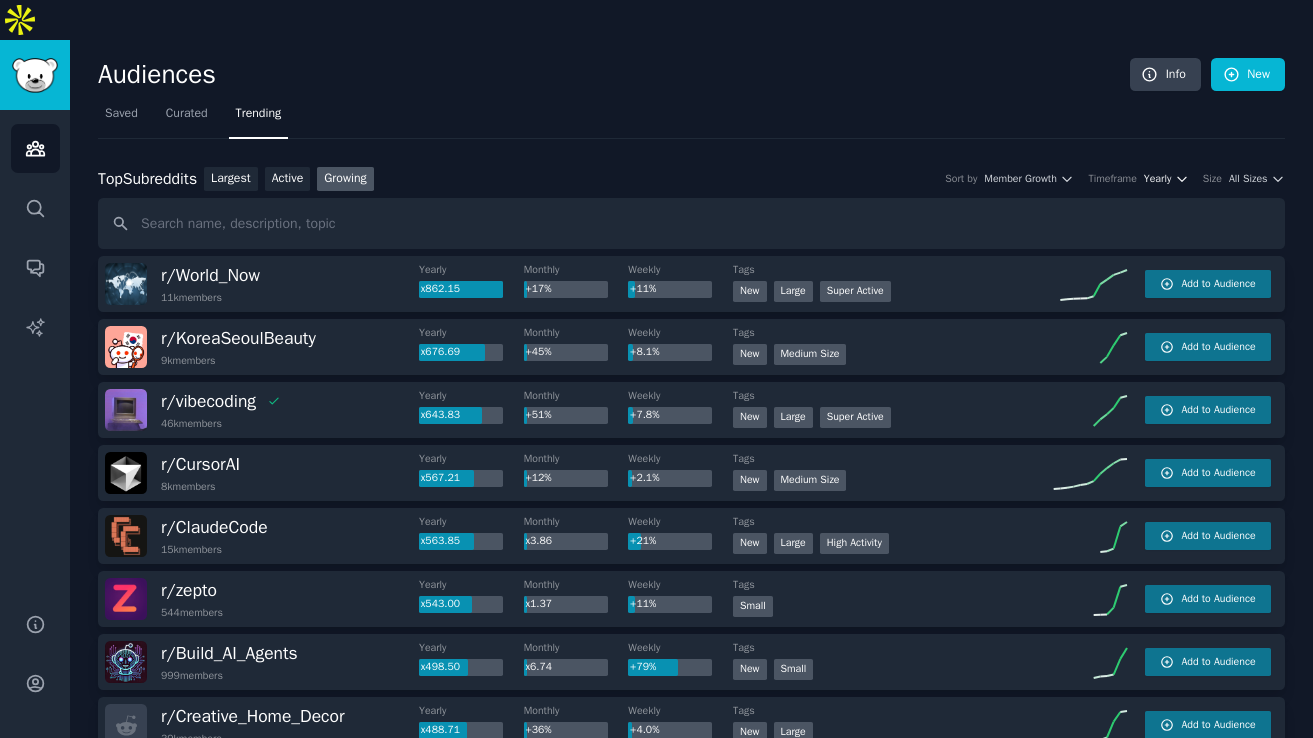 click on "Yearly" at bounding box center [1157, 179] 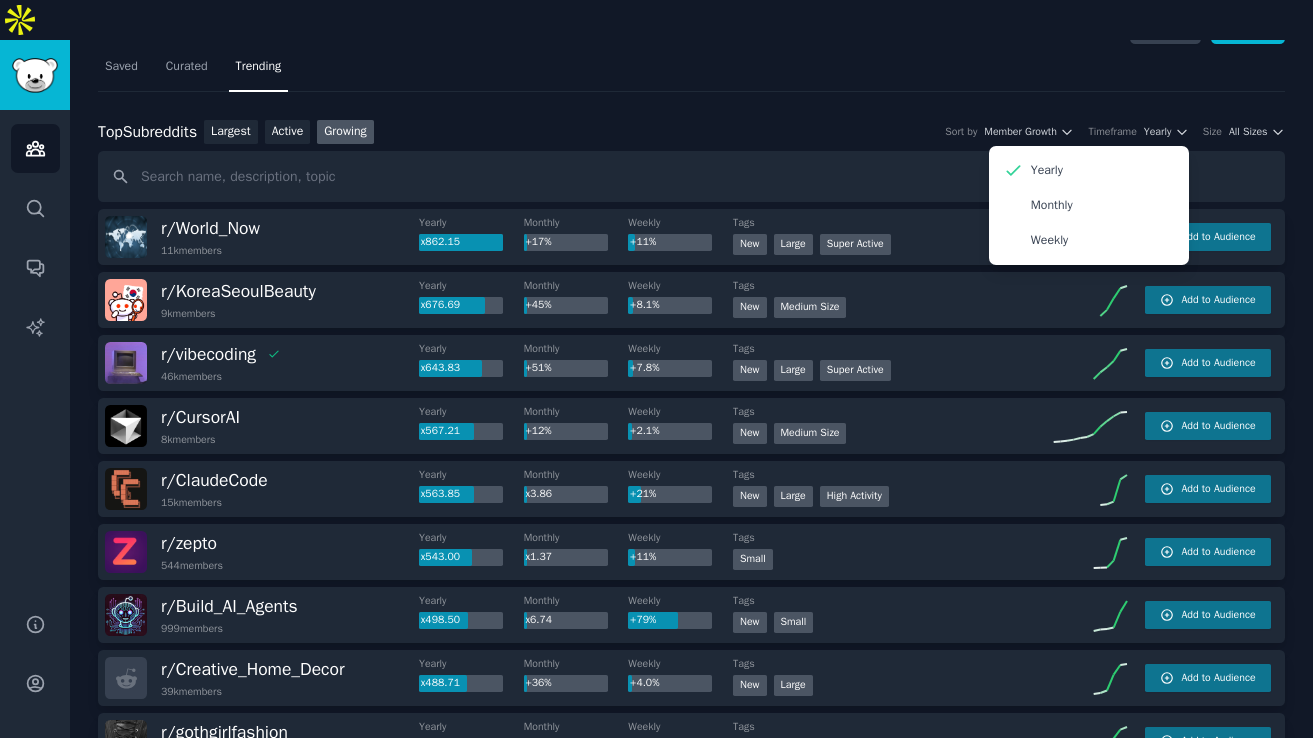scroll, scrollTop: 48, scrollLeft: 0, axis: vertical 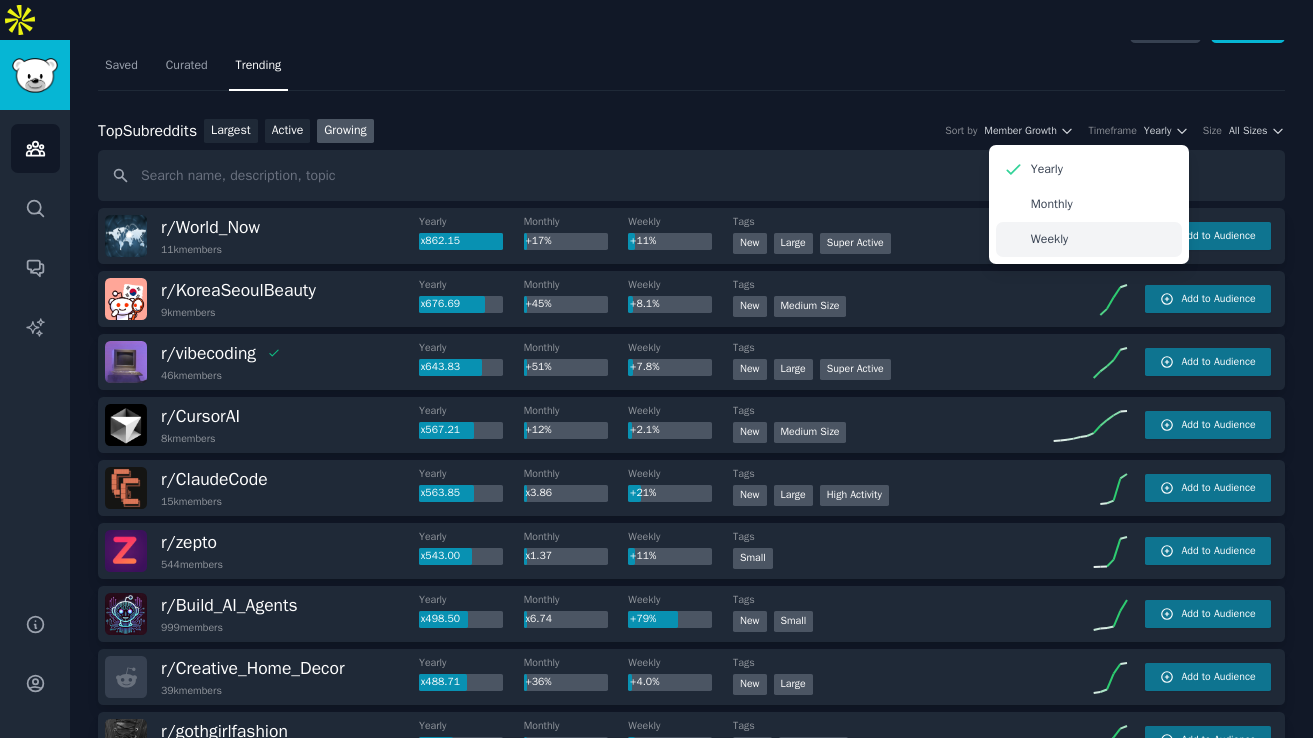 click on "Weekly" at bounding box center [1049, 240] 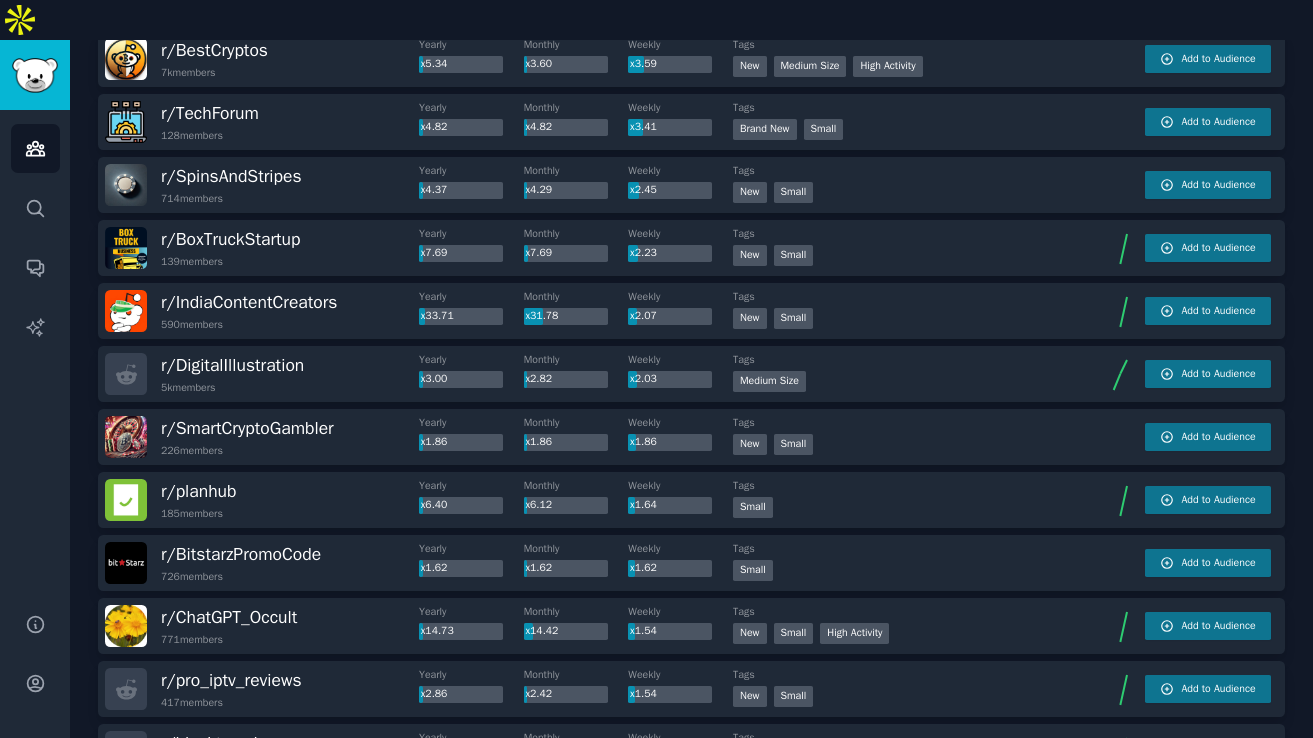 scroll, scrollTop: 0, scrollLeft: 0, axis: both 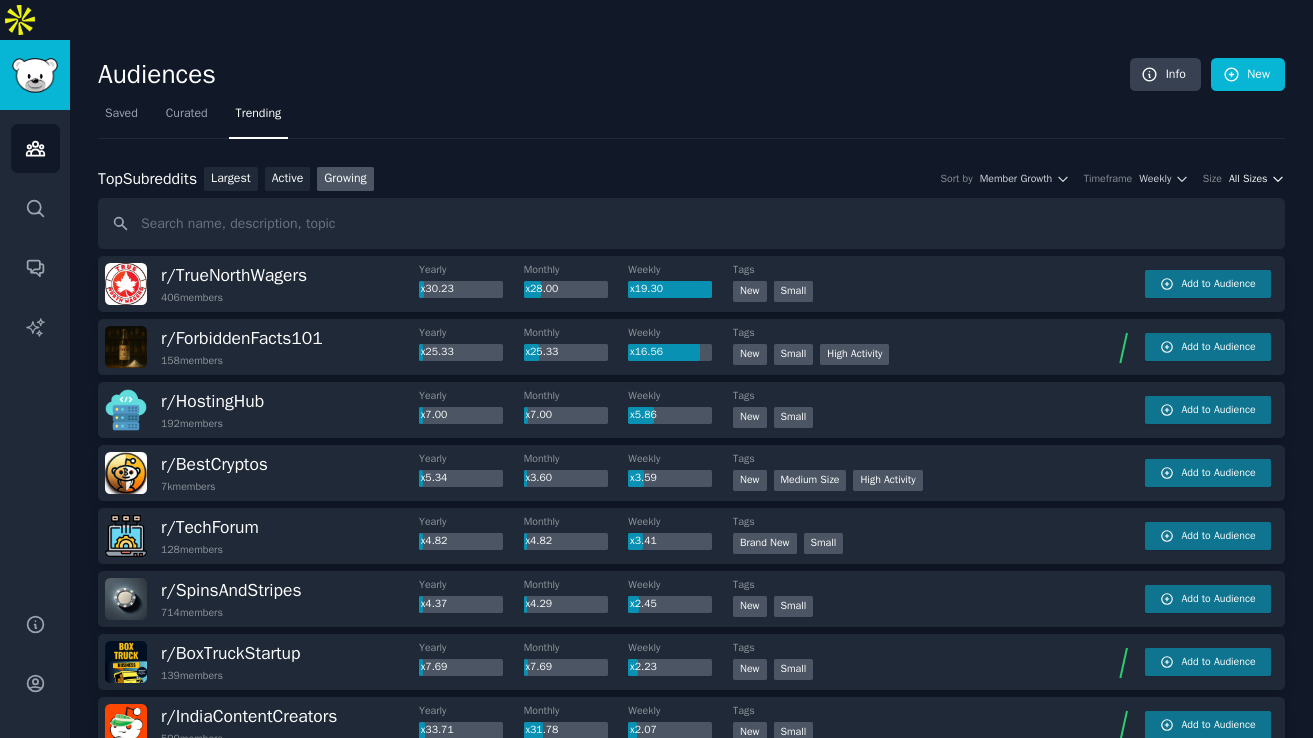 click on "All Sizes" at bounding box center [1248, 179] 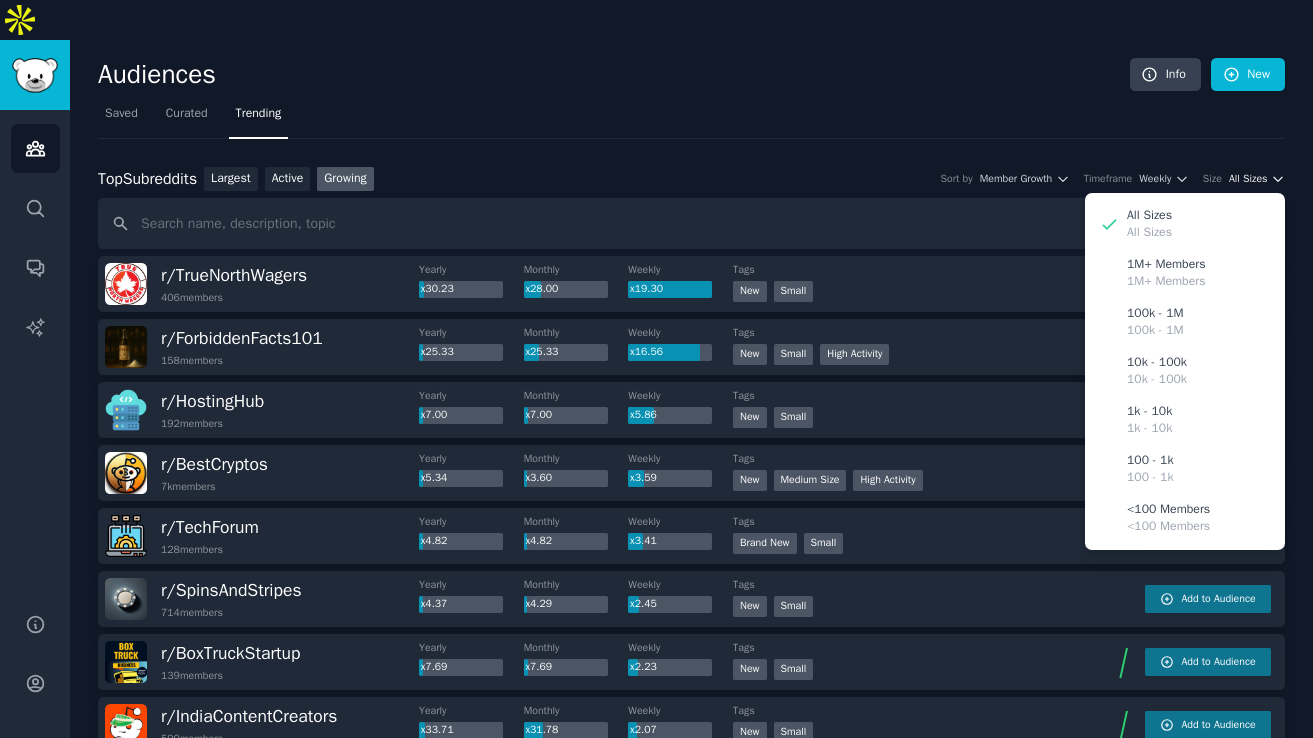 click on "All Sizes" at bounding box center [1248, 179] 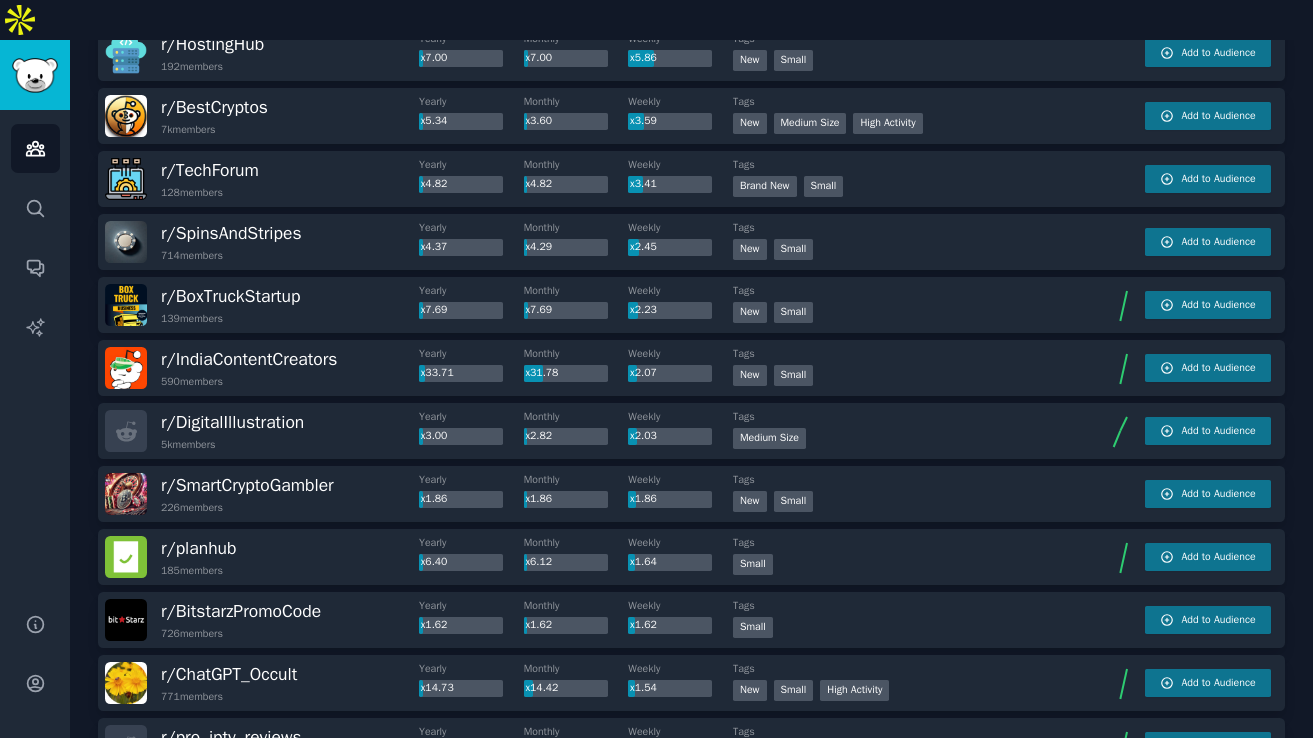 scroll, scrollTop: 321, scrollLeft: 0, axis: vertical 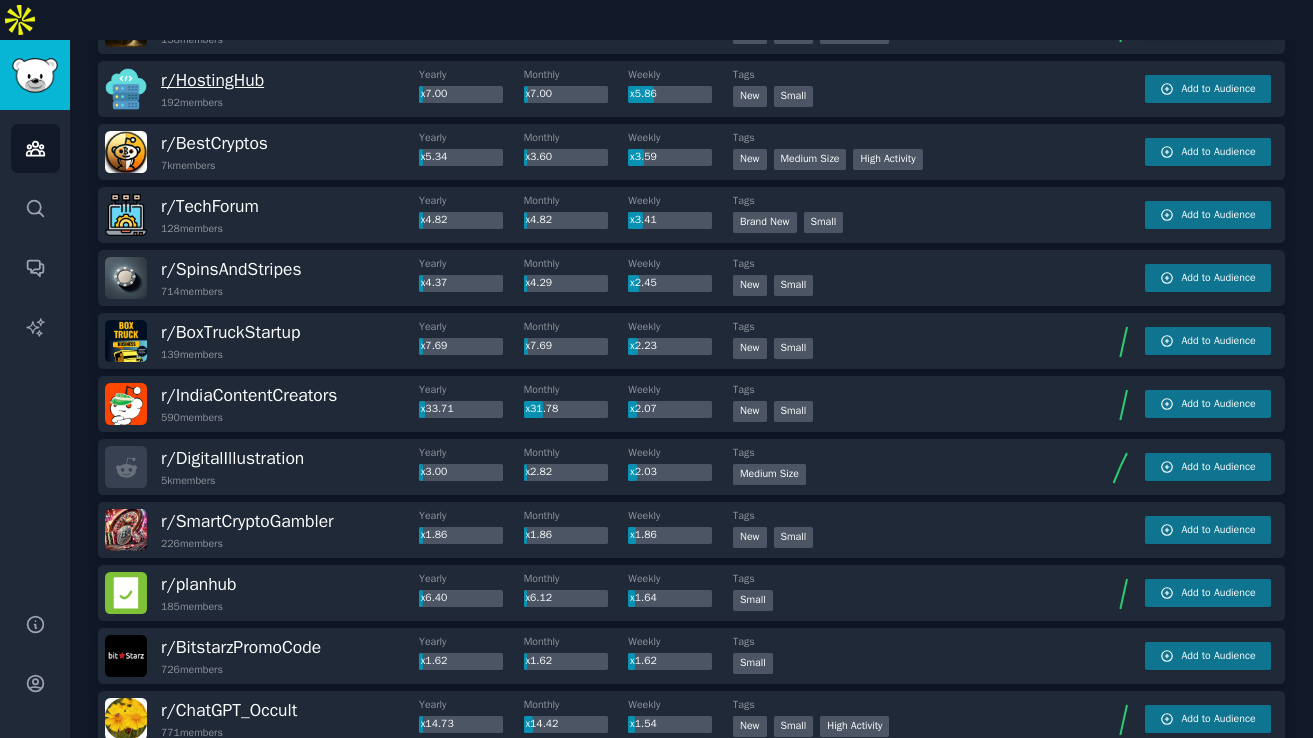click on "r/ HostingHub" at bounding box center [212, 80] 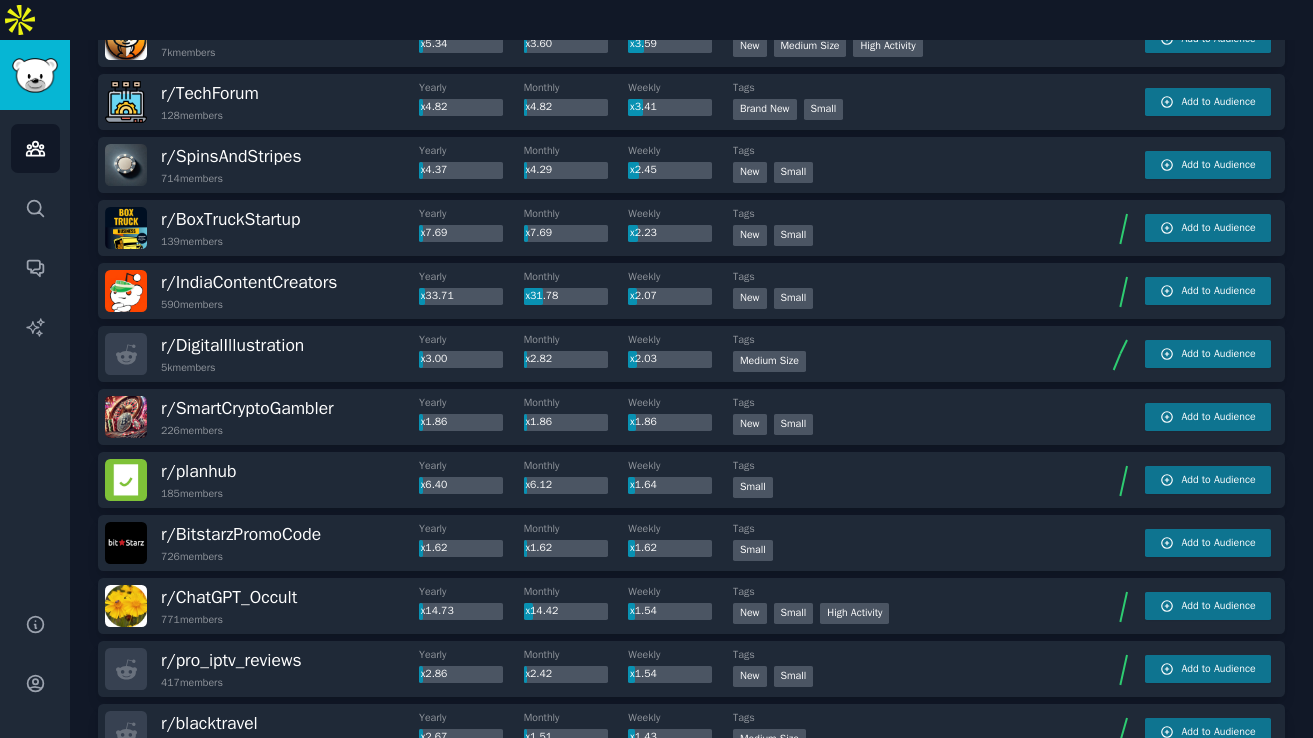 scroll, scrollTop: 0, scrollLeft: 0, axis: both 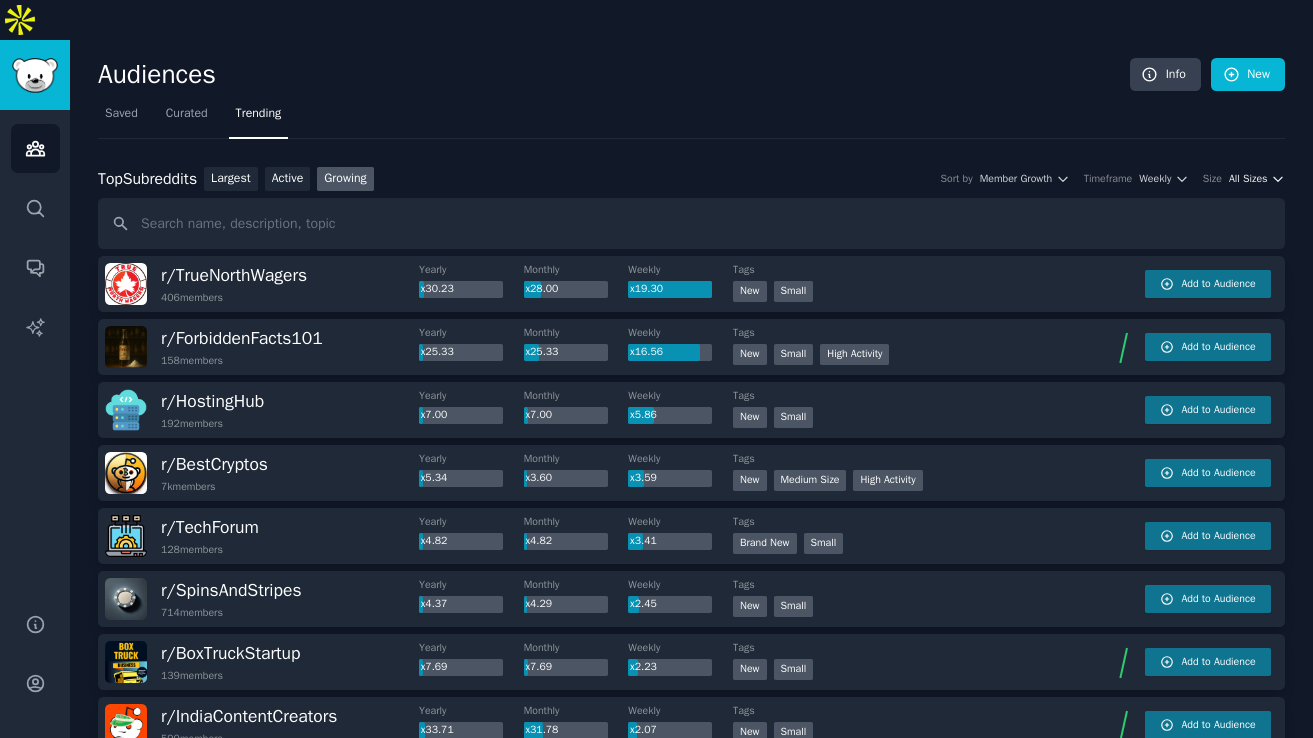 click on "All Sizes" at bounding box center (1248, 179) 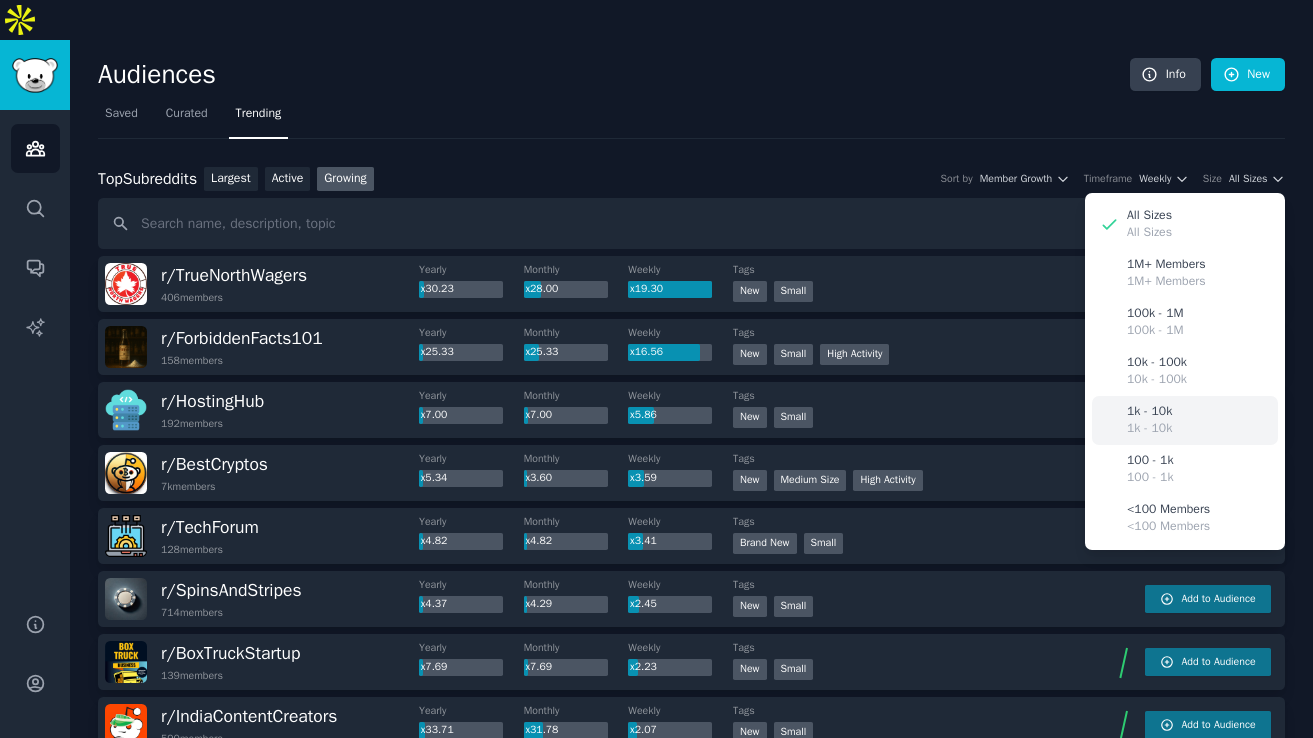 click on "1k - 10k" at bounding box center (1149, 412) 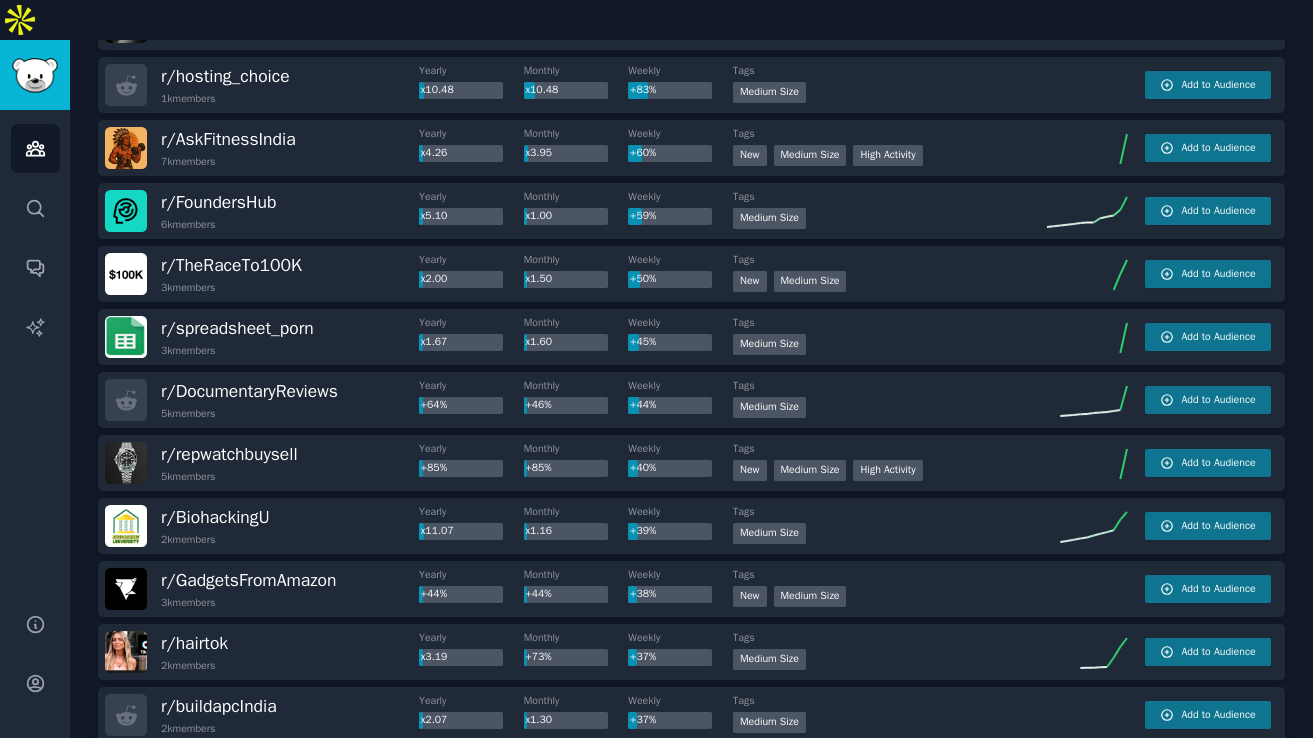 scroll, scrollTop: 0, scrollLeft: 0, axis: both 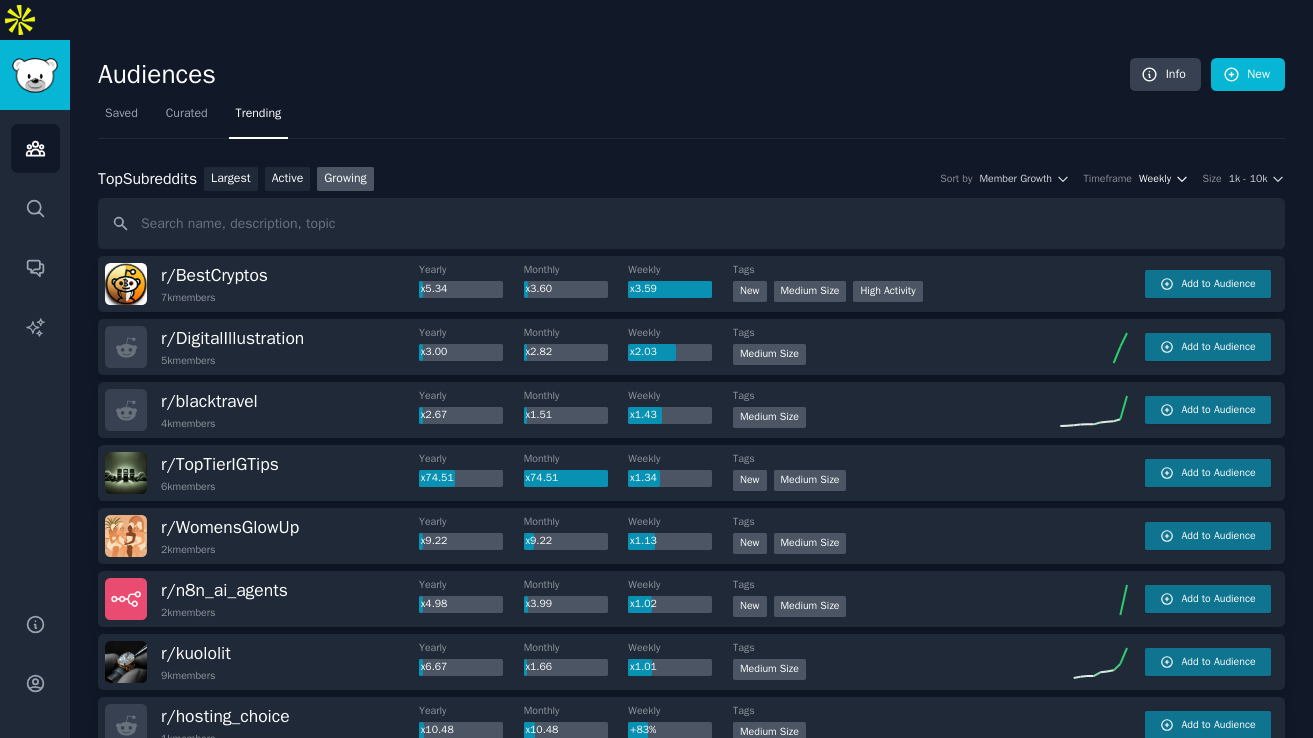 click on "Weekly" at bounding box center [1155, 179] 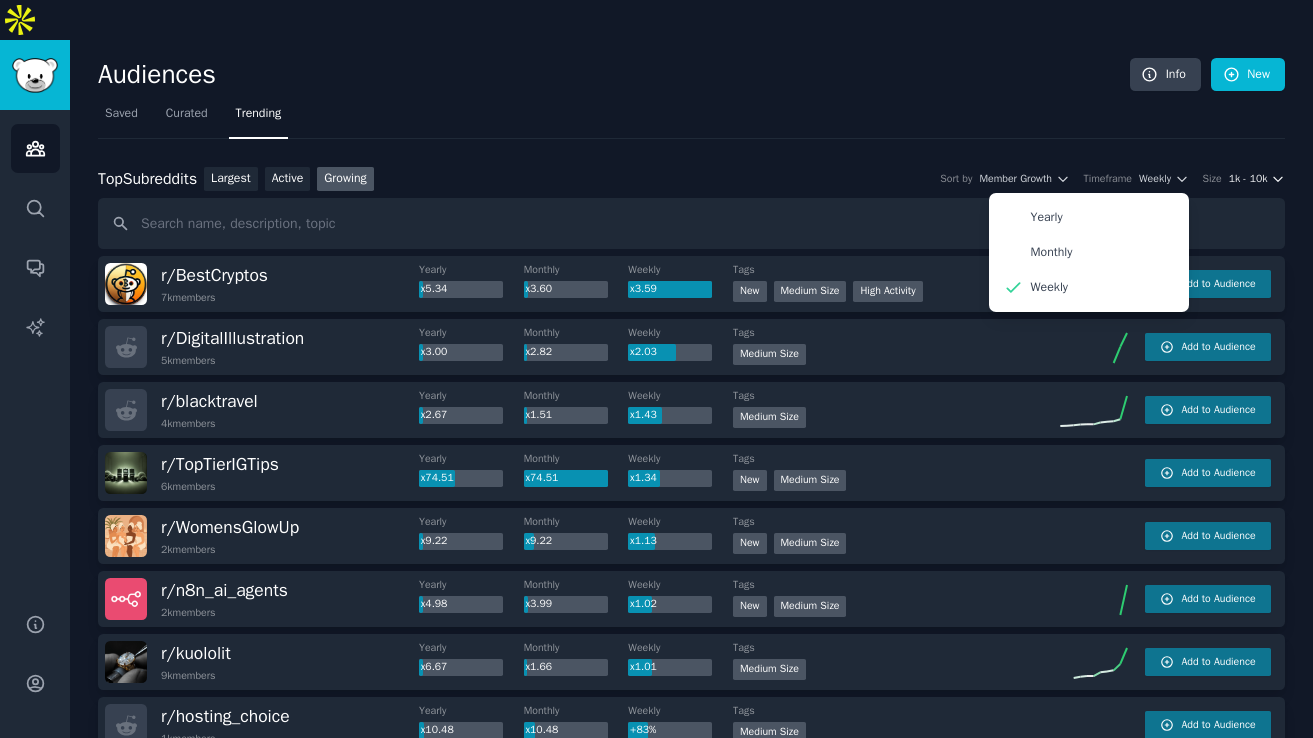 click on "1k - 10k" at bounding box center (1248, 179) 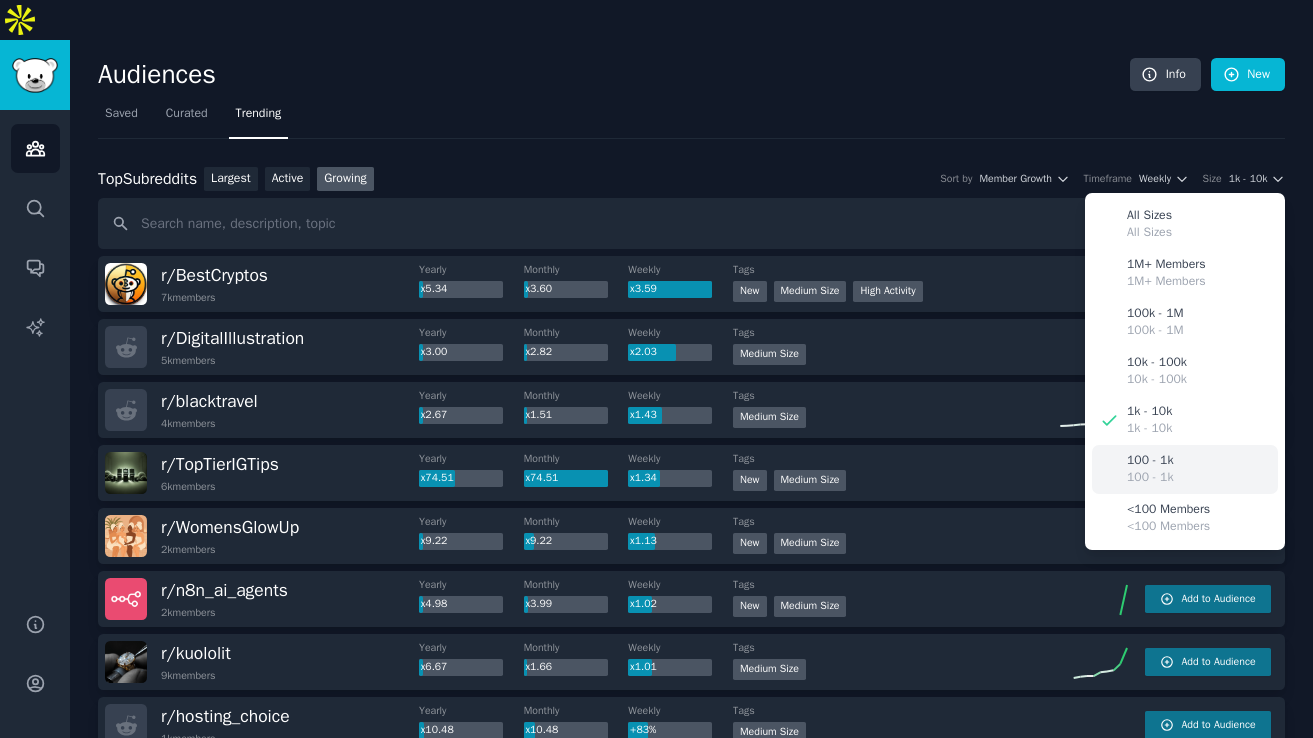click on "100 - 1k" at bounding box center (1150, 478) 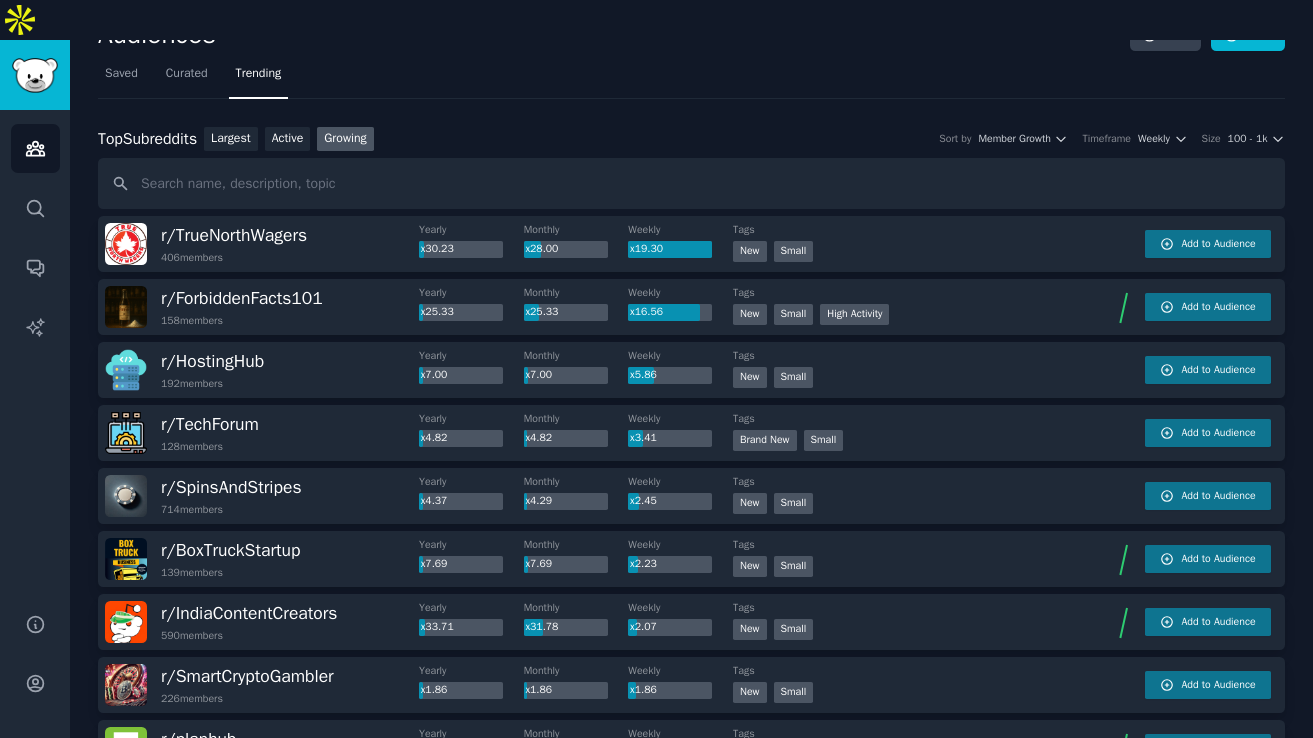 scroll, scrollTop: 0, scrollLeft: 0, axis: both 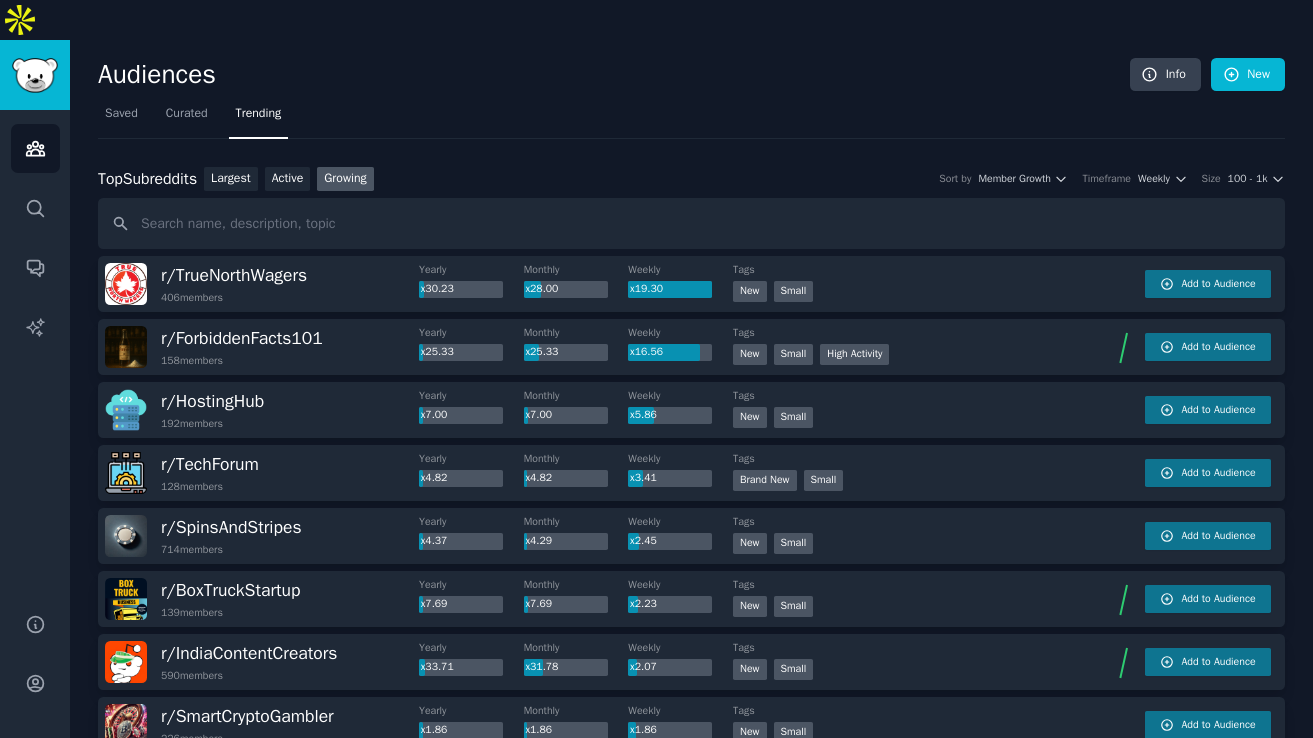 click on "Top   Subreddits Top Subreddits Largest Active Growing Sort by Member Growth Timeframe Weekly Size 100 - 1k r/ TrueNorthWagers 406  members Yearly x30.23 Monthly x28.00 Weekly x19.30 Tags New Small Add to Audience r/ ForbiddenFacts101 158  members Yearly x25.33 Monthly x25.33 Weekly x16.56 Tags New Small High Activity Add to Audience r/ HostingHub 192  members Yearly x7.00 Monthly x7.00 Weekly x5.86 Tags New Small Add to Audience r/ TechForum 128  members Yearly x4.82 Monthly x4.82 Weekly x3.41 Tags Brand New Small Add to Audience r/ SpinsAndStripes 714  members Yearly x4.37 Monthly x4.29 Weekly x2.45 Tags New Small Add to Audience r/ BoxTruckStartup 139  members Yearly x7.69 Monthly x7.69 Weekly x2.23 Tags New Small Add to Audience r/ IndiaContentCreators 590  members Yearly x33.71 Monthly x31.78 Weekly x2.07 Tags New Small Add to Audience r/ SmartCryptoGambler 226  members Yearly x1.86 Monthly x1.86 Weekly x1.86 Tags New Small Add to Audience r/ planhub 185  members Yearly x6.40 Monthly x6.12 Weekly x1.64" at bounding box center (691, 1823) 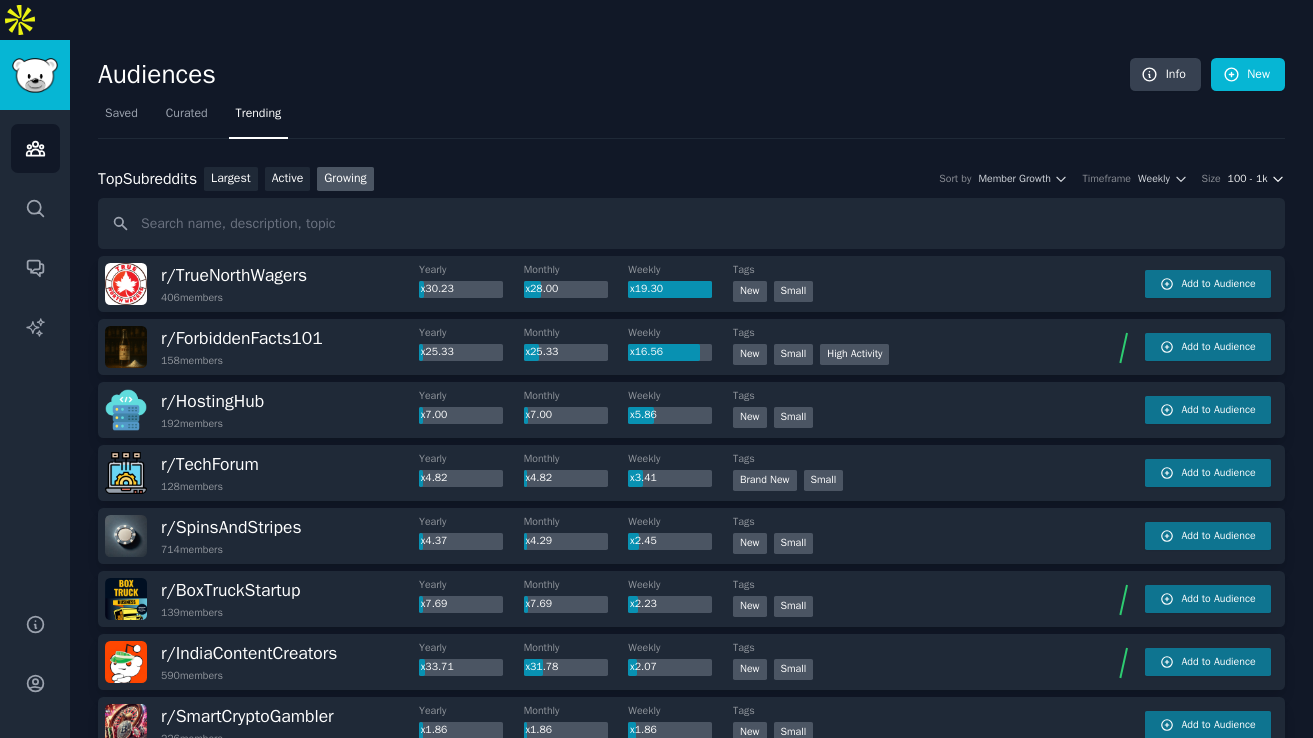click on "100 - 1k" at bounding box center (1248, 179) 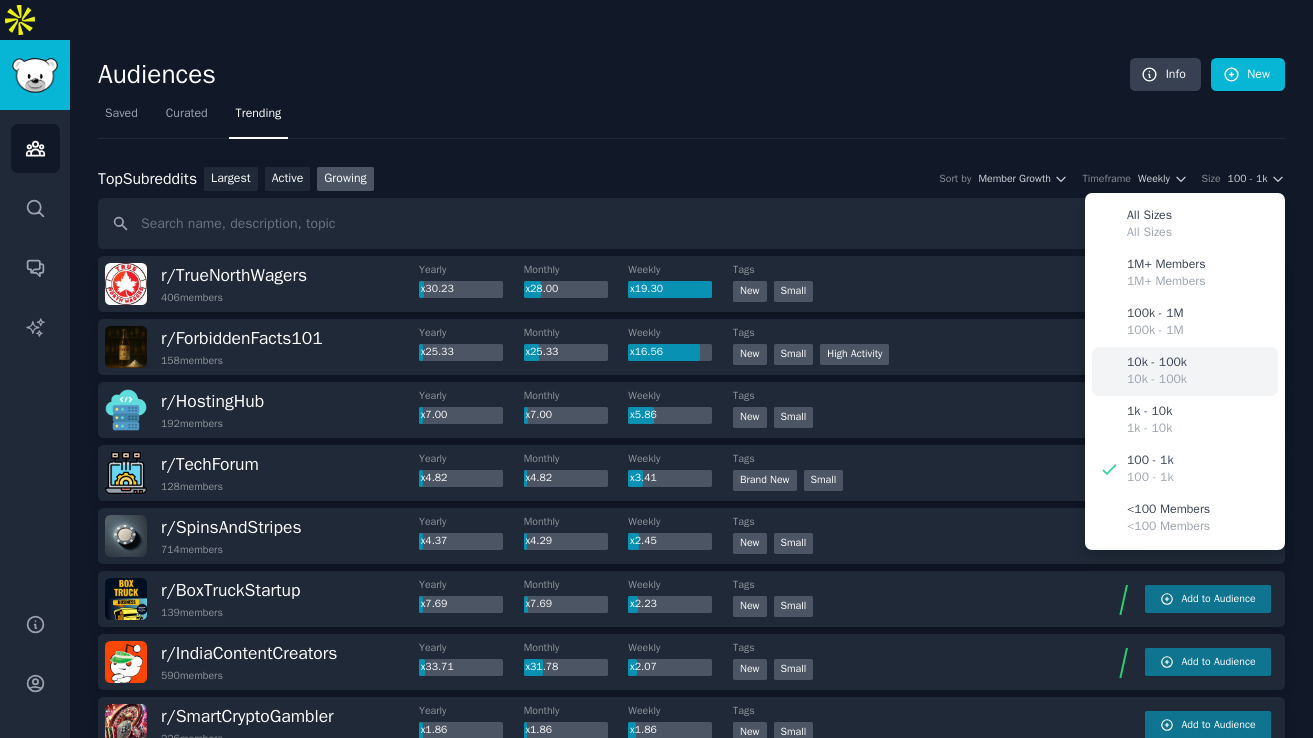 click on "10k - 100k" at bounding box center (1157, 363) 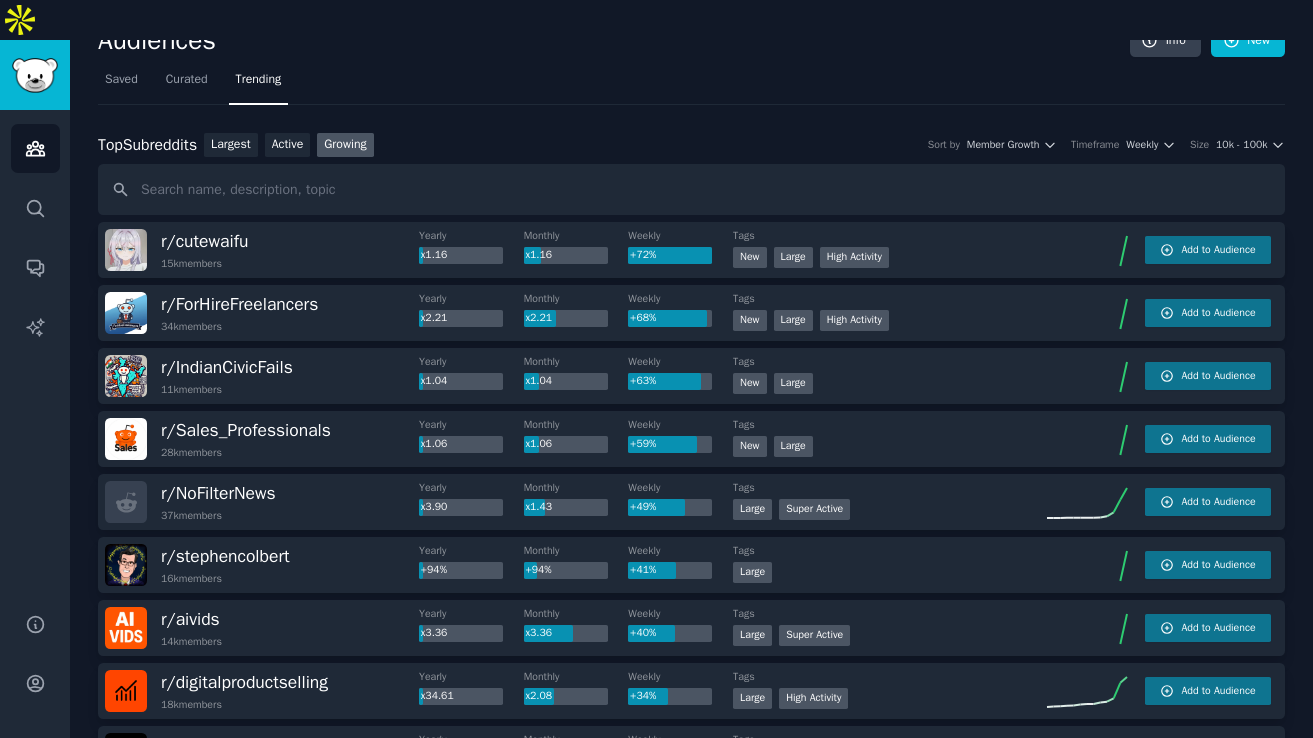 scroll, scrollTop: 0, scrollLeft: 0, axis: both 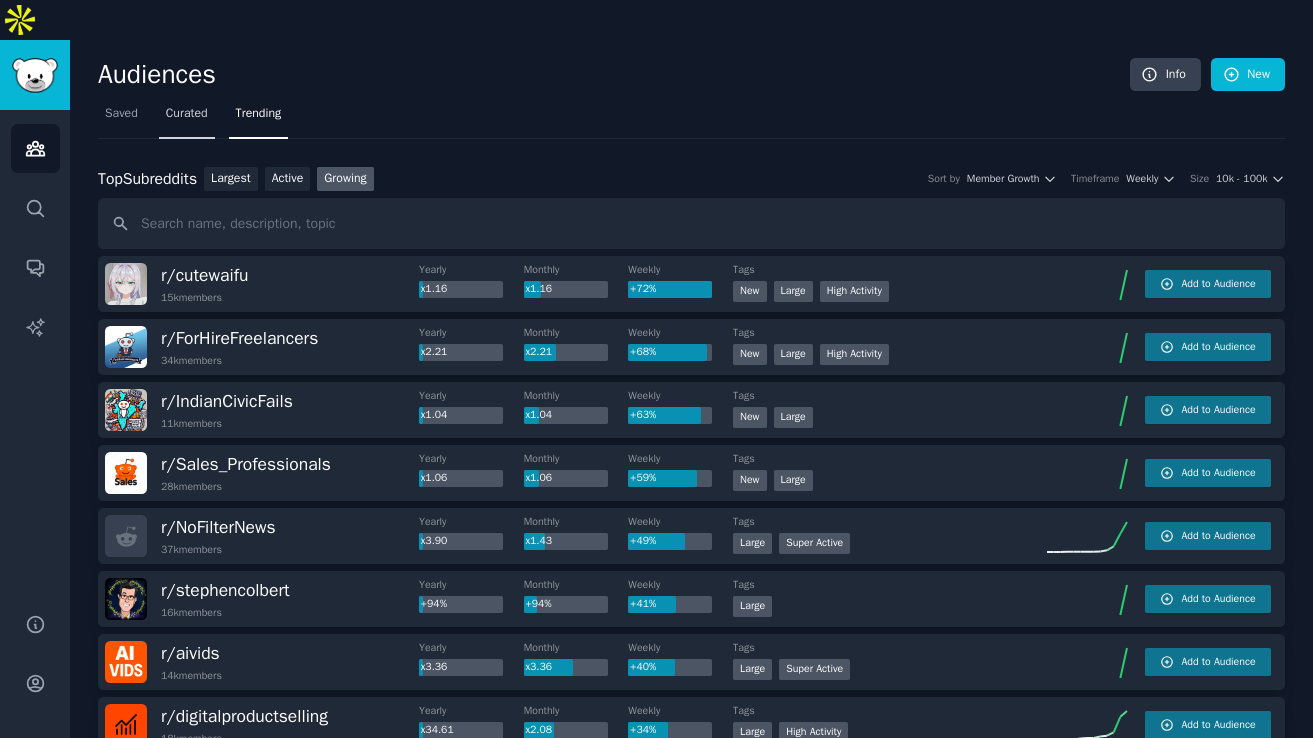click on "Curated" at bounding box center (187, 118) 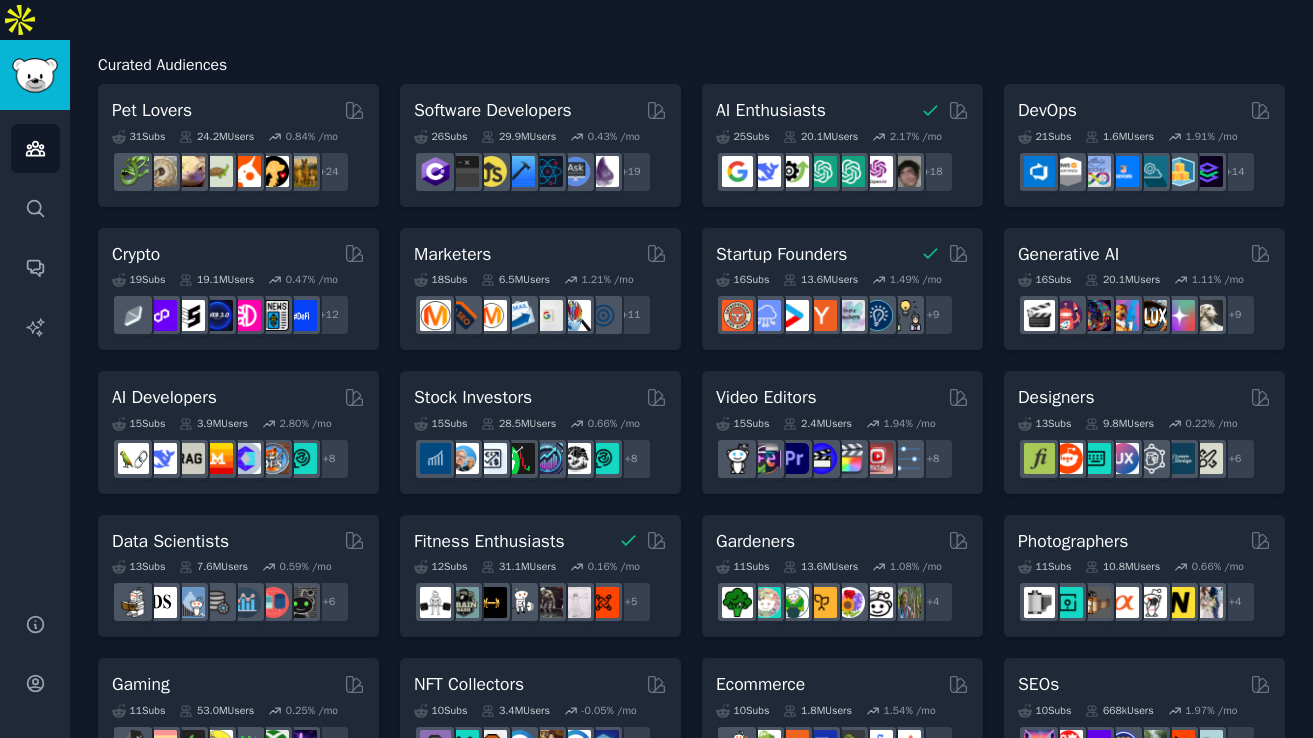 scroll, scrollTop: 0, scrollLeft: 0, axis: both 